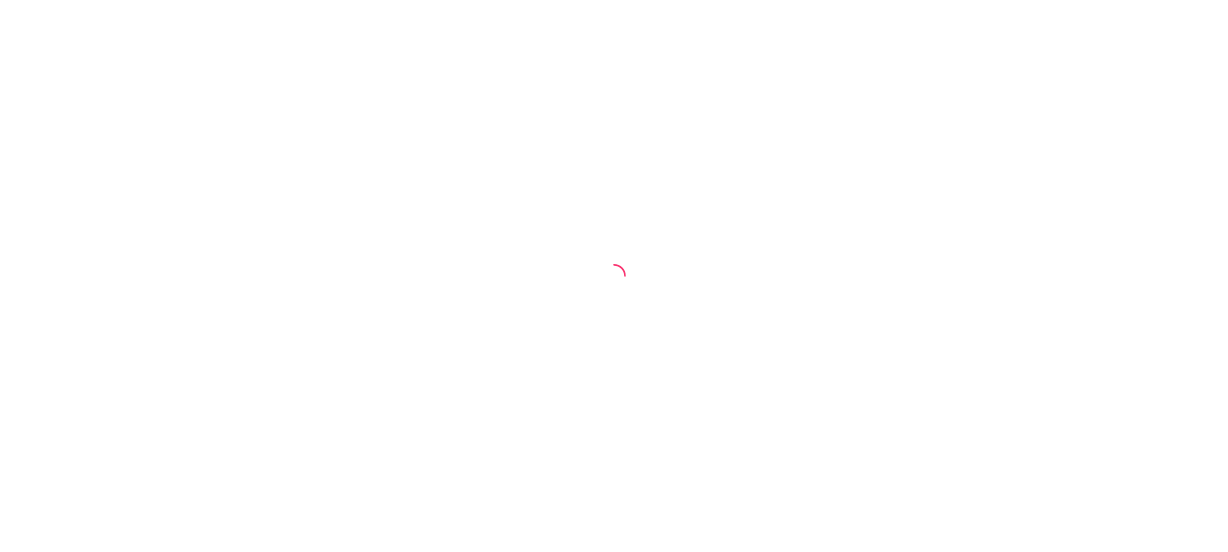 scroll, scrollTop: 0, scrollLeft: 0, axis: both 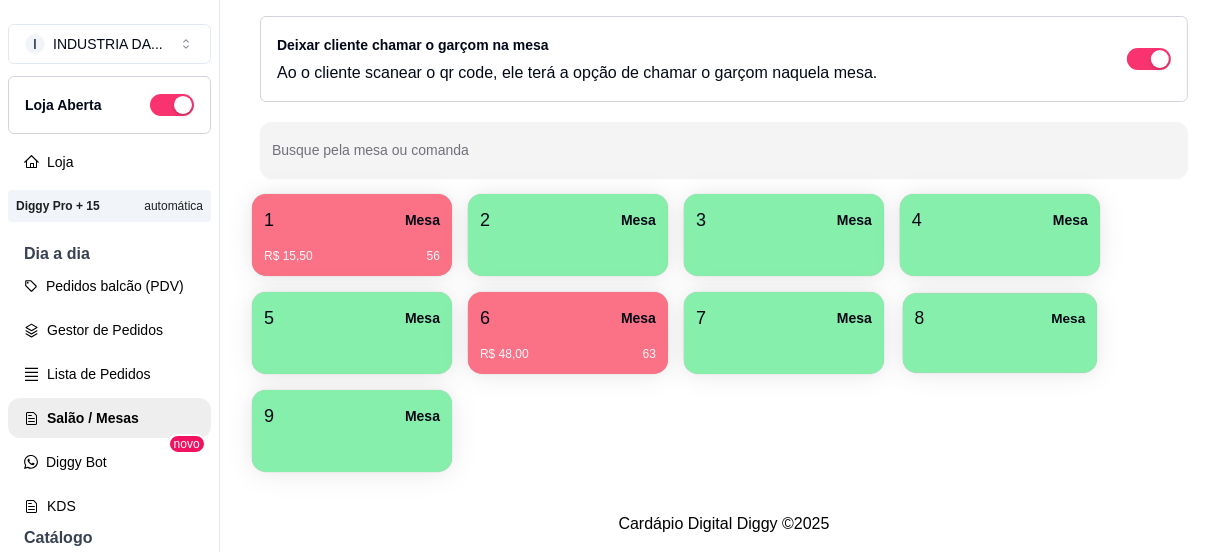 click on "8 Mesa" at bounding box center (1000, 318) 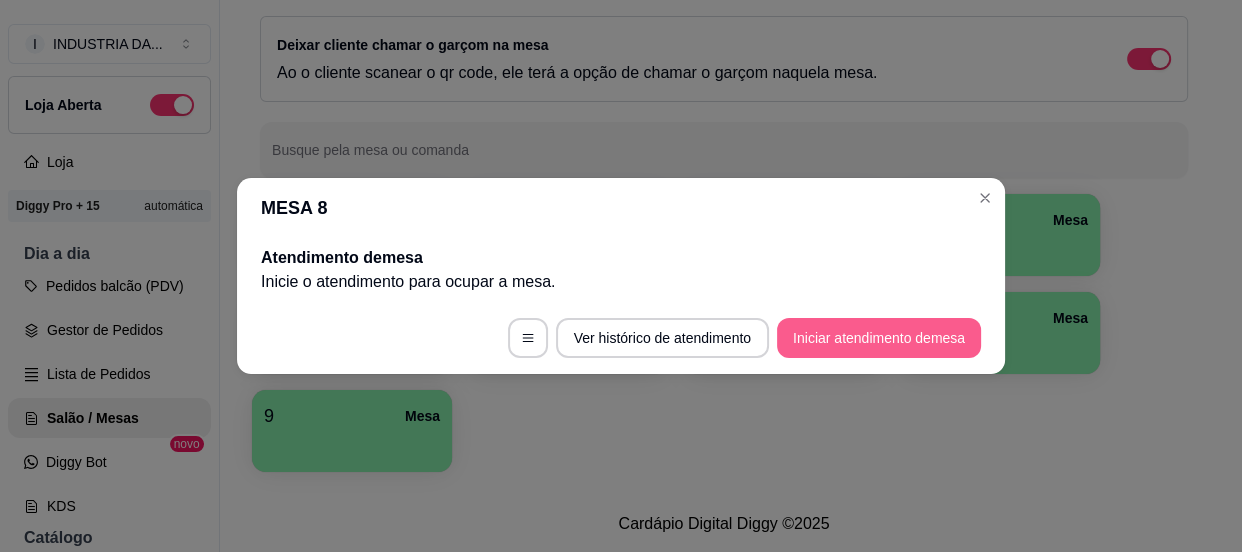 click on "Iniciar atendimento de  mesa" at bounding box center [879, 338] 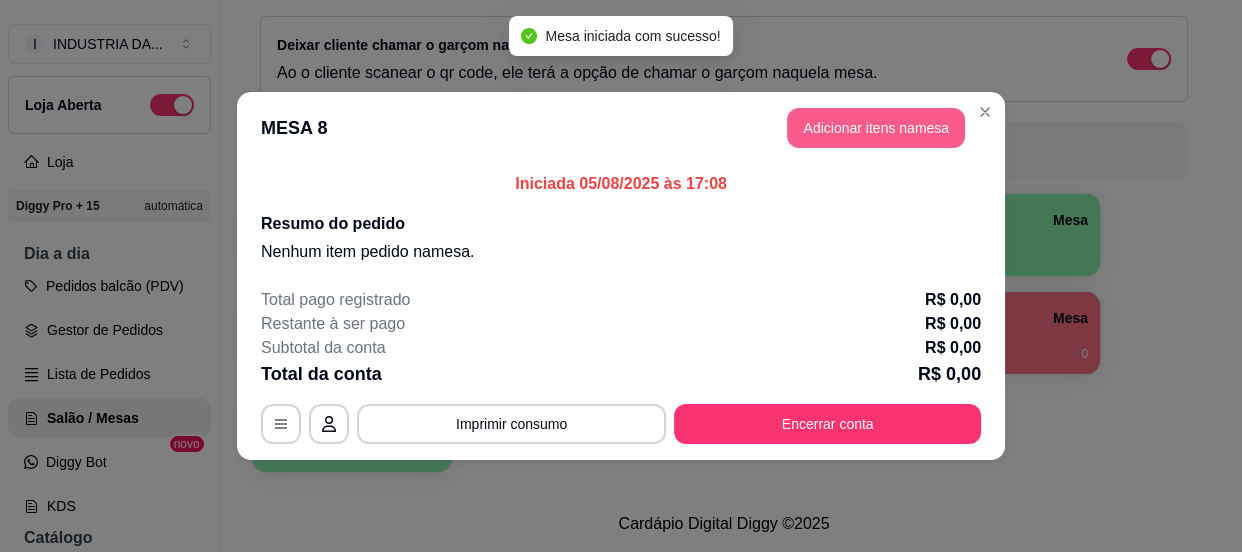 click on "Adicionar itens na  mesa" at bounding box center [876, 128] 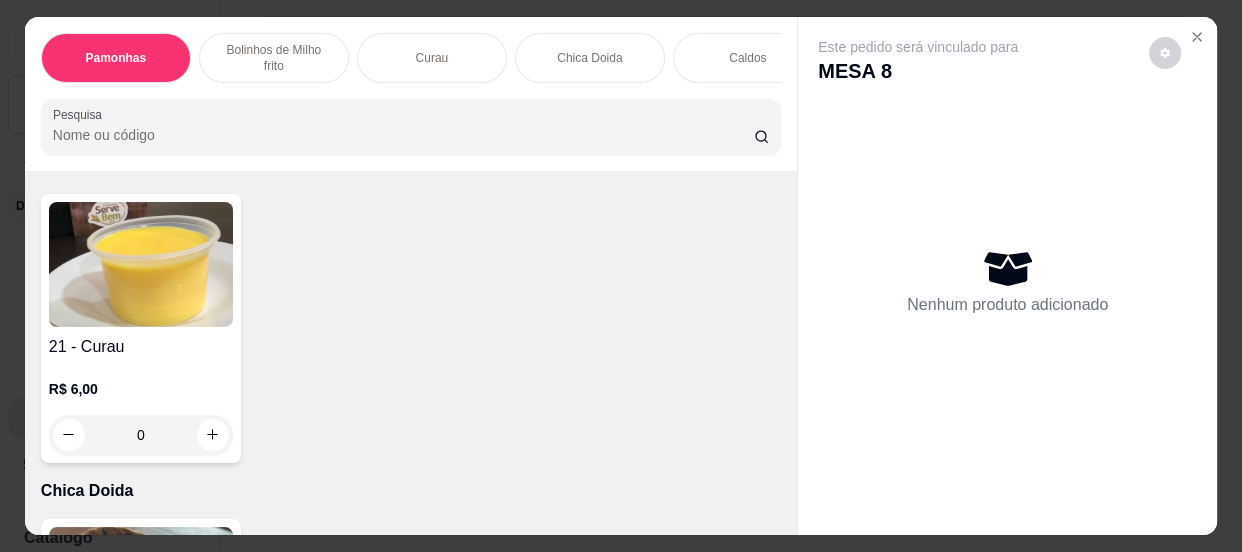 scroll, scrollTop: 818, scrollLeft: 0, axis: vertical 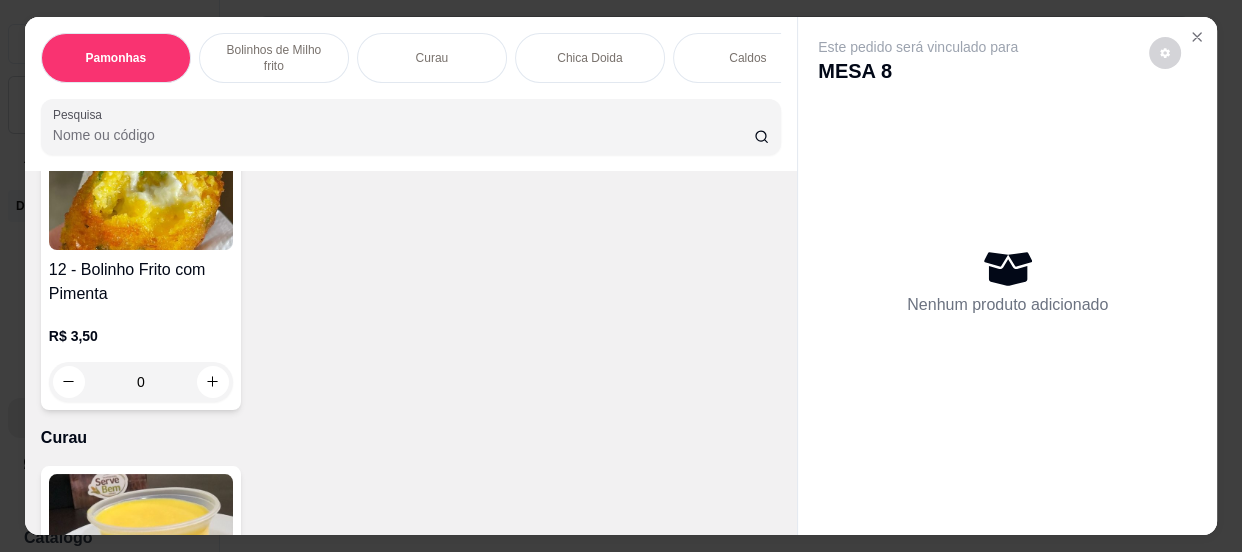 click on "0" at bounding box center [141, 382] 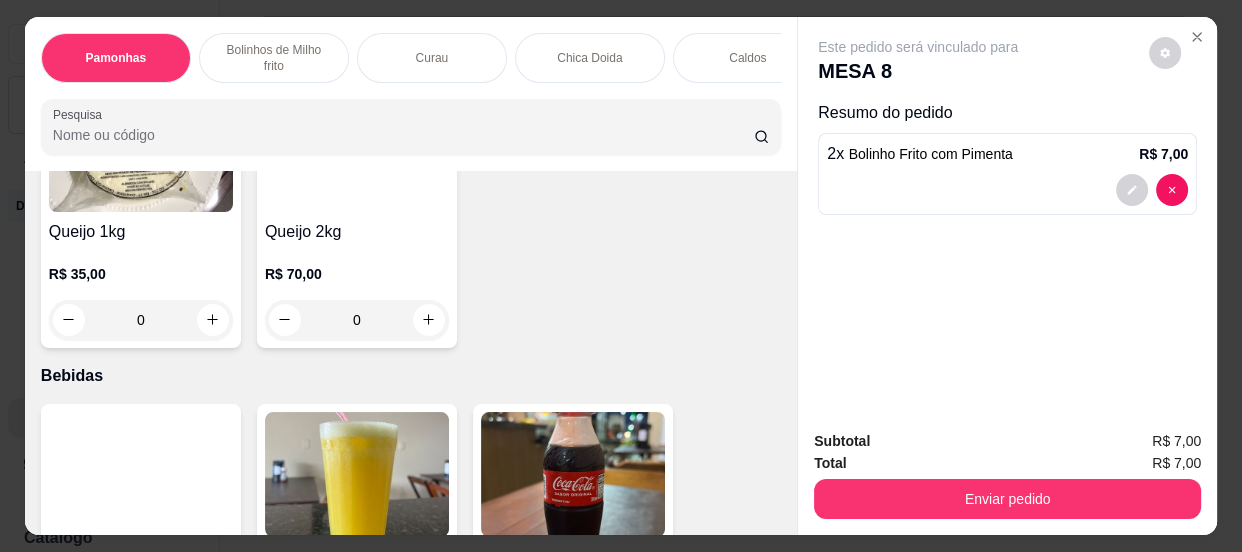 scroll, scrollTop: 2455, scrollLeft: 0, axis: vertical 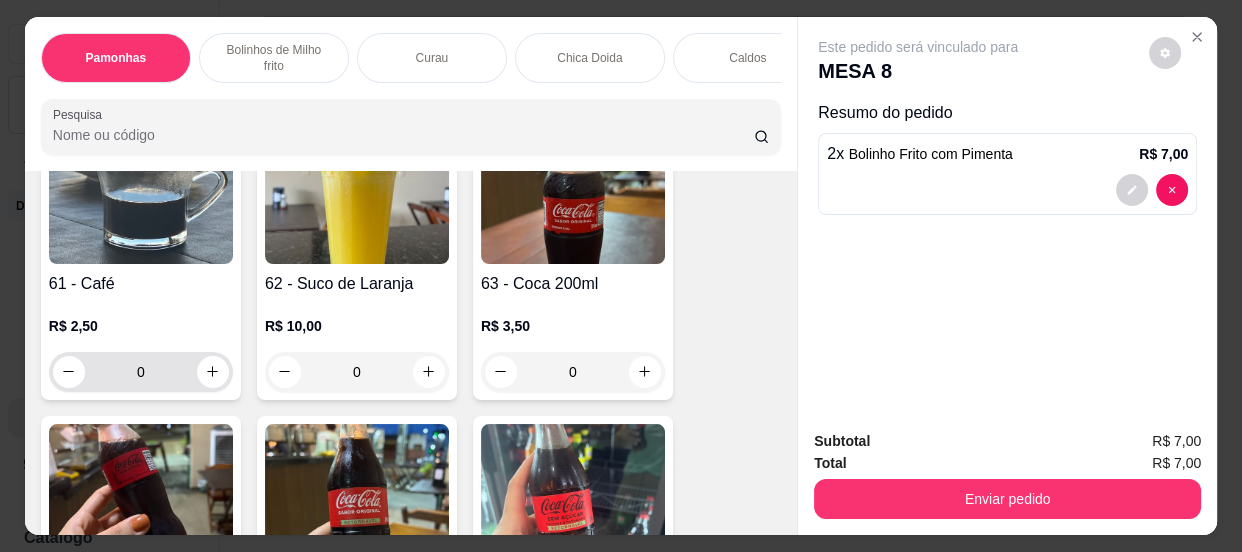 type on "2" 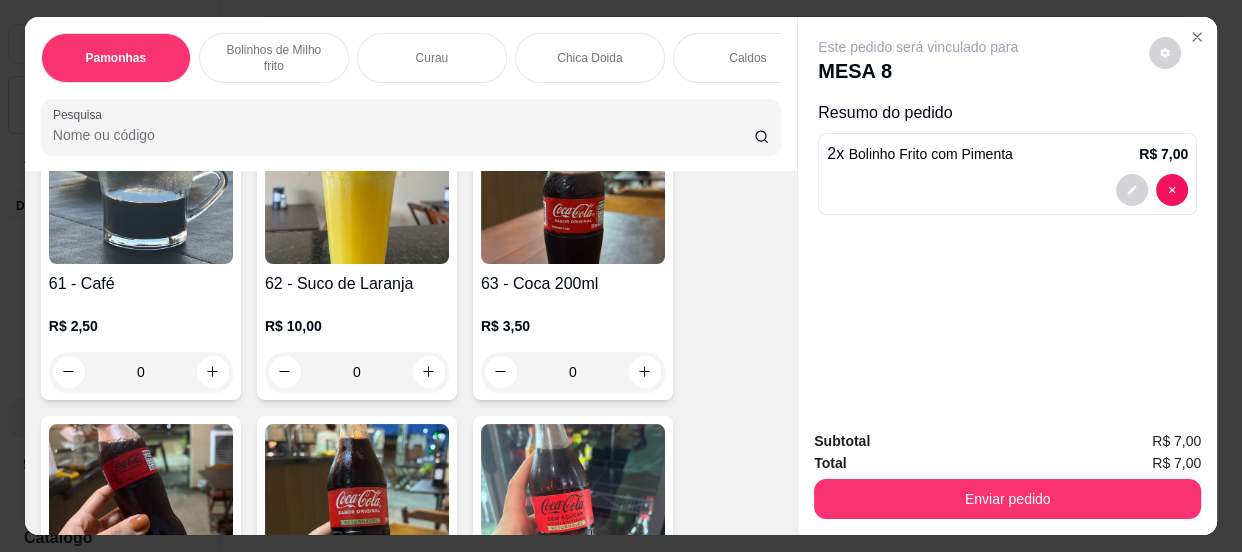 click on "0" at bounding box center (141, 372) 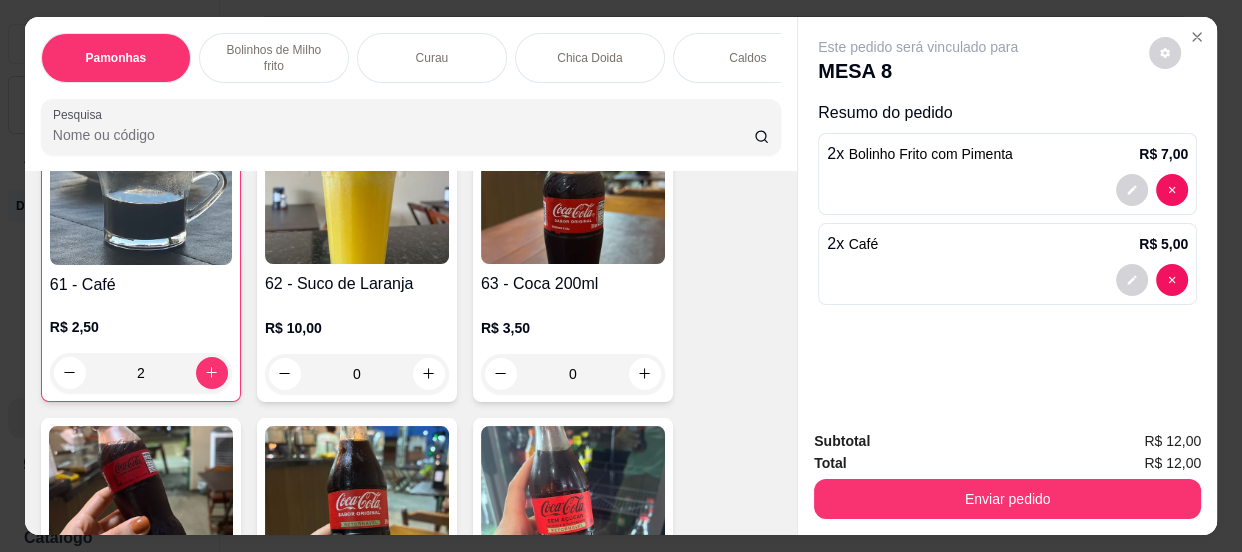 scroll, scrollTop: 2456, scrollLeft: 0, axis: vertical 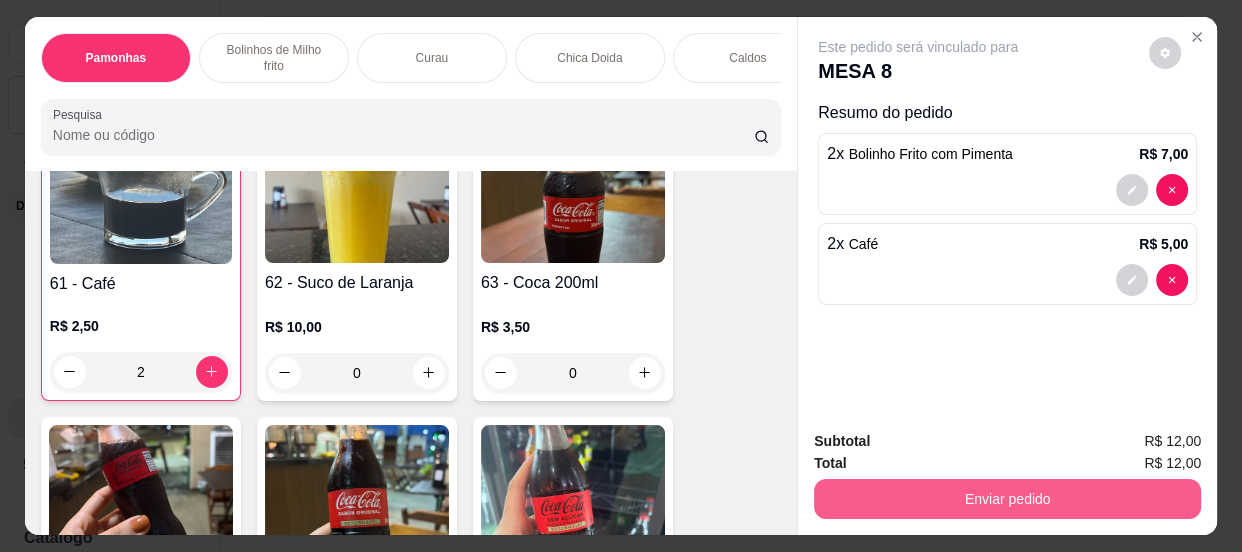 type on "2" 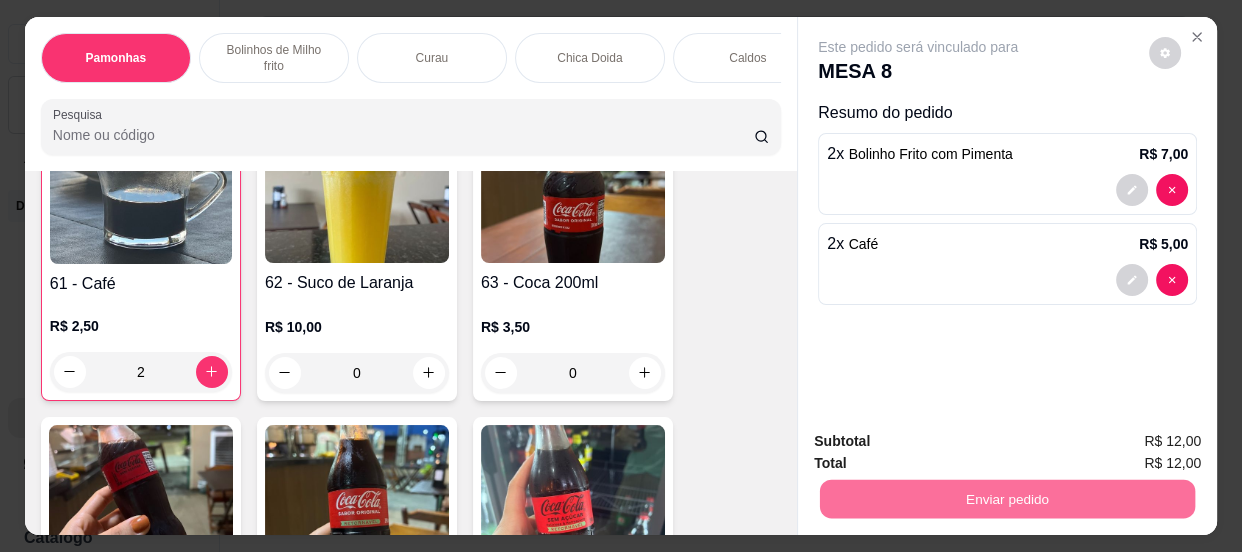 click on "Não registrar e enviar pedido" at bounding box center [942, 442] 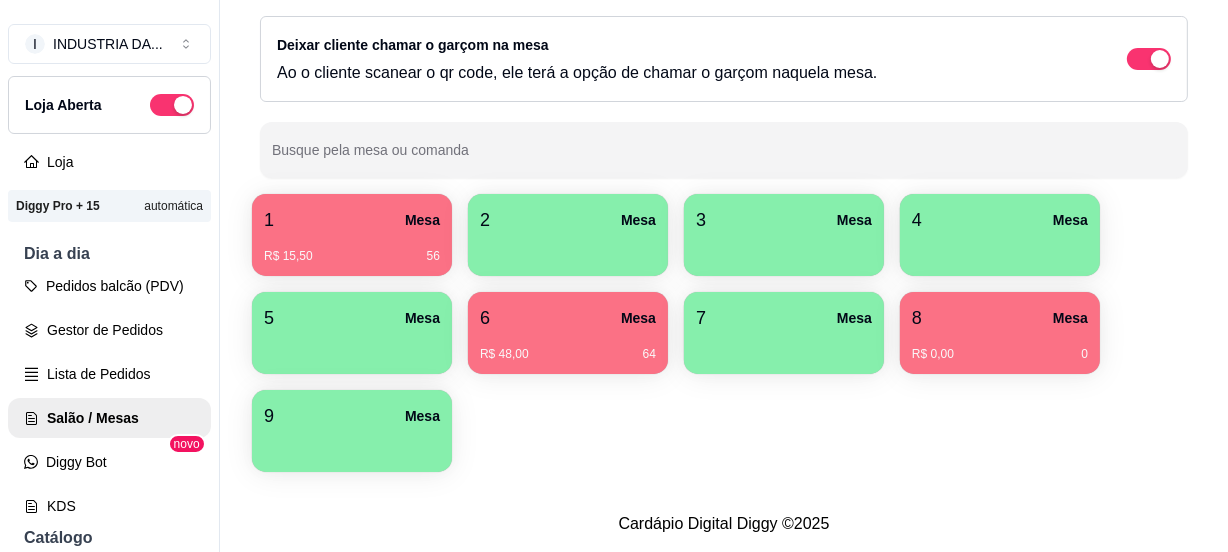 click at bounding box center [784, 249] 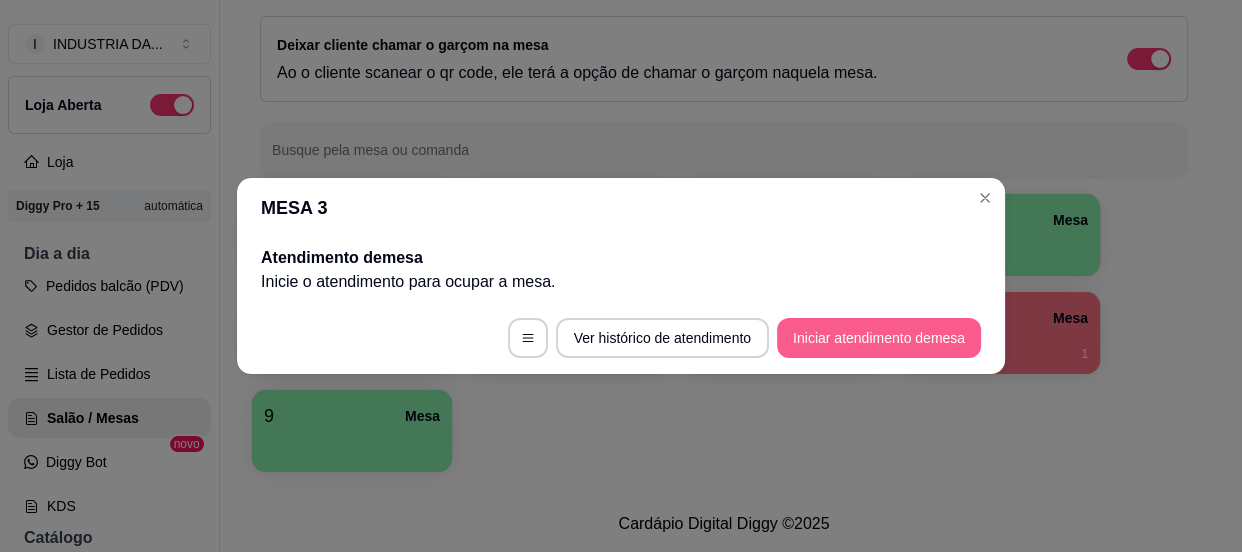 click on "Iniciar atendimento de  mesa" at bounding box center (879, 338) 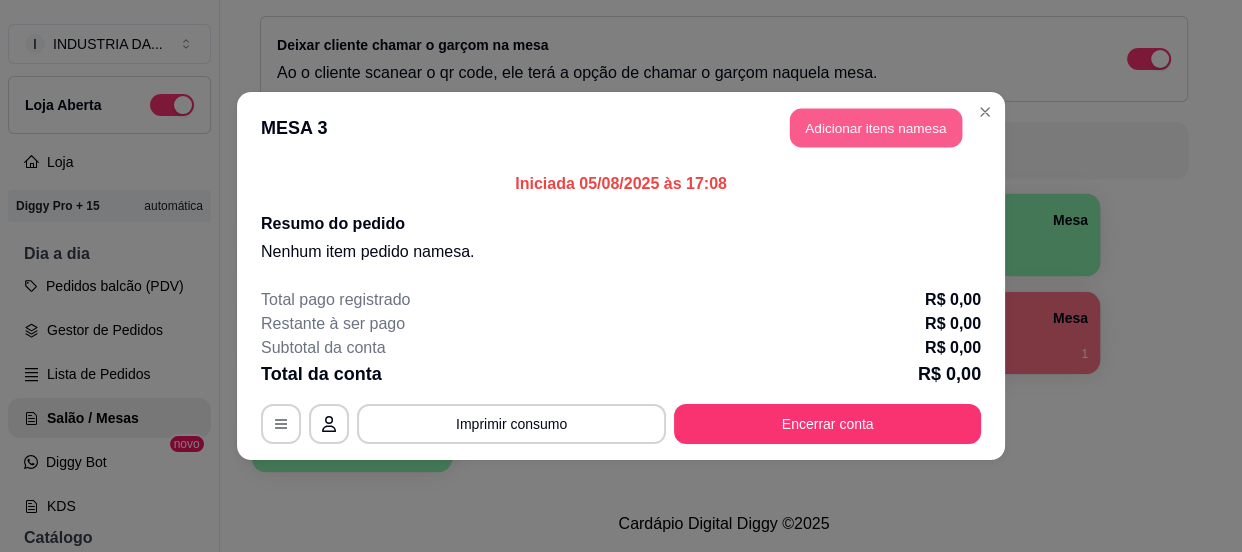 click on "Adicionar itens na  mesa" at bounding box center [876, 128] 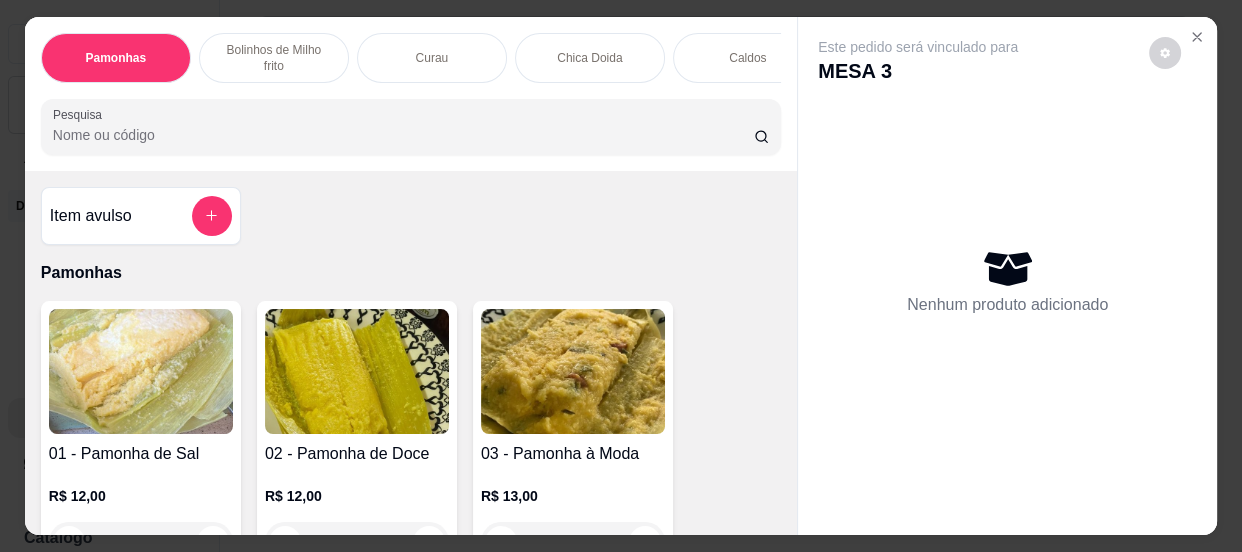 scroll, scrollTop: 90, scrollLeft: 0, axis: vertical 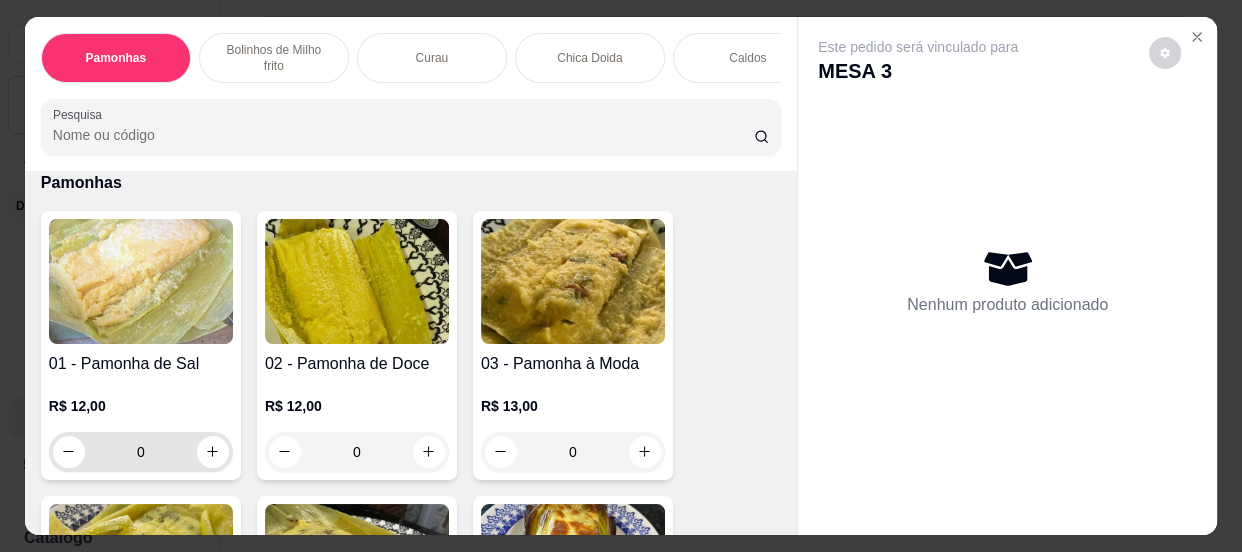 click on "0" at bounding box center (141, 452) 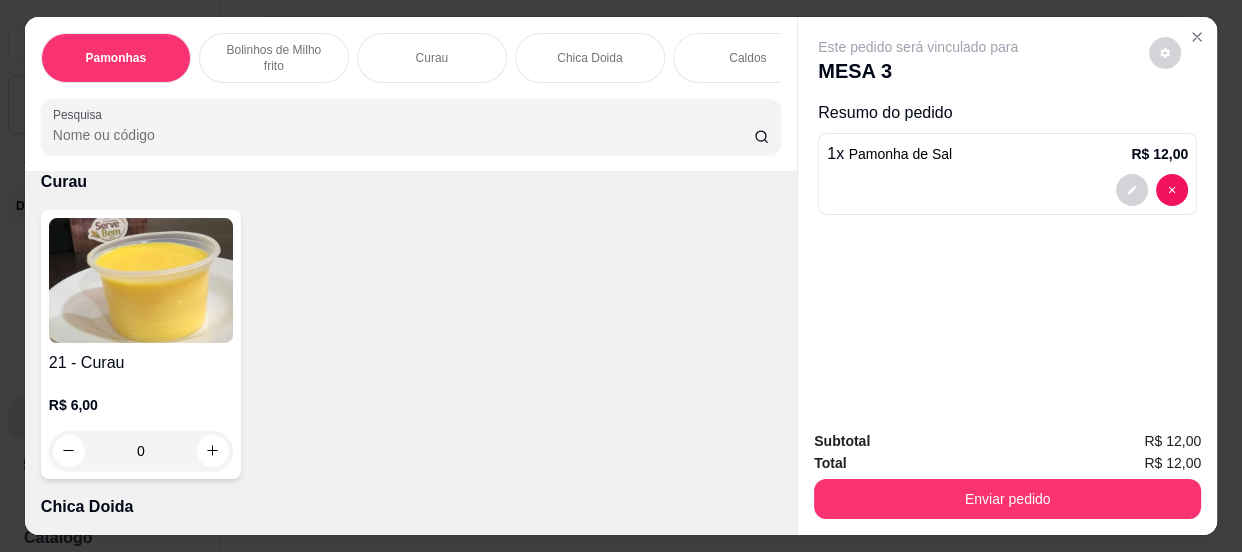 scroll, scrollTop: 1090, scrollLeft: 0, axis: vertical 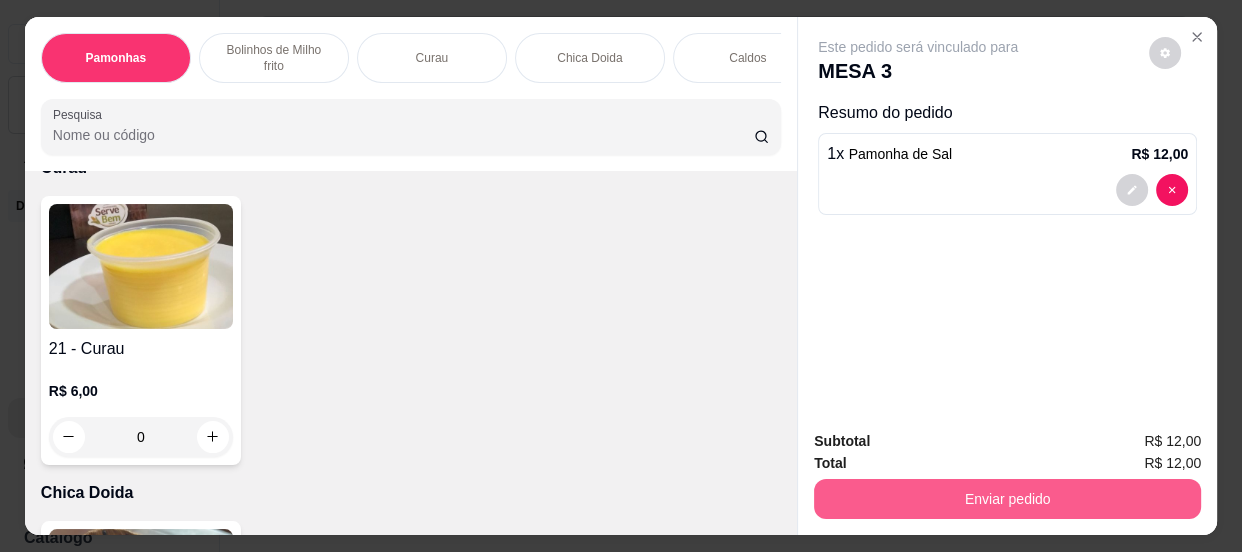 type on "1" 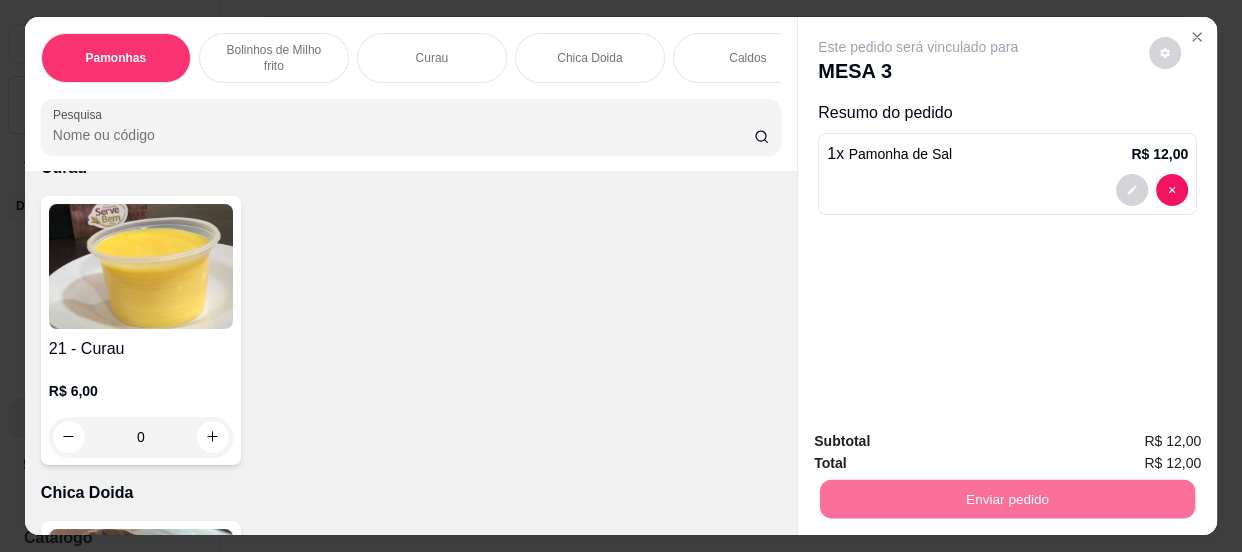 click on "Não registrar e enviar pedido" at bounding box center (942, 442) 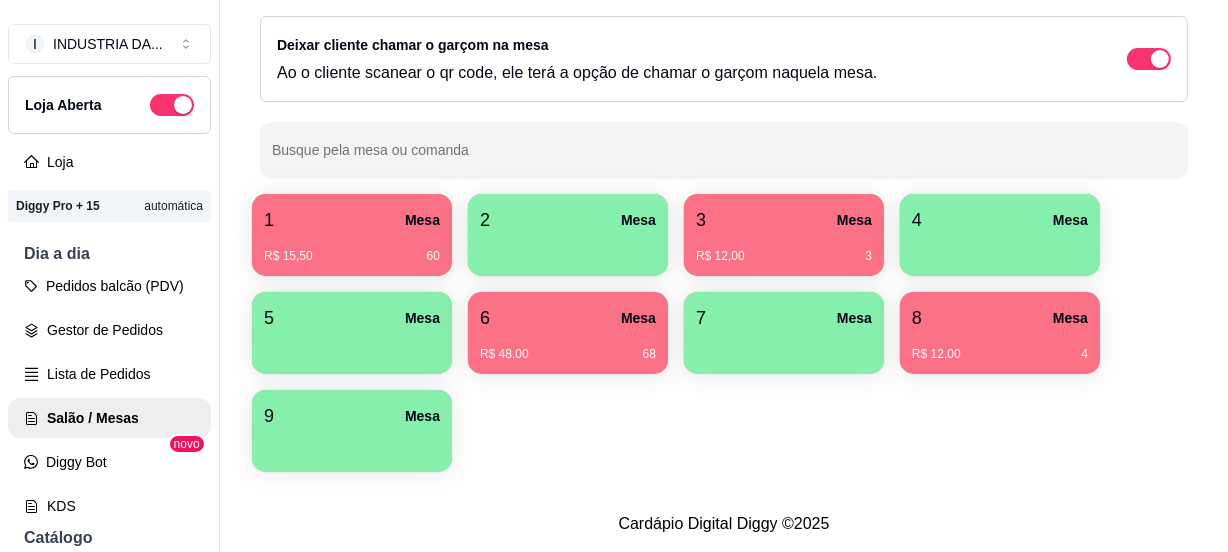click on "R$ 15,50 60" at bounding box center [352, 249] 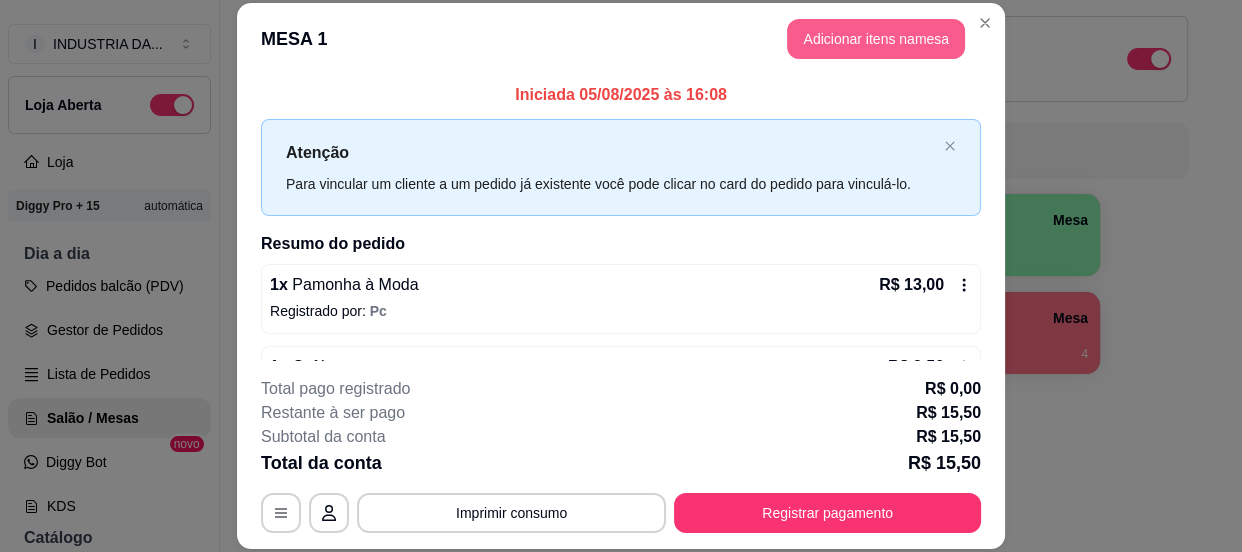 click on "Adicionar itens na  mesa" at bounding box center [876, 39] 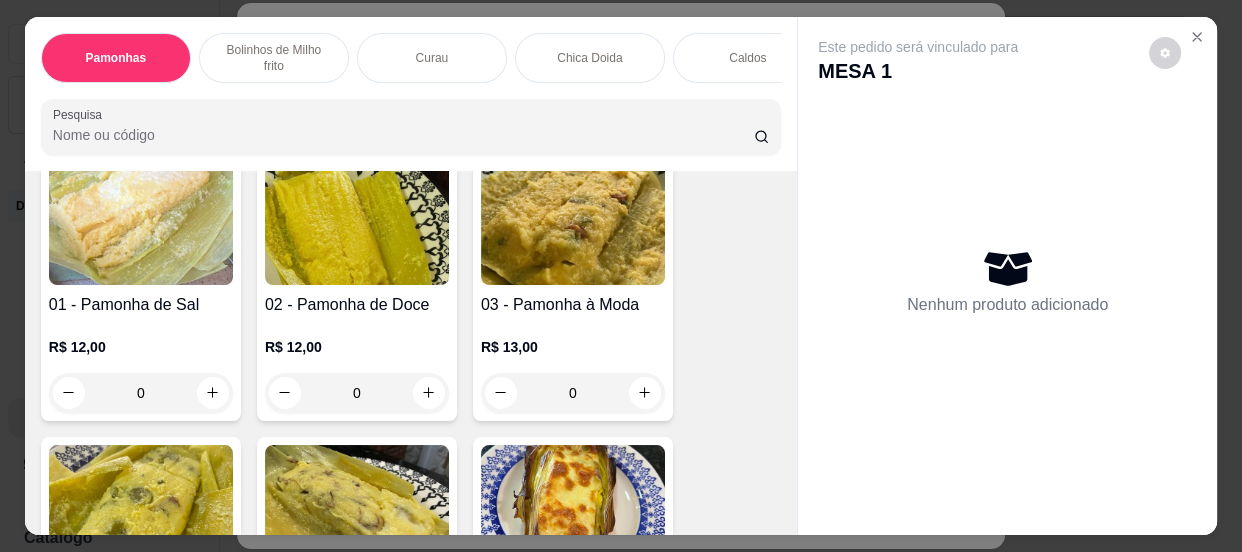 scroll, scrollTop: 181, scrollLeft: 0, axis: vertical 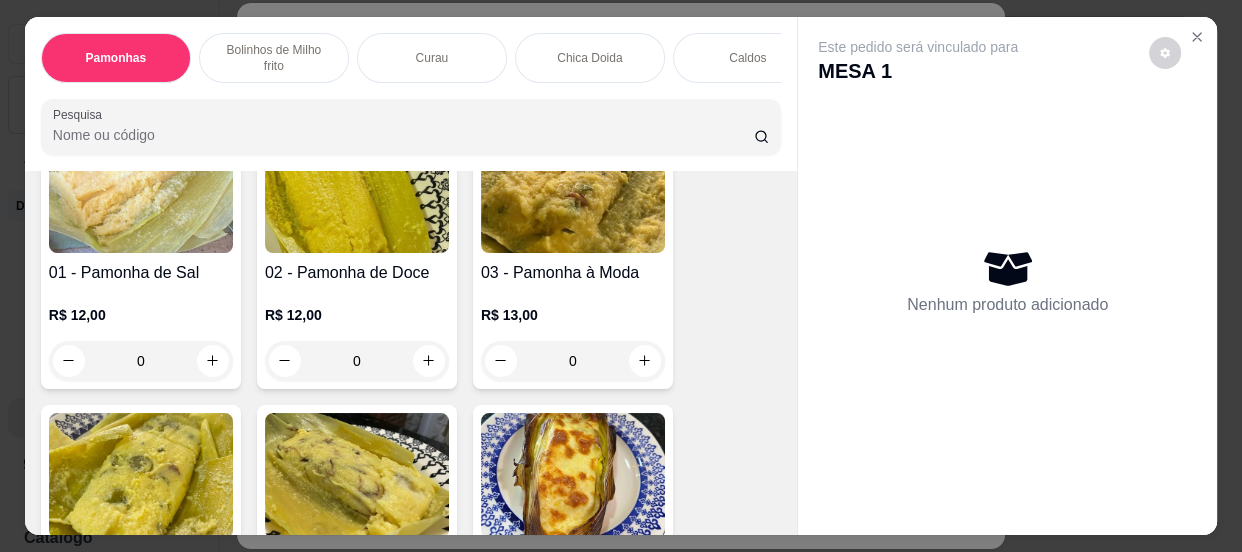 click on "0" at bounding box center [357, 361] 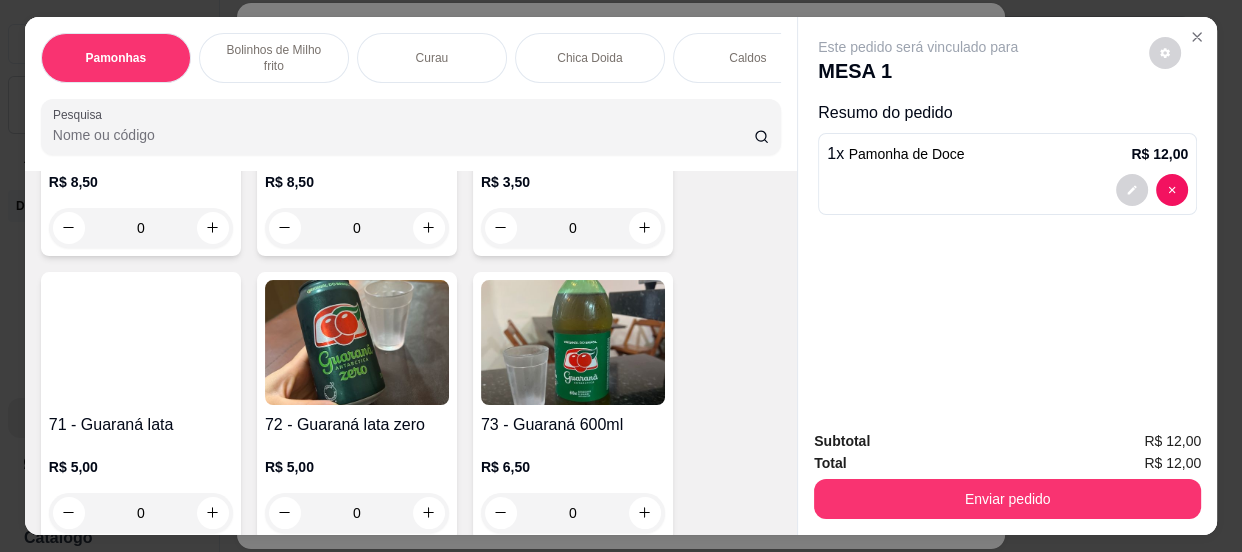 scroll, scrollTop: 3545, scrollLeft: 0, axis: vertical 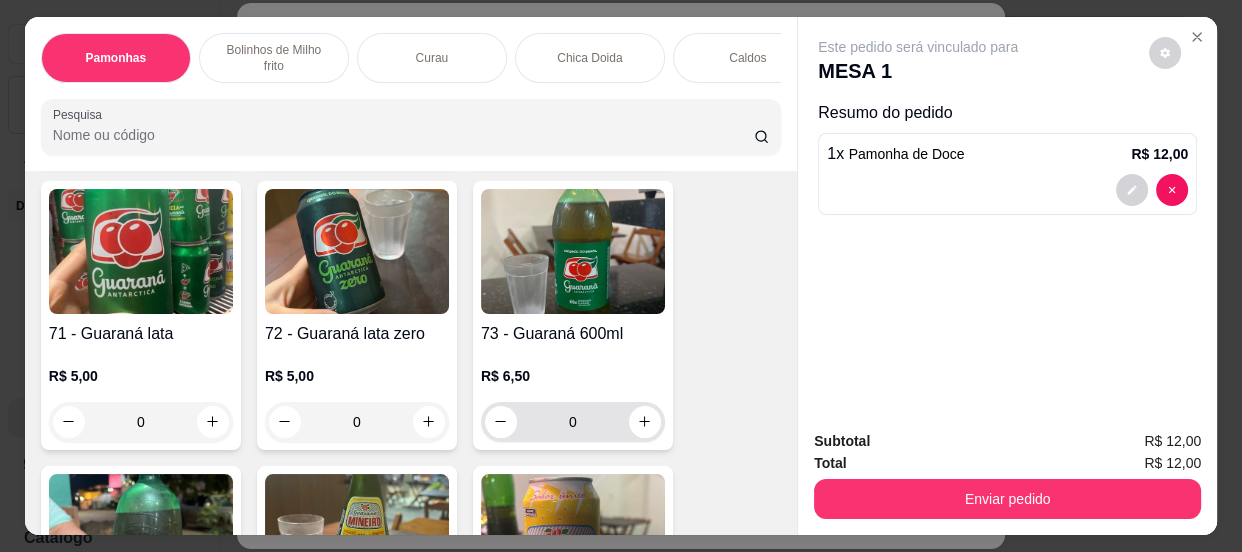 type on "1" 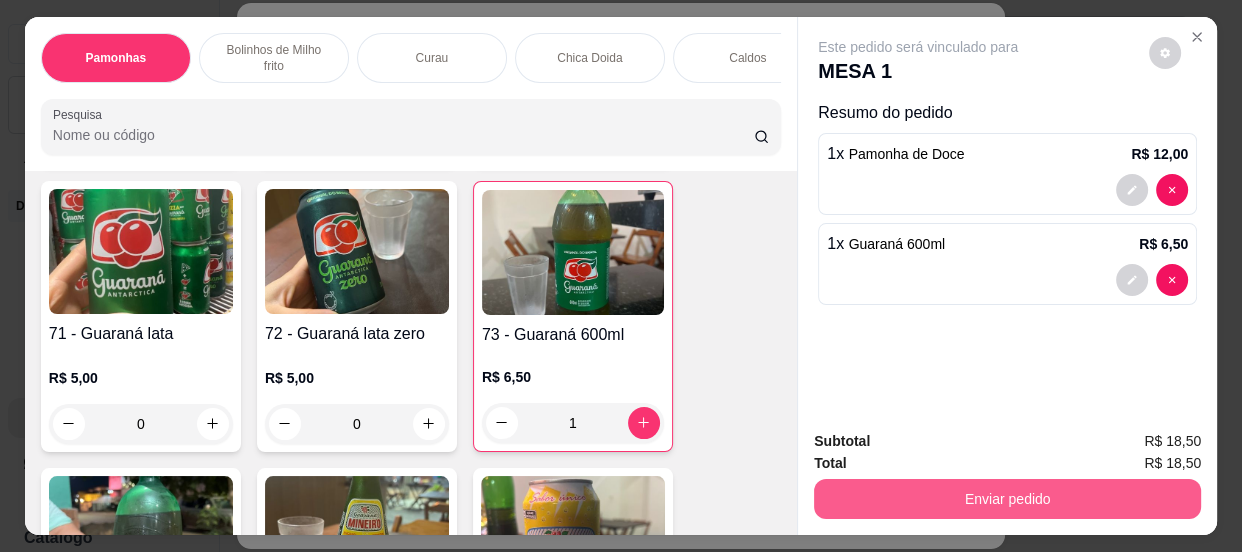 type on "1" 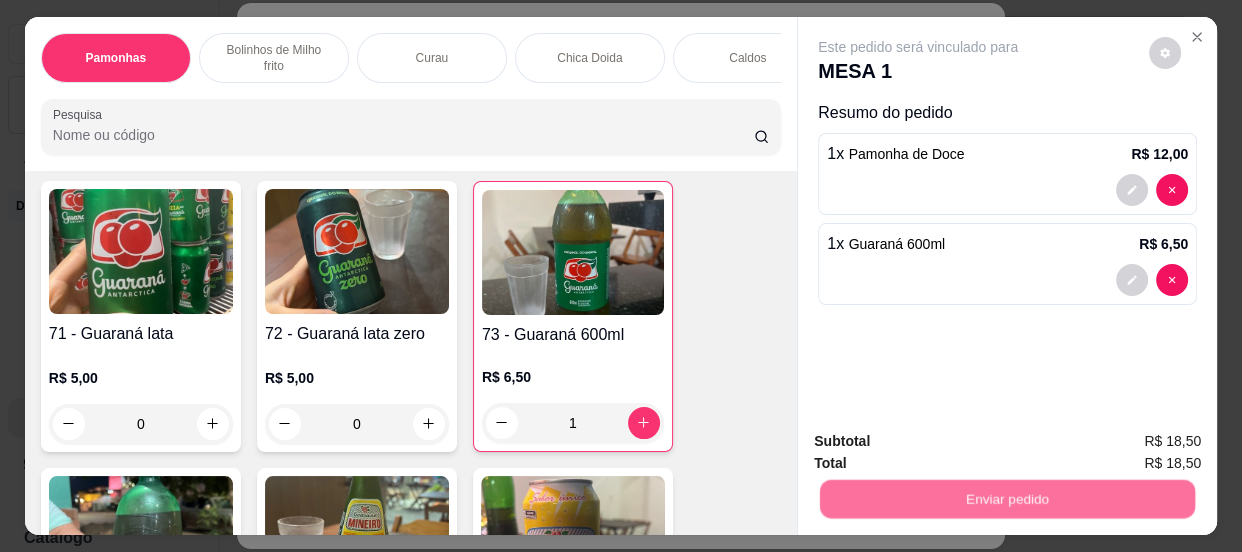 click on "Não registrar e enviar pedido" at bounding box center [942, 442] 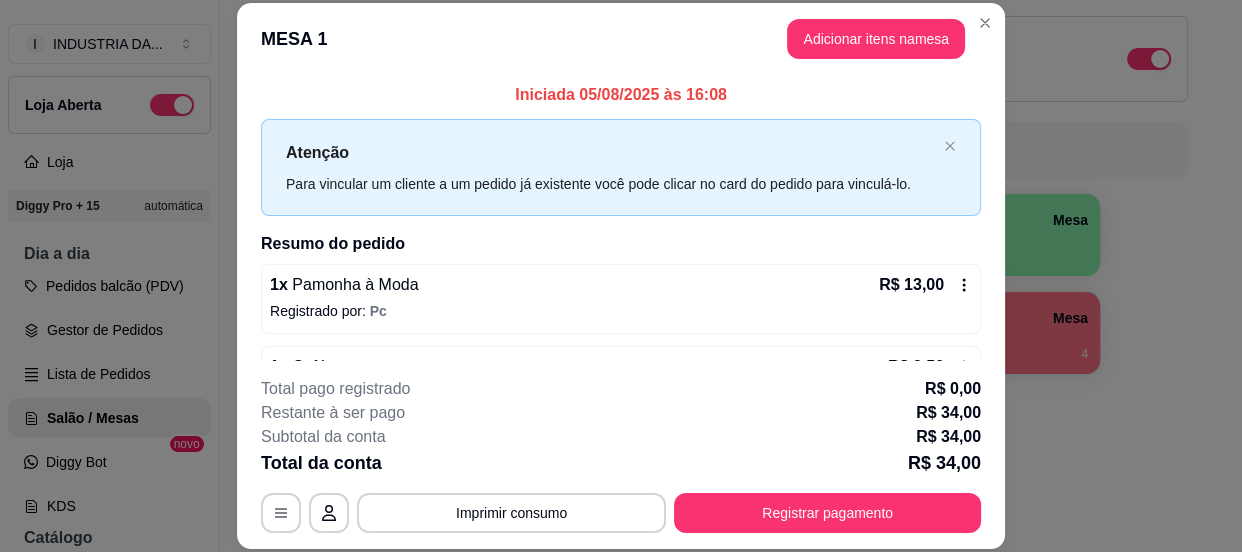 scroll, scrollTop: 225, scrollLeft: 0, axis: vertical 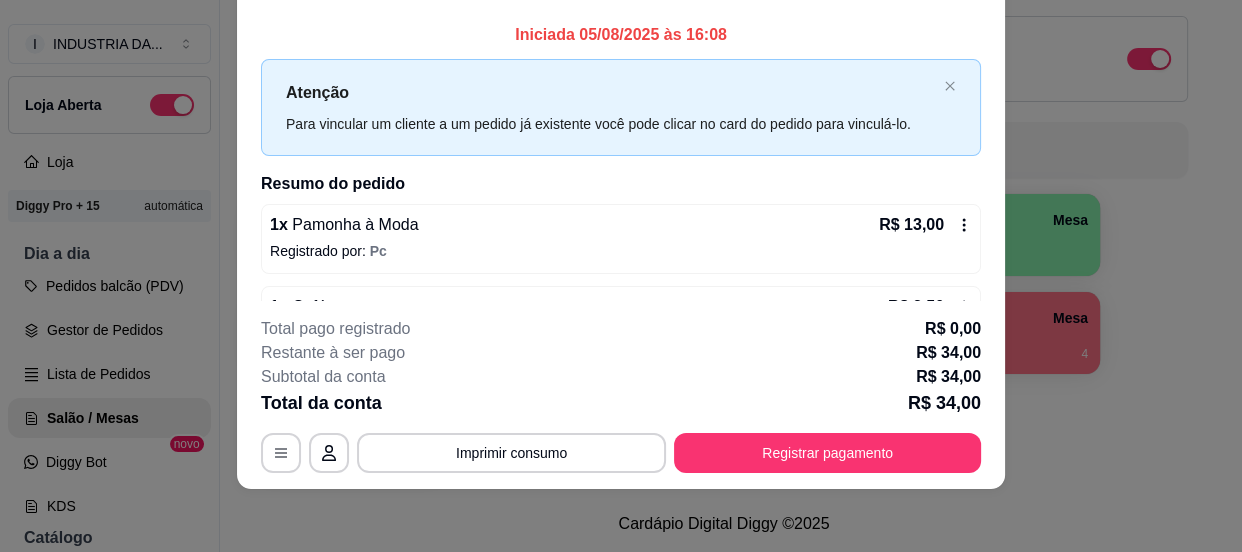 click 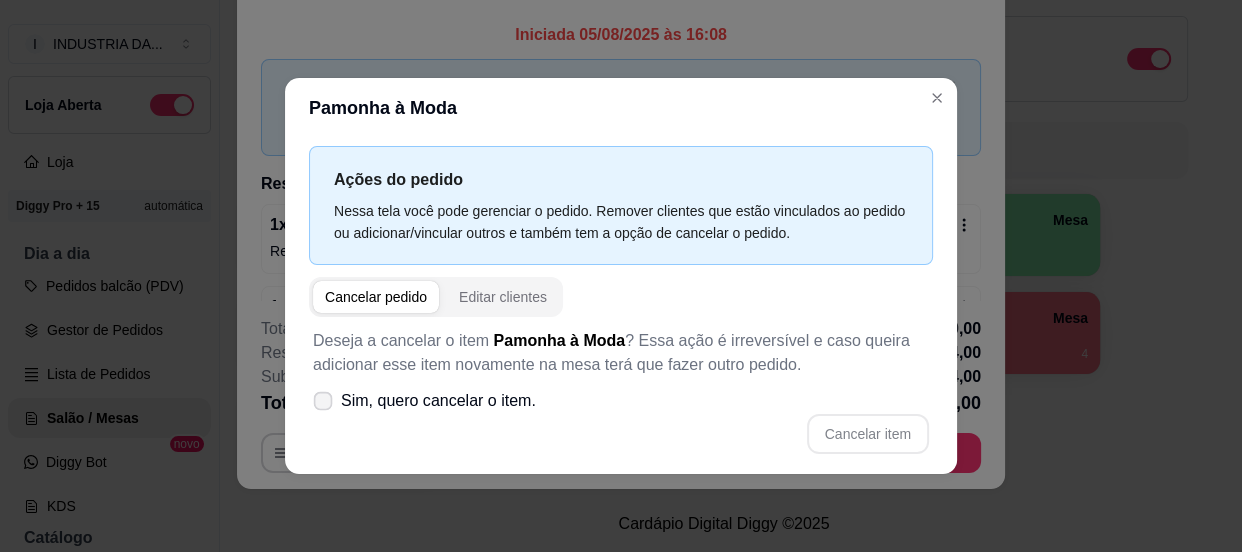 click on "Sim, quero cancelar o item." at bounding box center [424, 401] 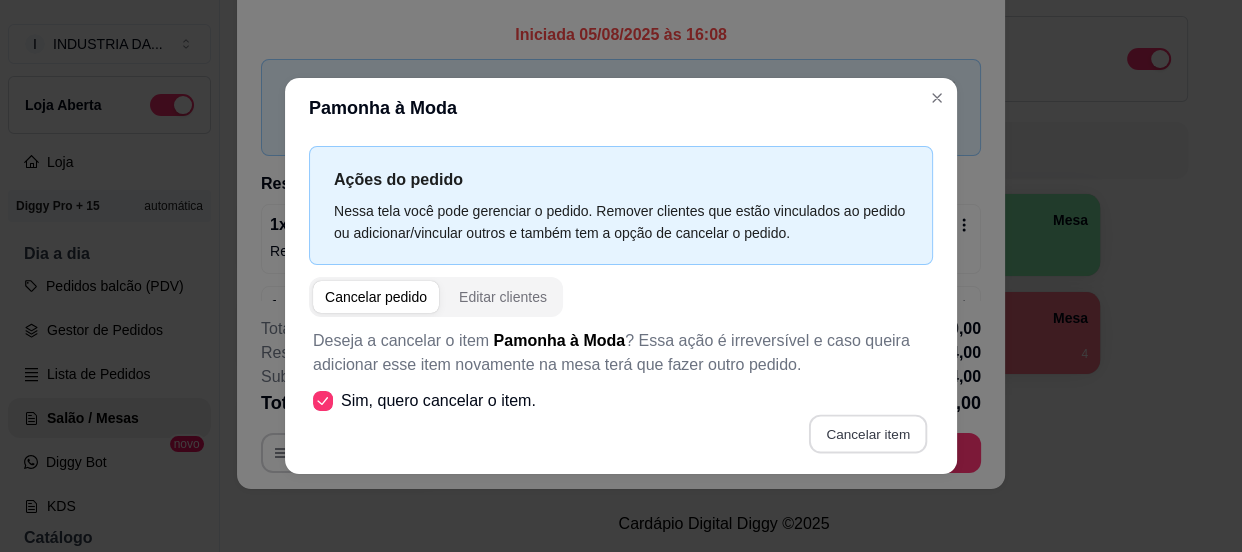 click on "Cancelar item" at bounding box center (867, 434) 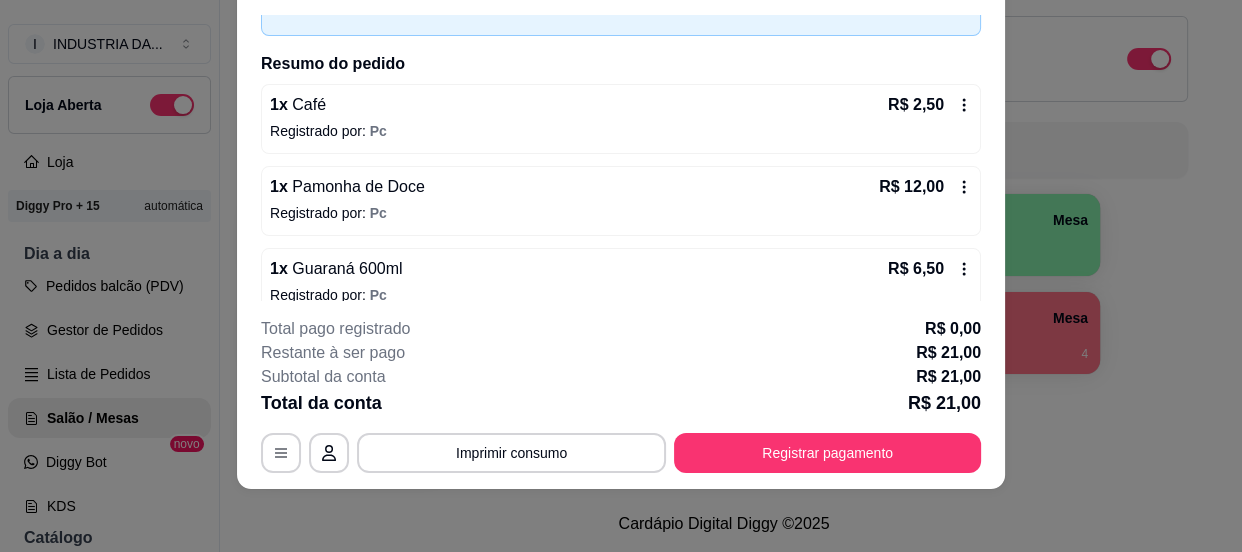 scroll, scrollTop: 0, scrollLeft: 0, axis: both 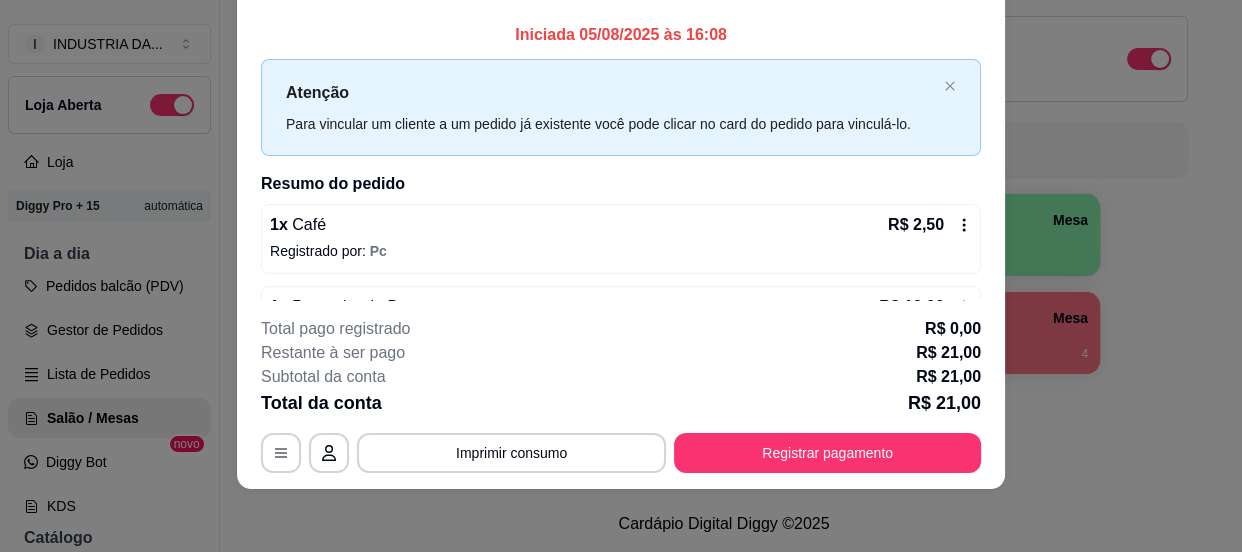 click 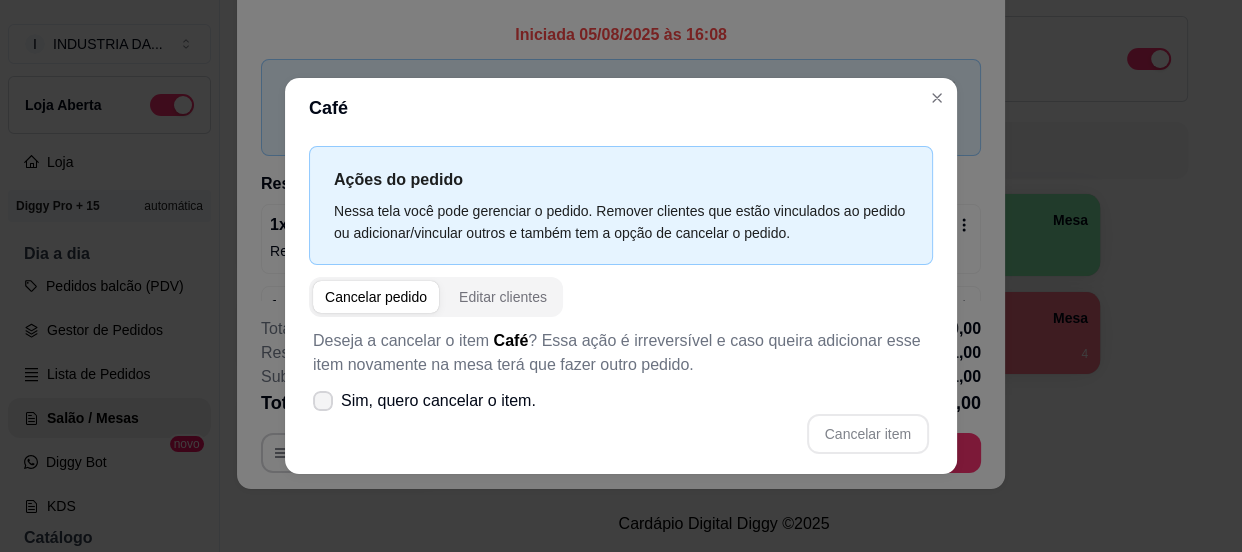 click on "Sim, quero cancelar o item." at bounding box center [438, 401] 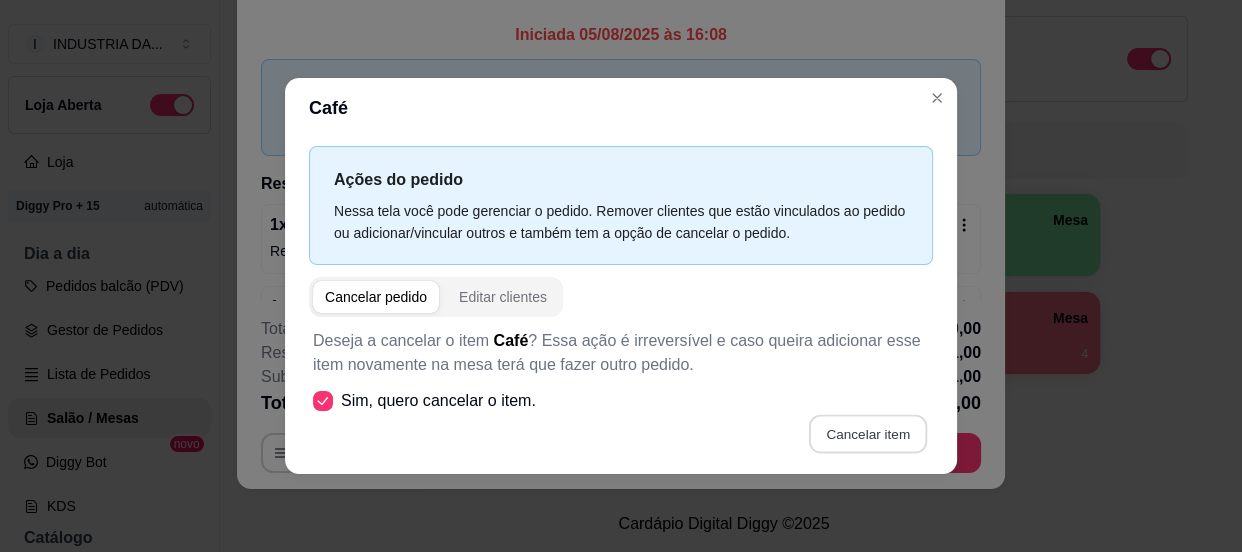 click on "Cancelar item" at bounding box center [867, 434] 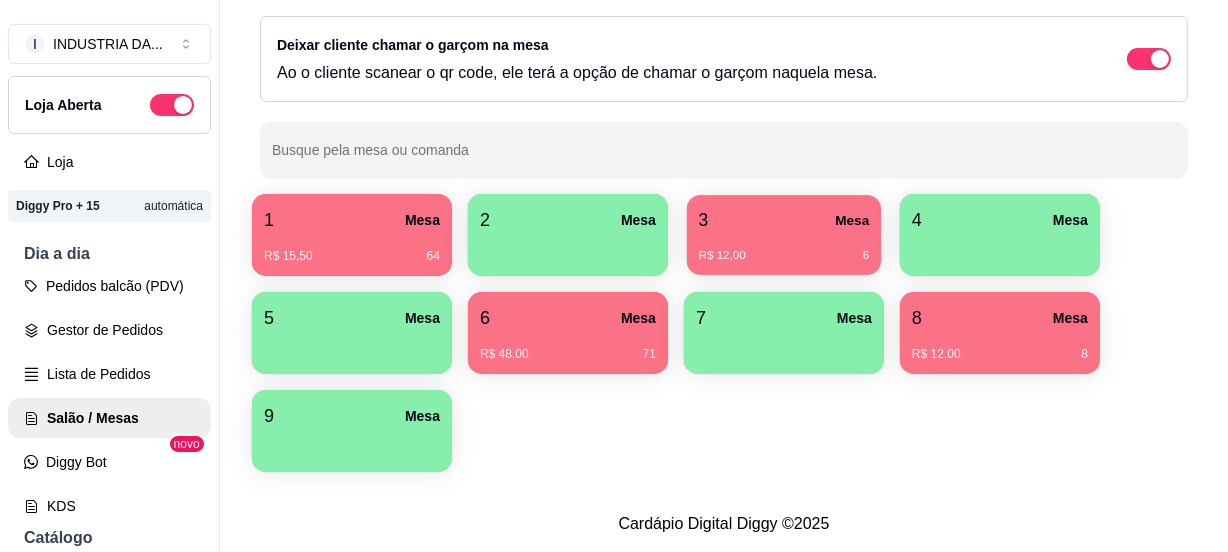 click on "R$ 12,00 6" at bounding box center [784, 248] 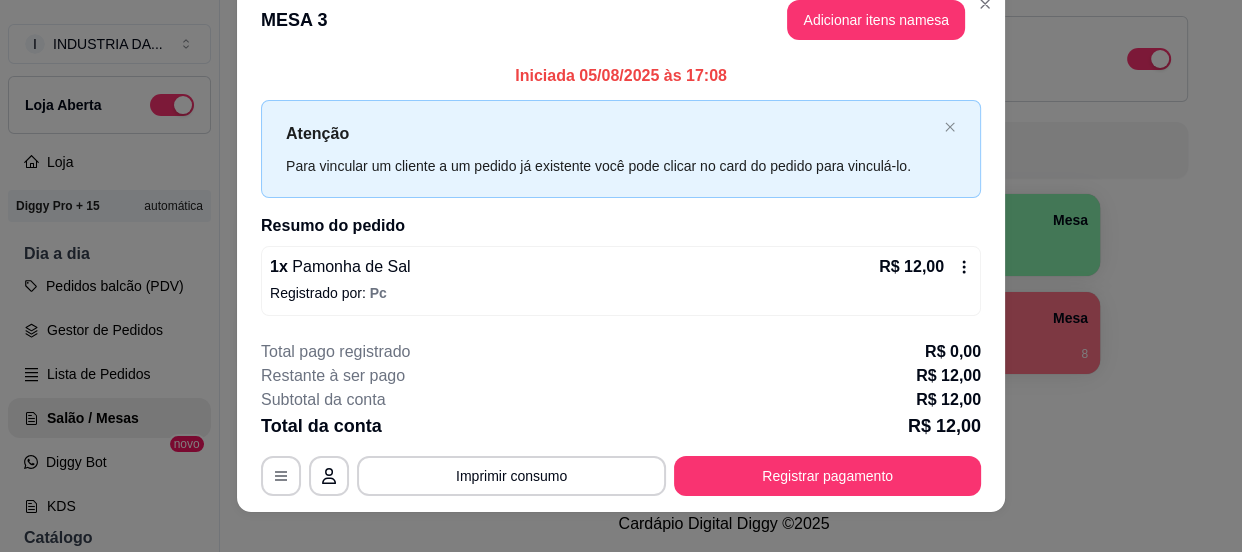 scroll, scrollTop: 51, scrollLeft: 0, axis: vertical 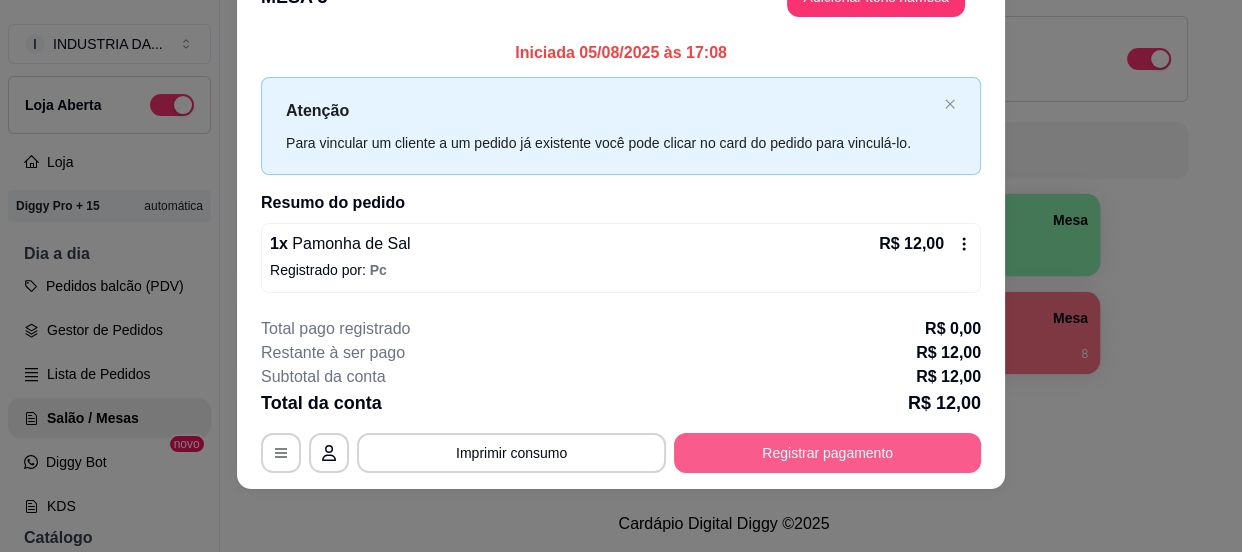 click on "**********" at bounding box center (621, 395) 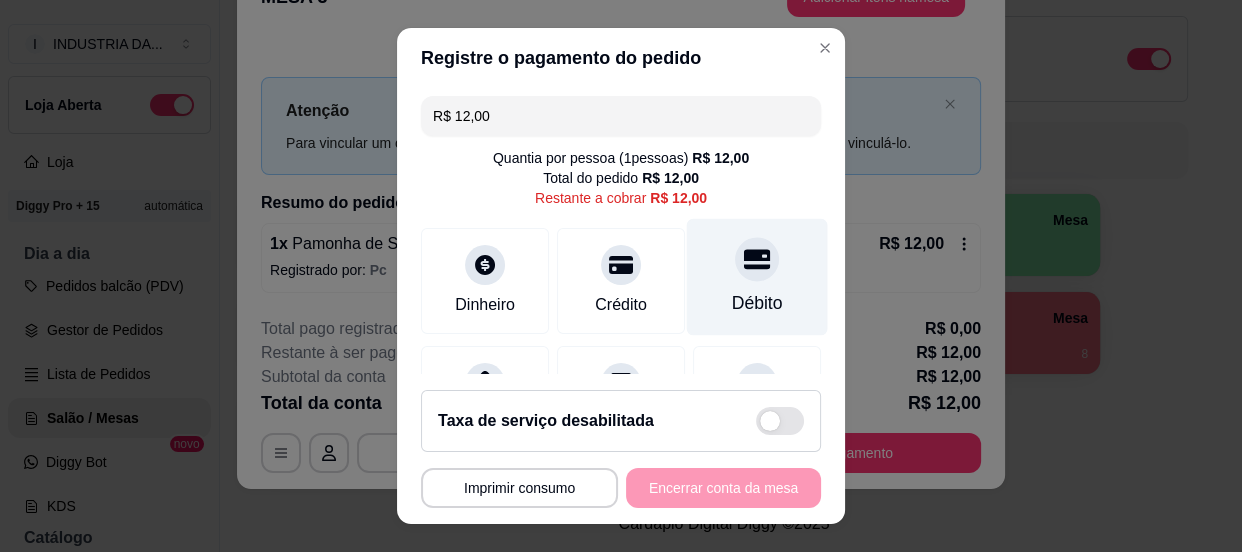 click on "Débito" at bounding box center (757, 276) 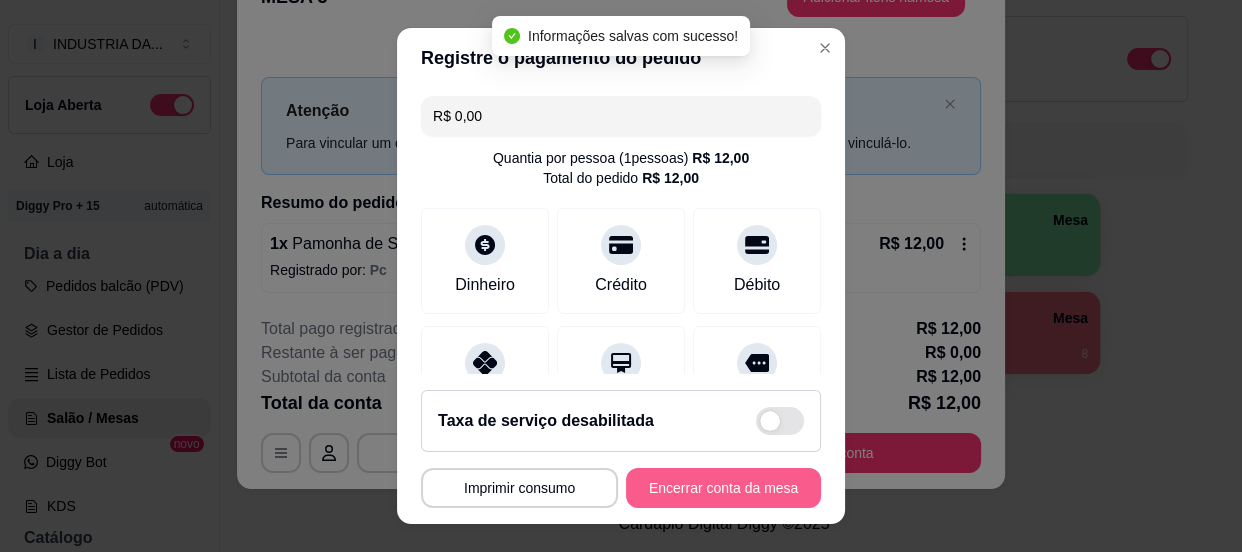 type on "R$ 0,00" 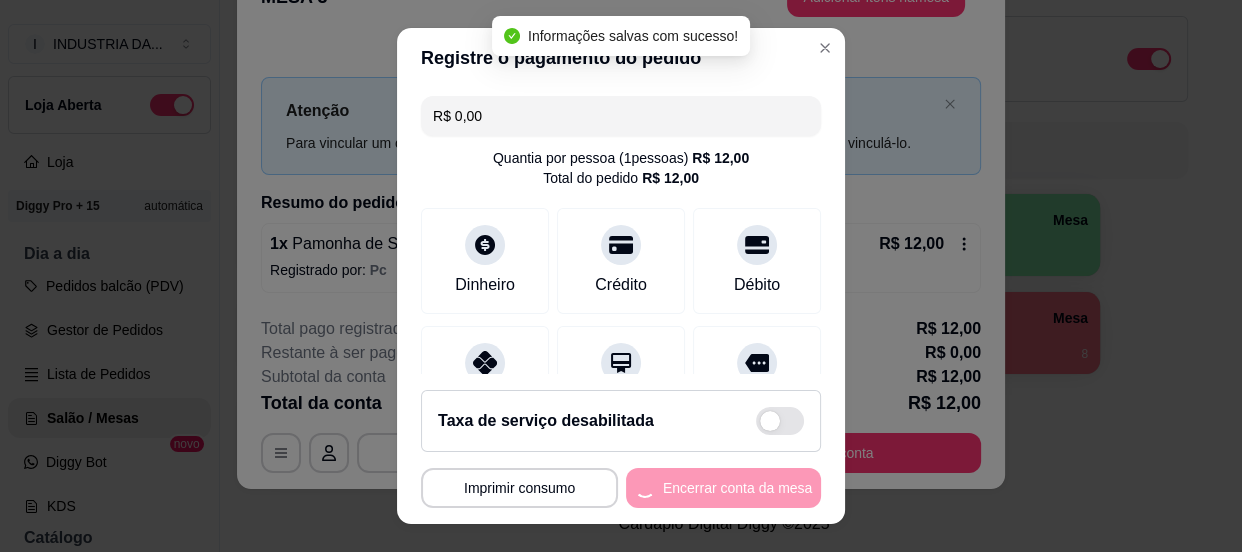scroll, scrollTop: 0, scrollLeft: 0, axis: both 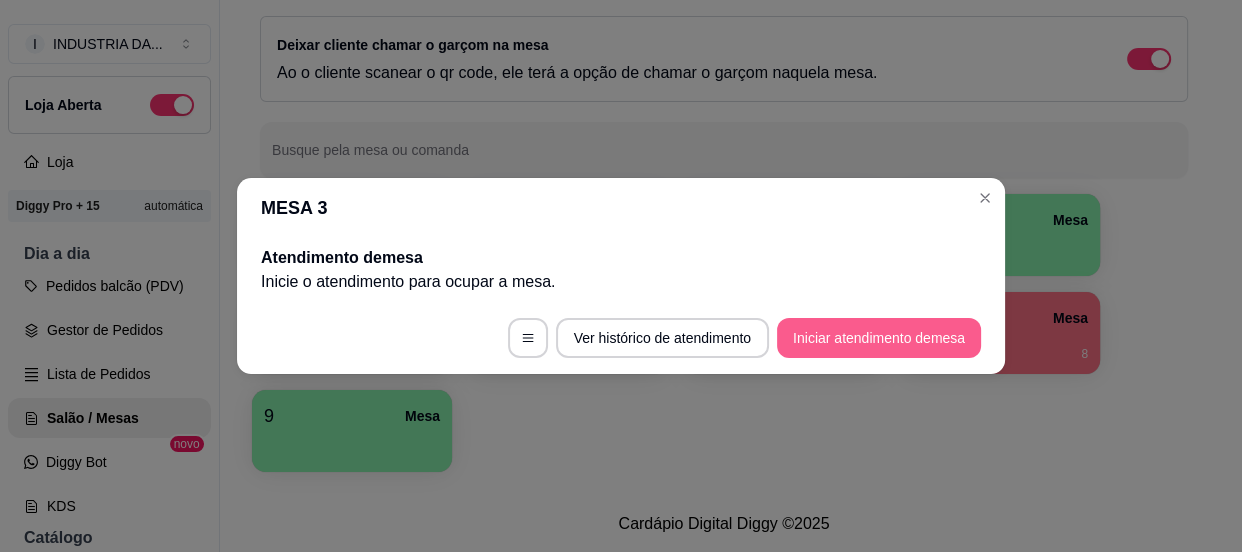 click on "Iniciar atendimento de  mesa" at bounding box center (879, 338) 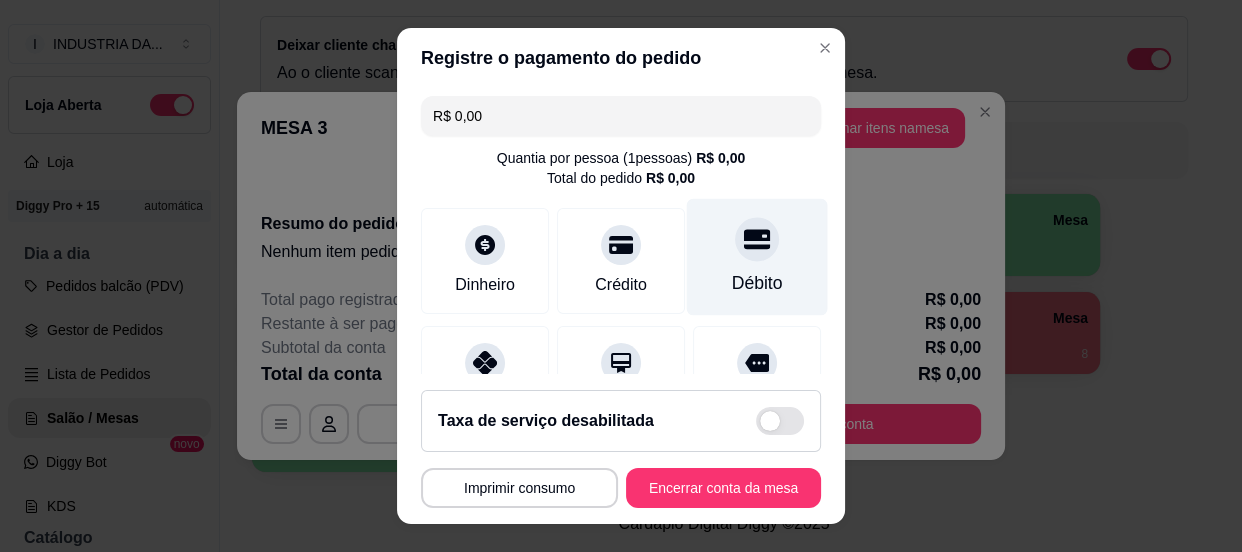 click 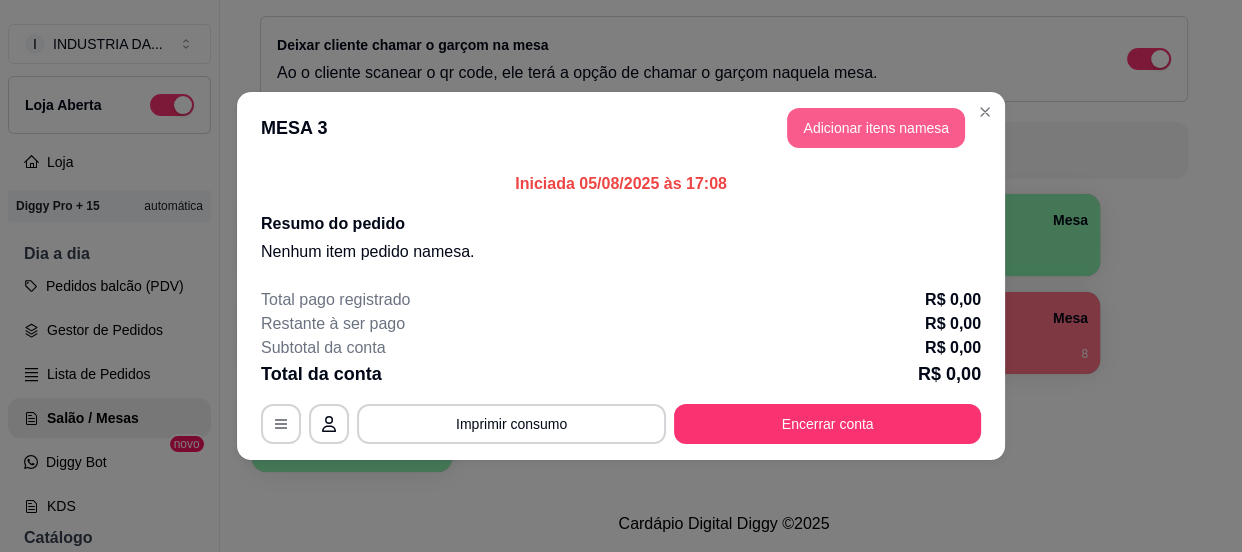 click on "Adicionar itens na  mesa" at bounding box center [876, 128] 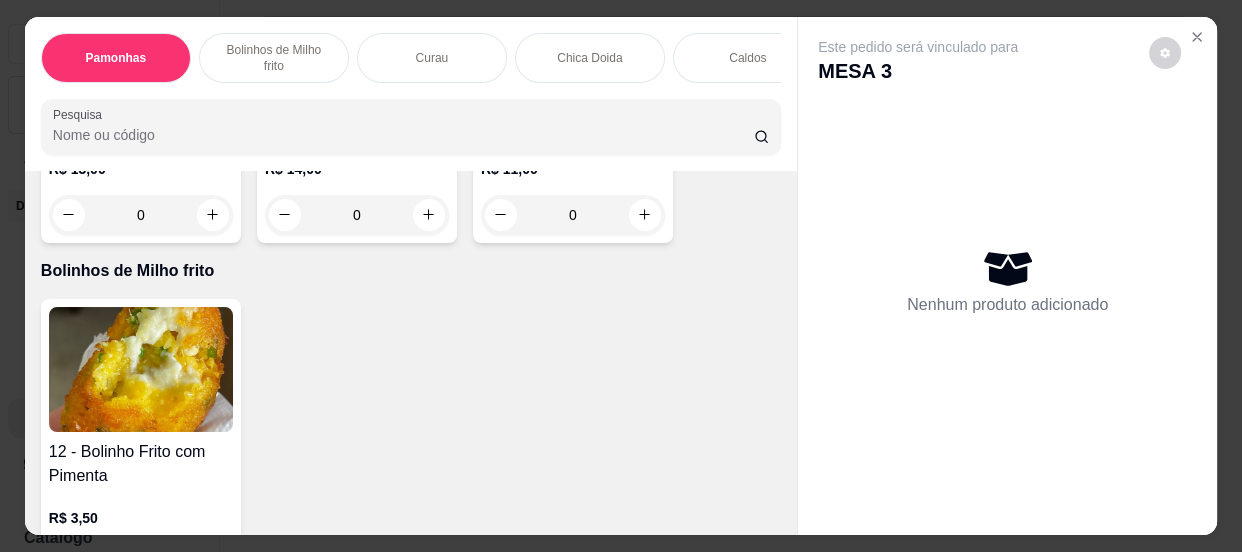 scroll, scrollTop: 909, scrollLeft: 0, axis: vertical 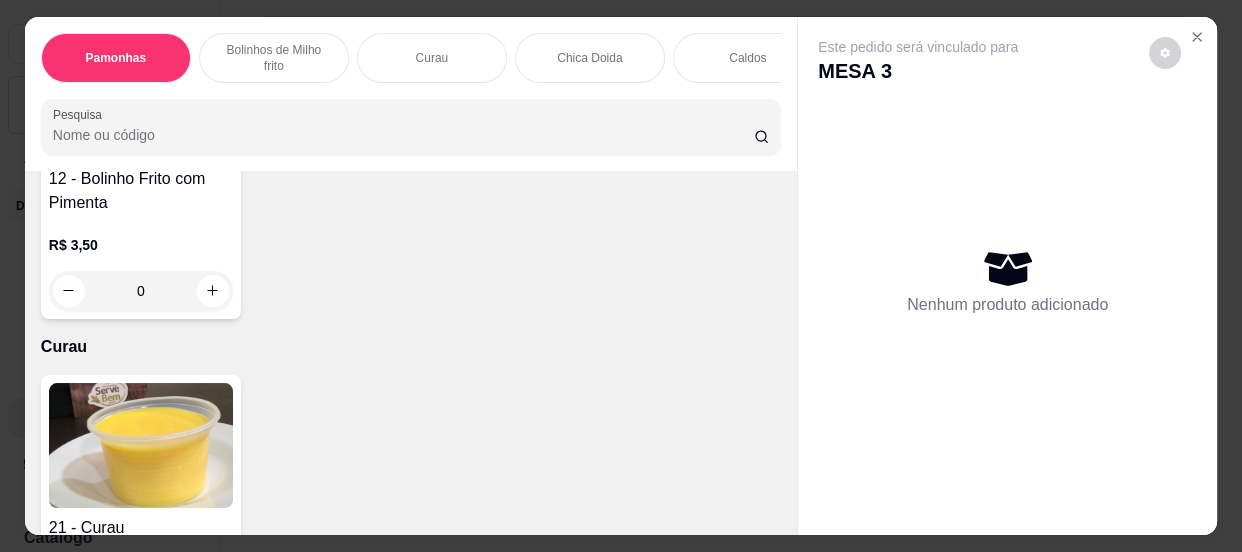 click on "0" at bounding box center [141, 291] 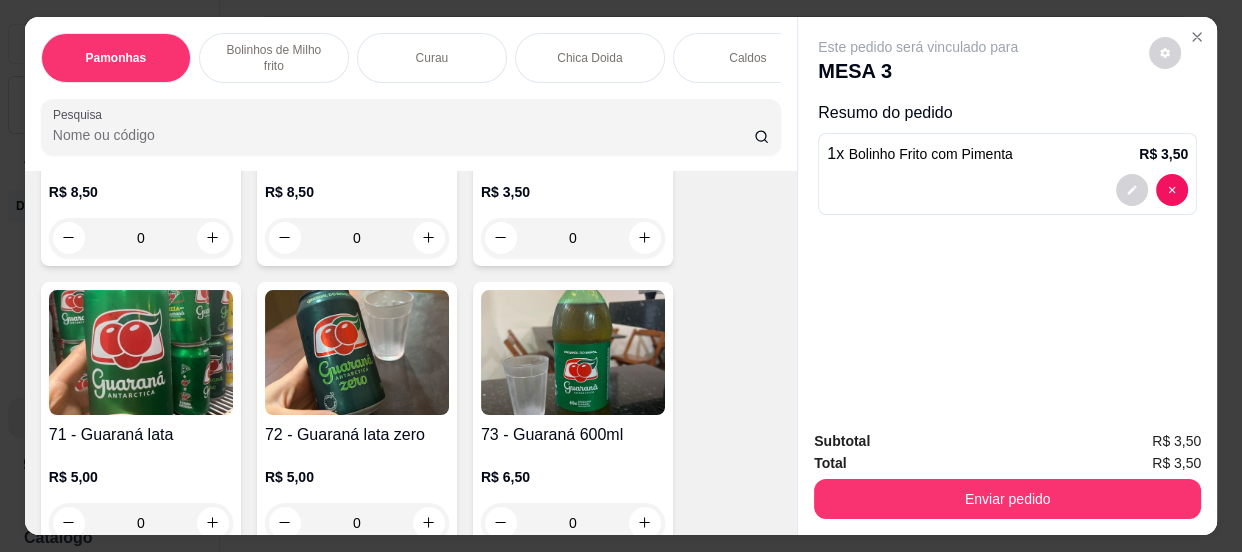 scroll, scrollTop: 3273, scrollLeft: 0, axis: vertical 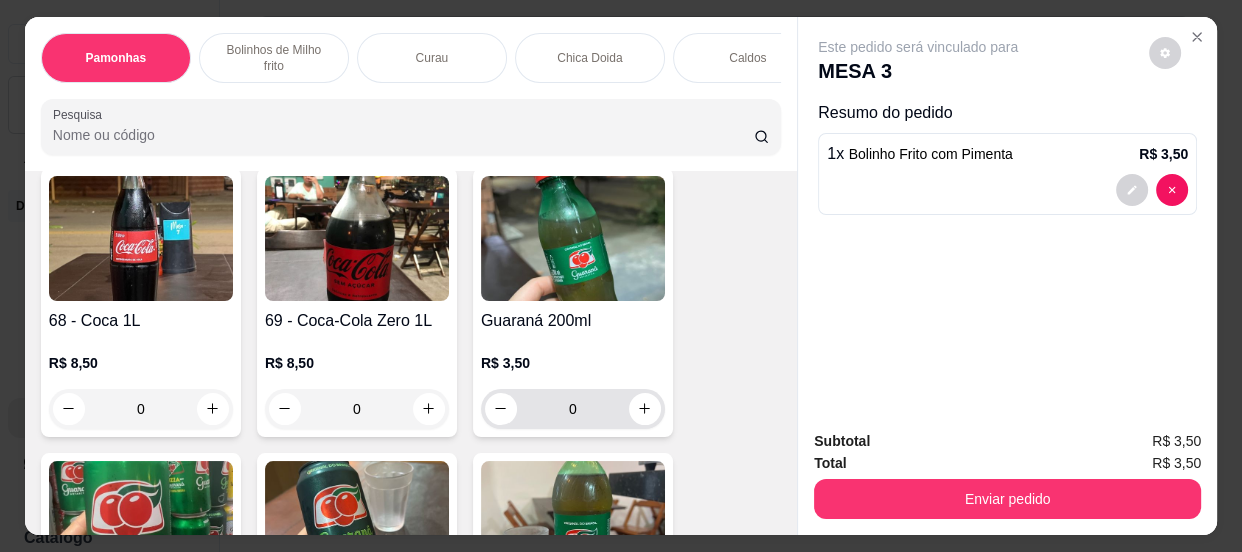 type on "1" 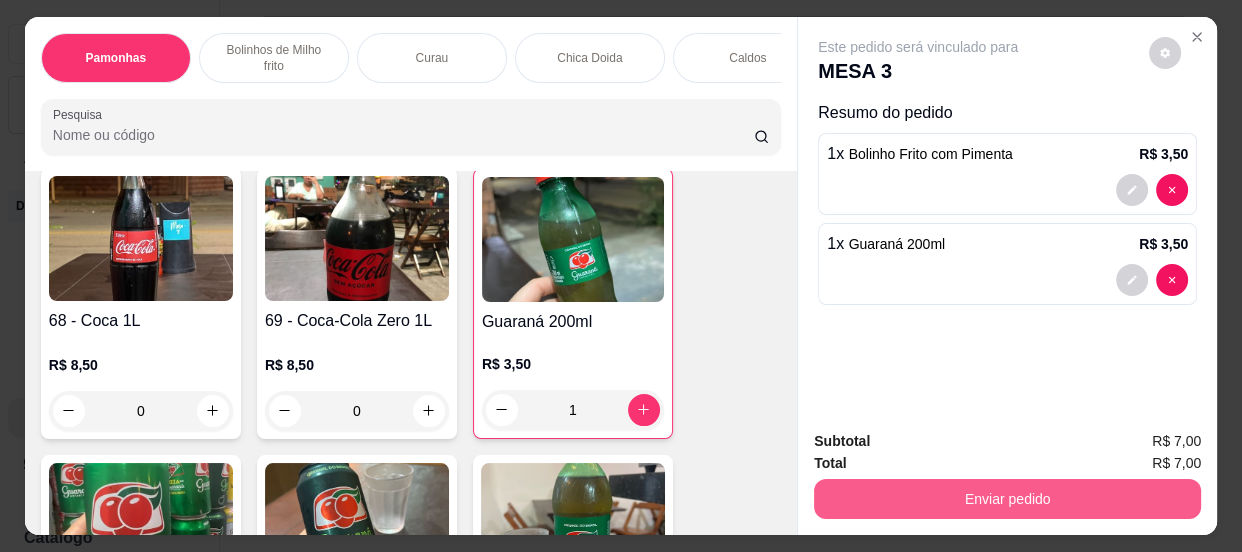type on "1" 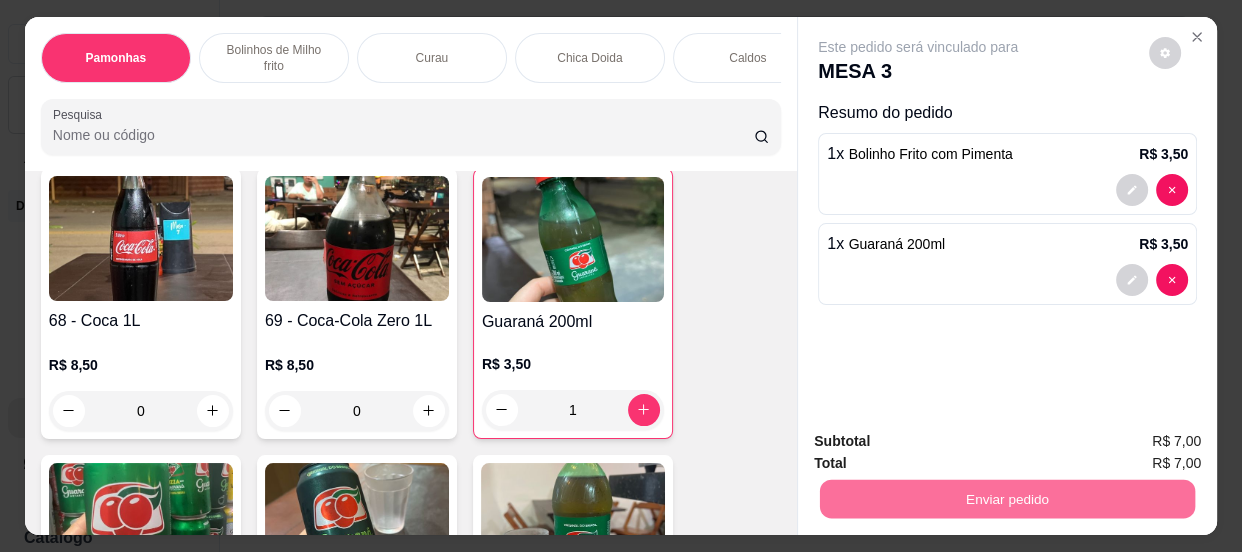 click on "Não registrar e enviar pedido" at bounding box center [942, 443] 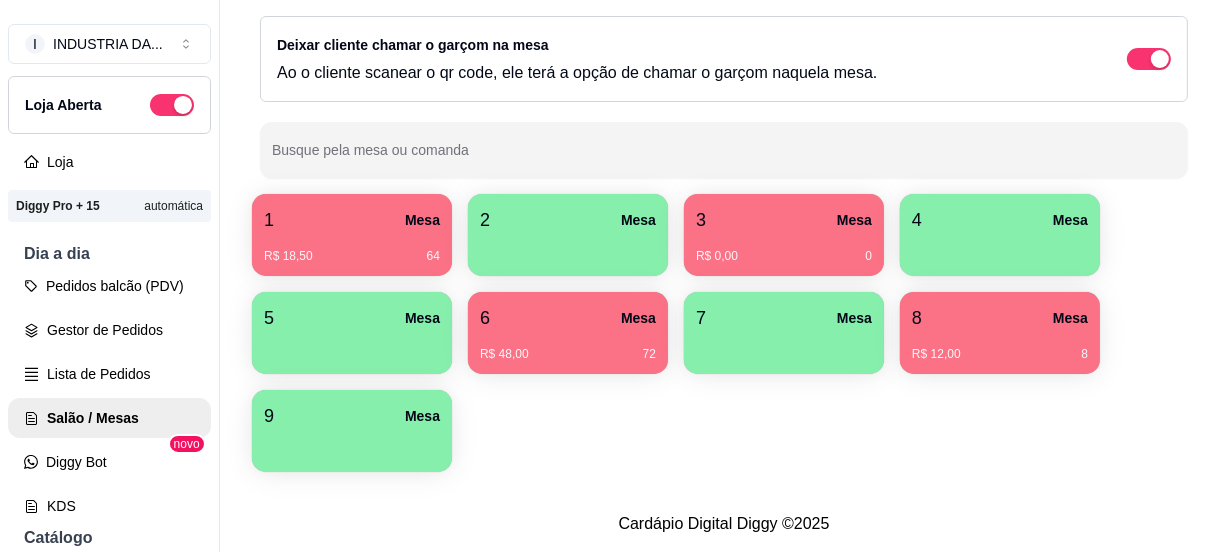 click on "R$ 0,00 0" at bounding box center [784, 256] 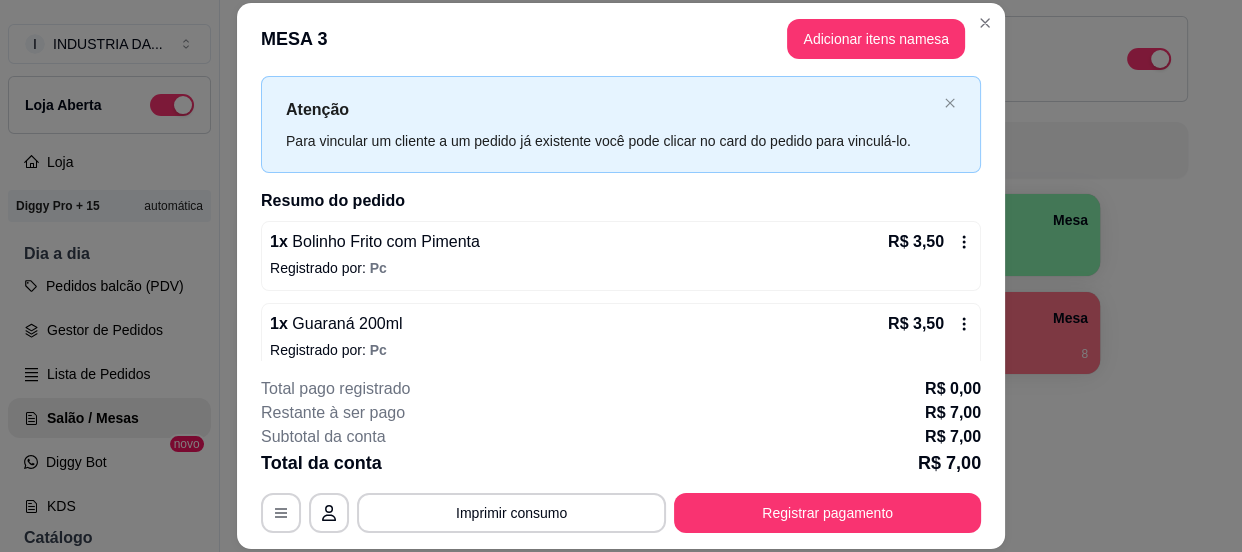 scroll, scrollTop: 61, scrollLeft: 0, axis: vertical 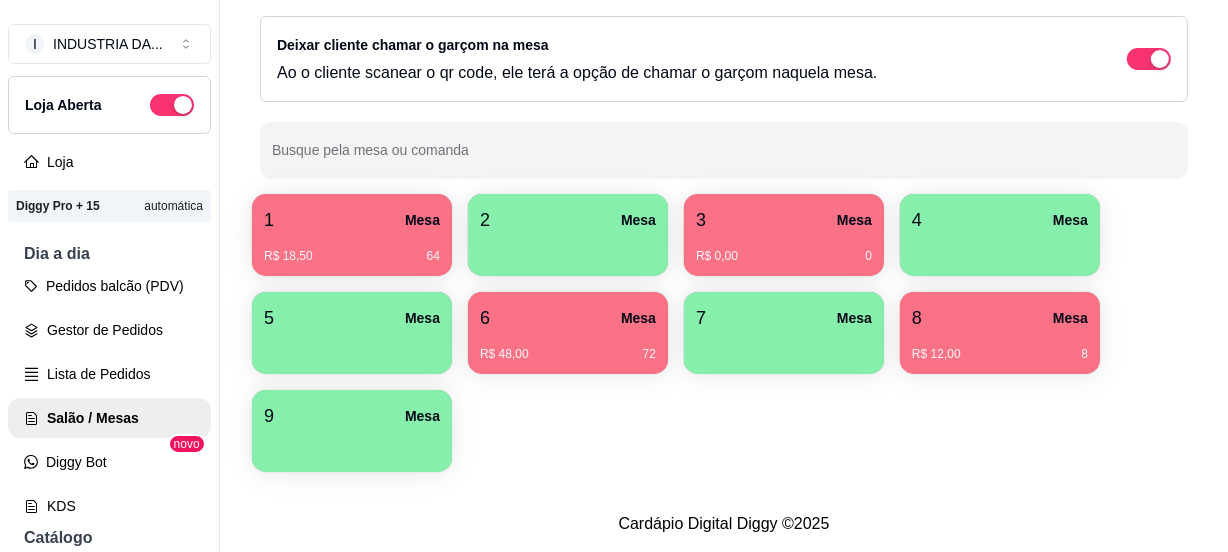 click on "5 Mesa" at bounding box center (352, 333) 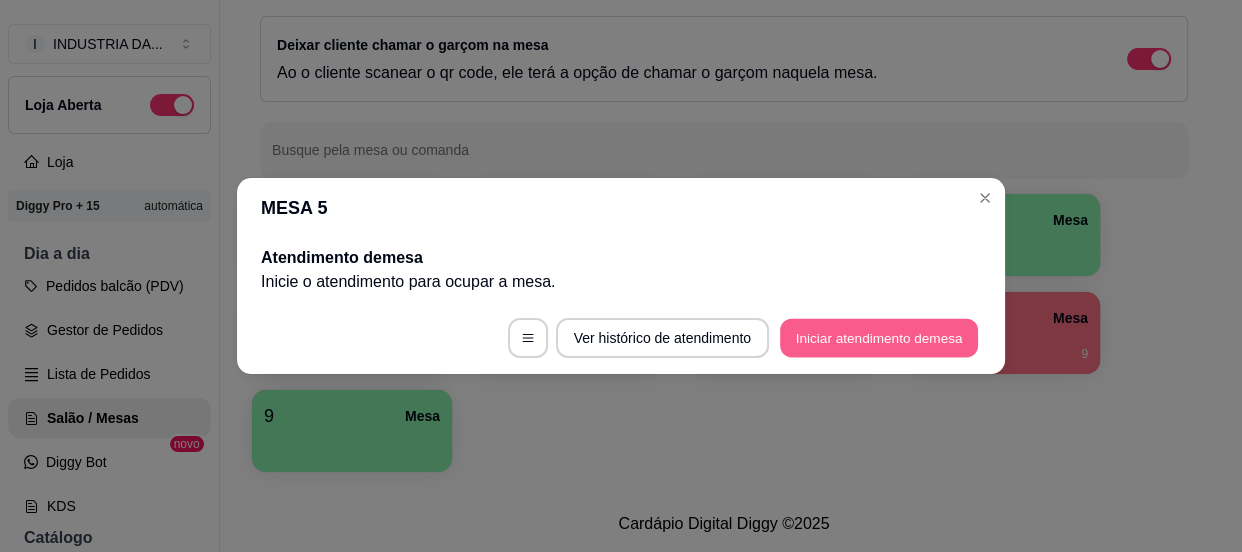click on "Iniciar atendimento de  mesa" at bounding box center [879, 338] 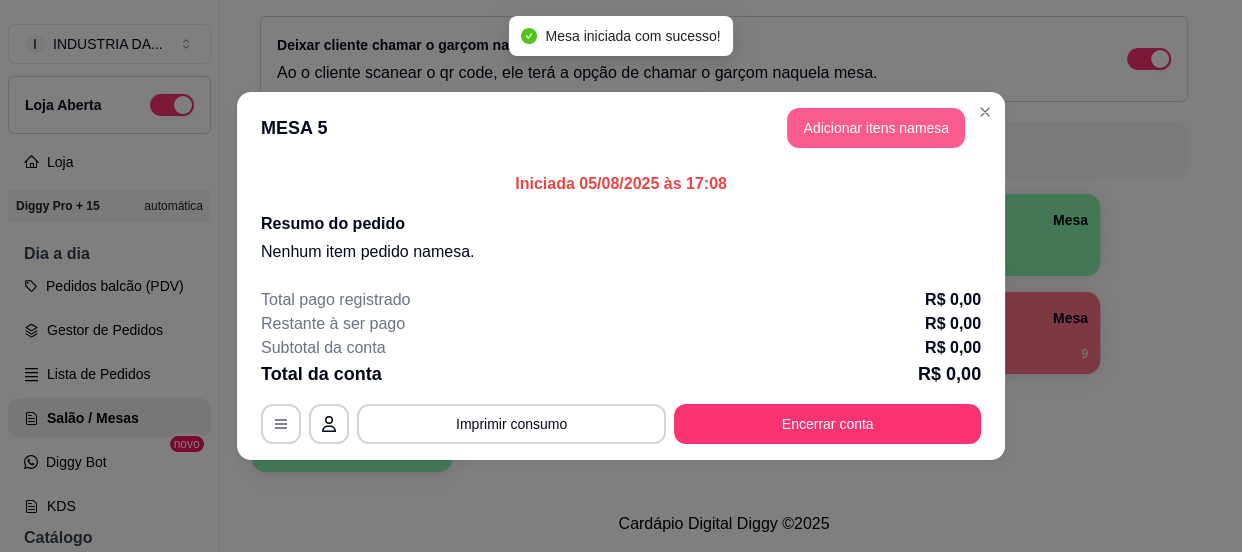 click on "Adicionar itens na  mesa" at bounding box center (876, 128) 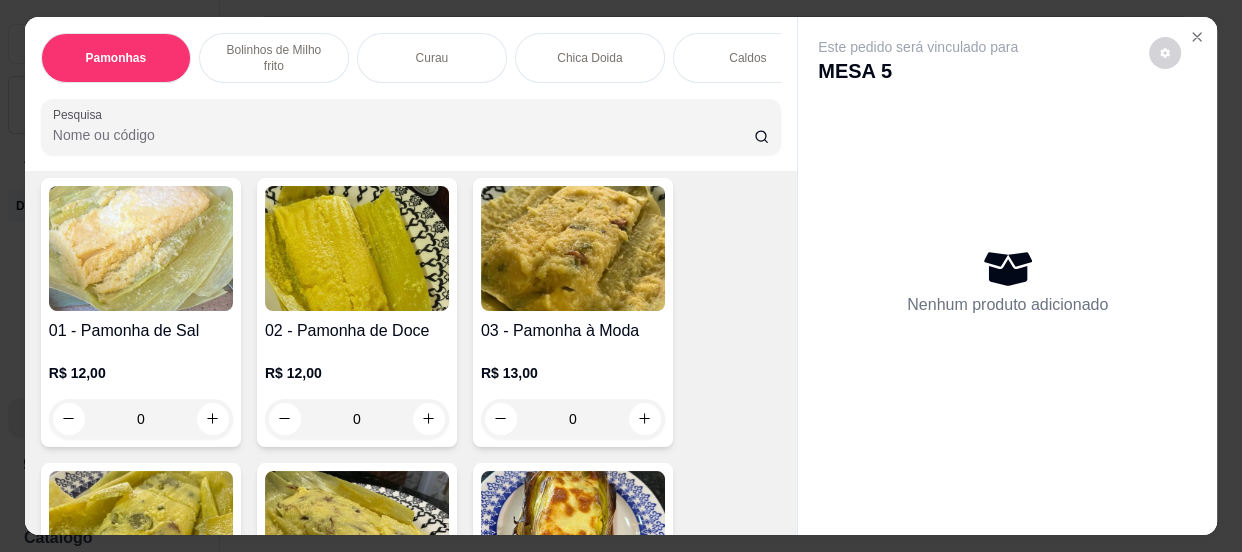 scroll, scrollTop: 181, scrollLeft: 0, axis: vertical 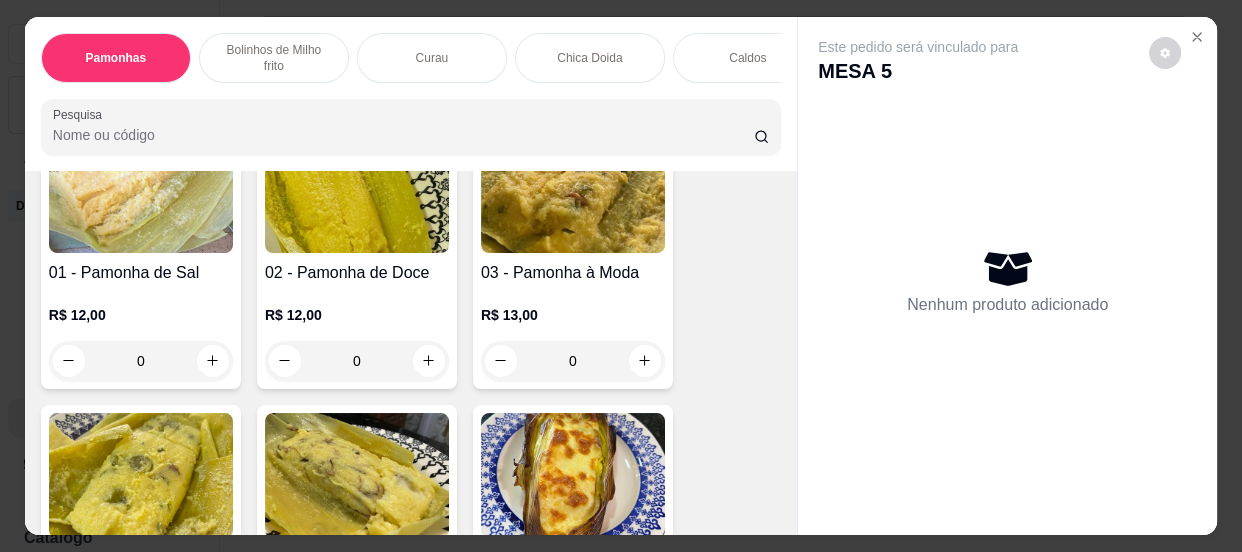 click on "0" at bounding box center (357, 361) 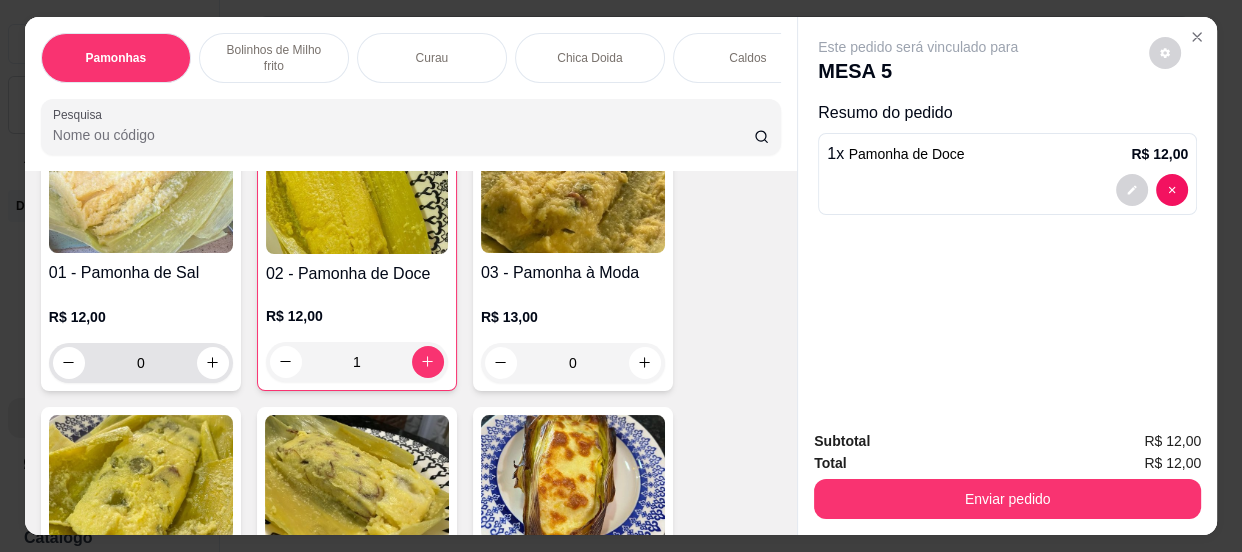 type on "1" 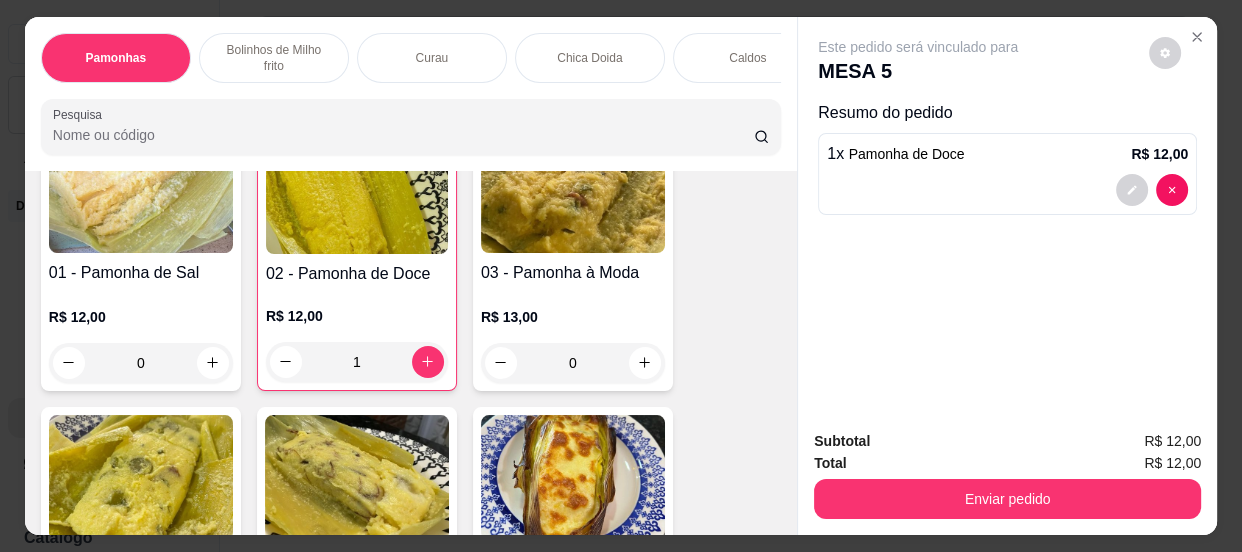 click on "0" at bounding box center (141, 363) 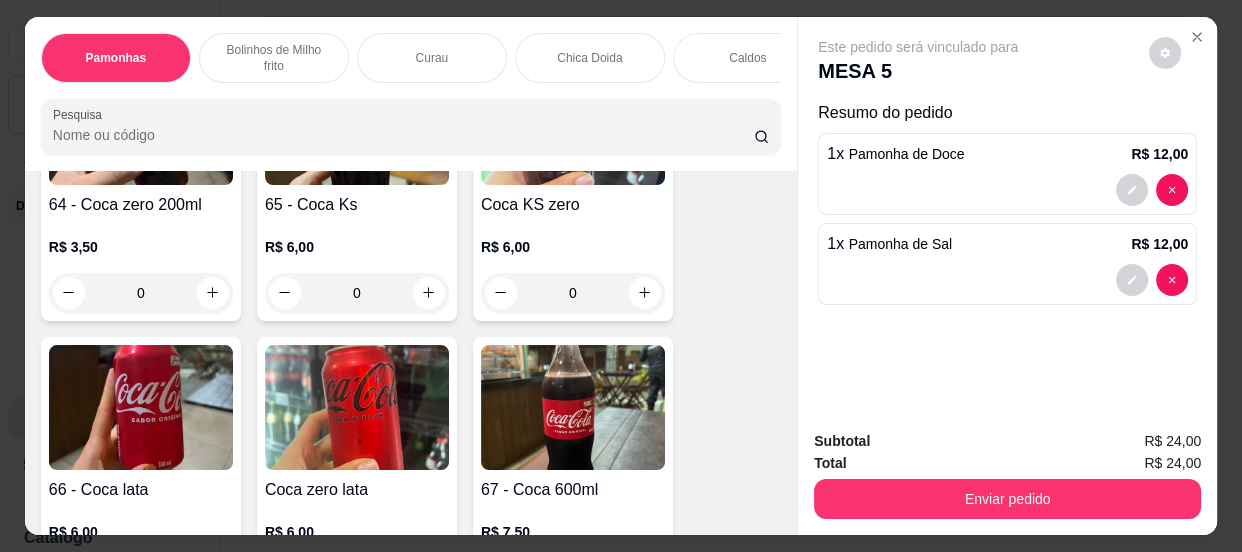 scroll, scrollTop: 3273, scrollLeft: 0, axis: vertical 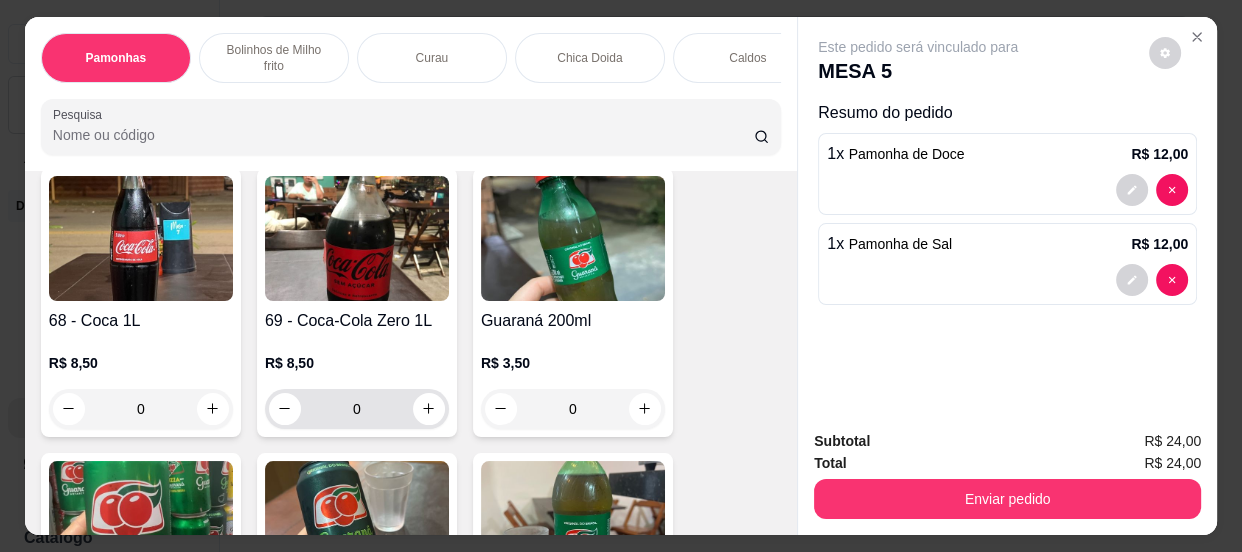 type on "1" 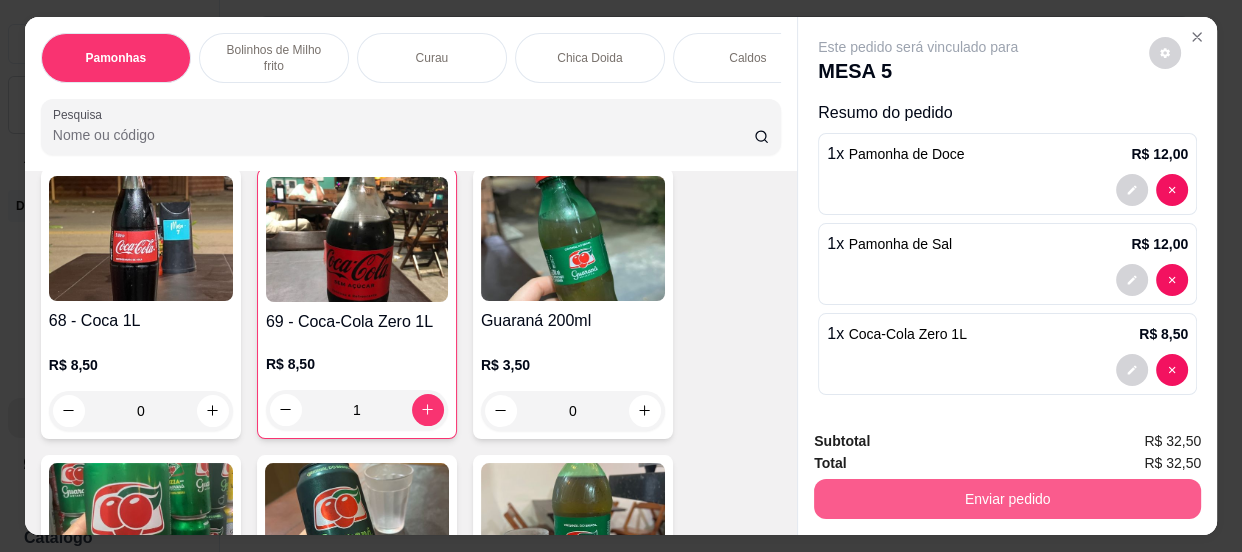 type on "1" 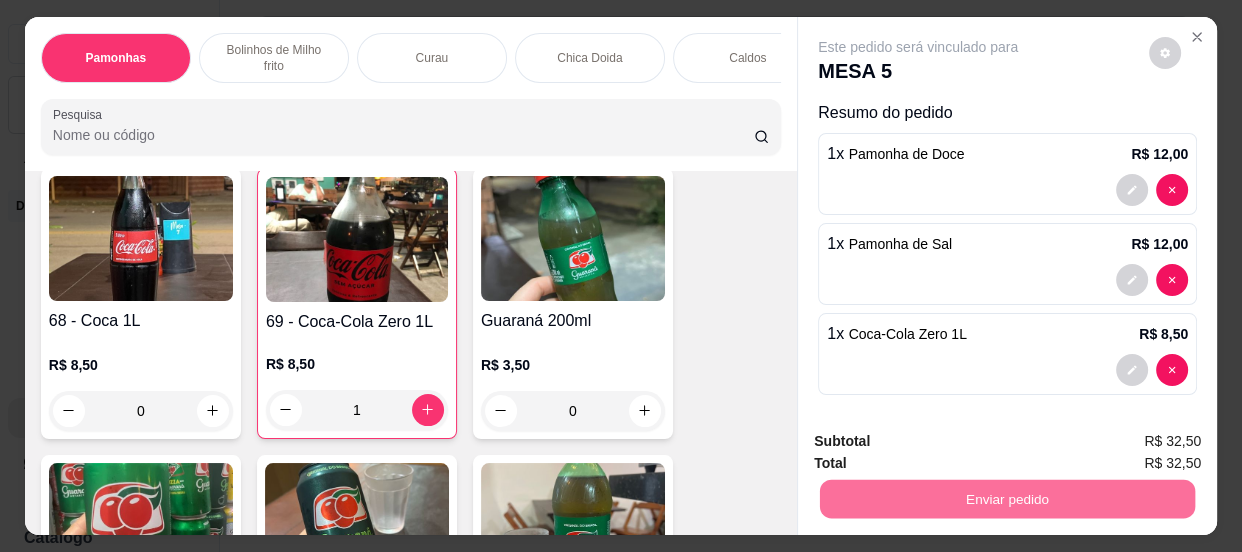 click on "Não registrar e enviar pedido" at bounding box center [942, 443] 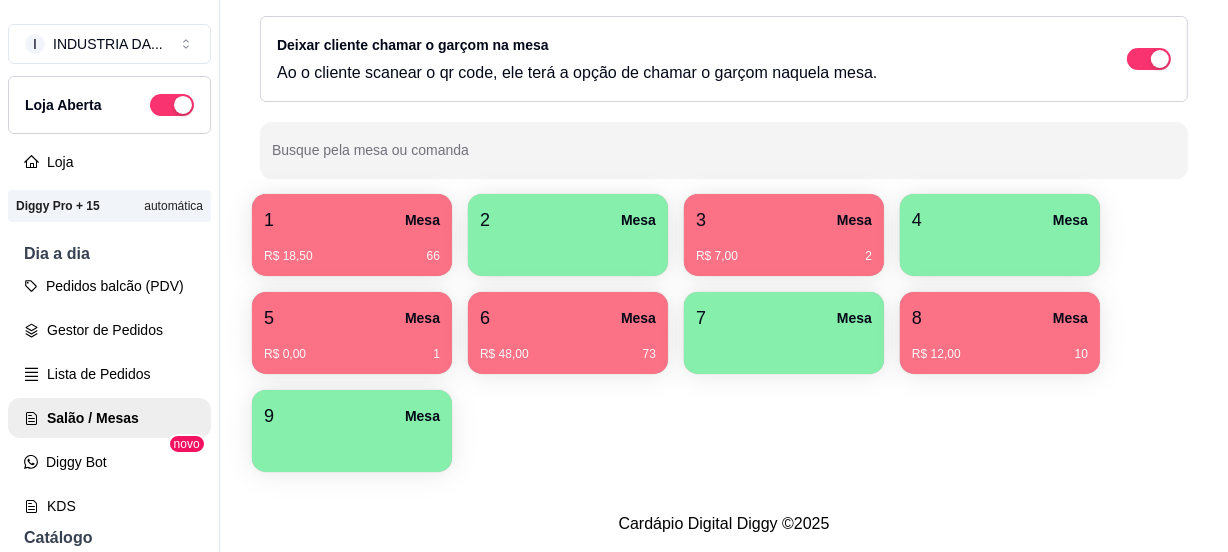 click on "9 Mesa" at bounding box center [352, 416] 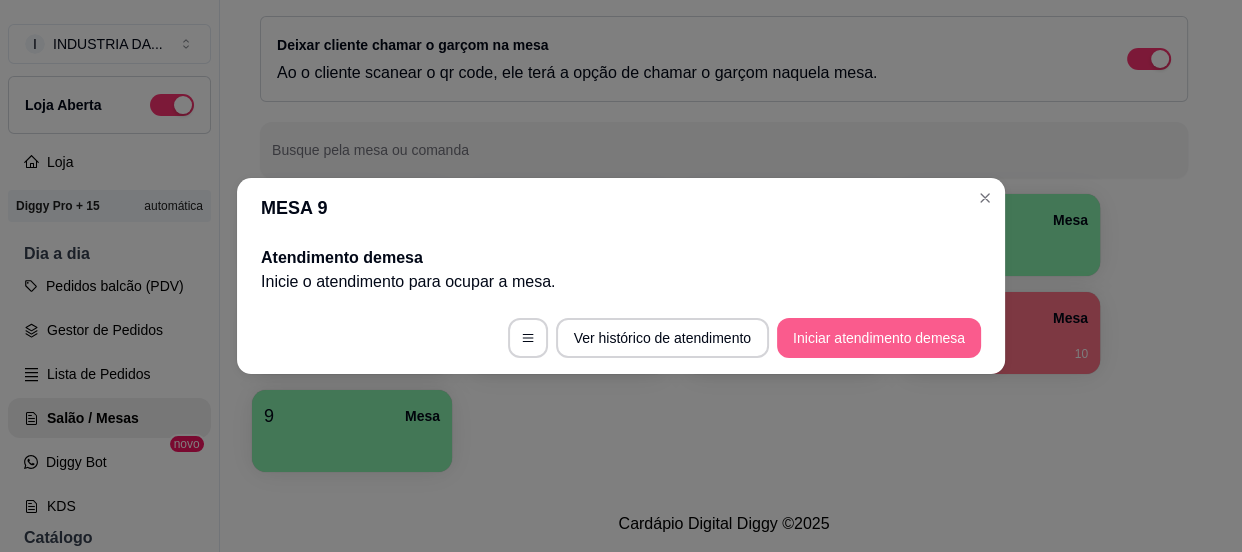 click on "Iniciar atendimento de  mesa" at bounding box center [879, 338] 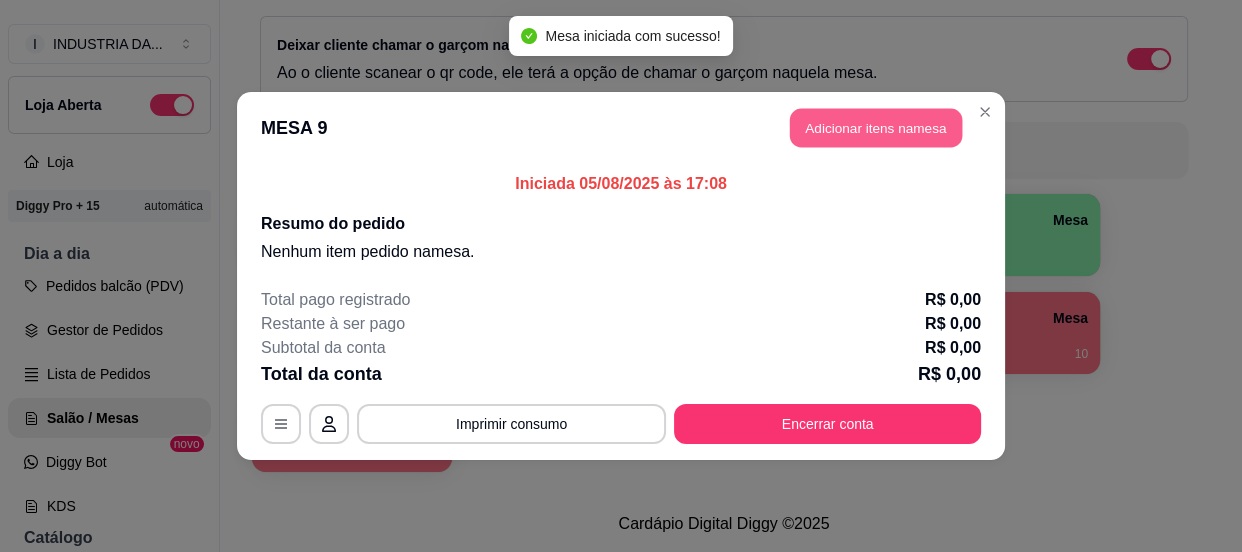 click on "Adicionar itens na  mesa" at bounding box center (876, 128) 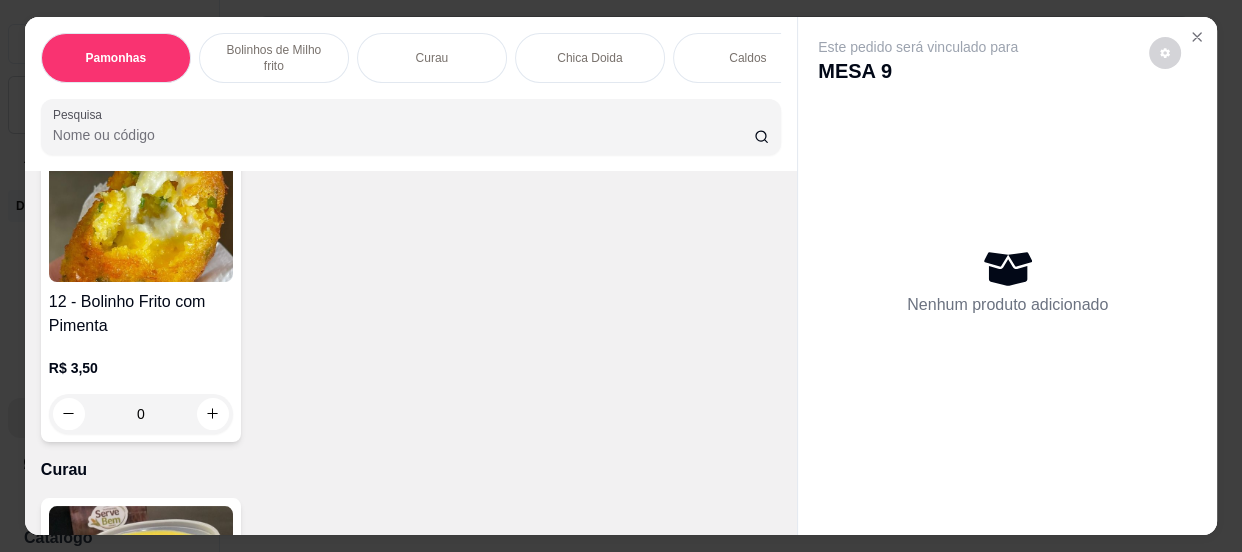 scroll, scrollTop: 818, scrollLeft: 0, axis: vertical 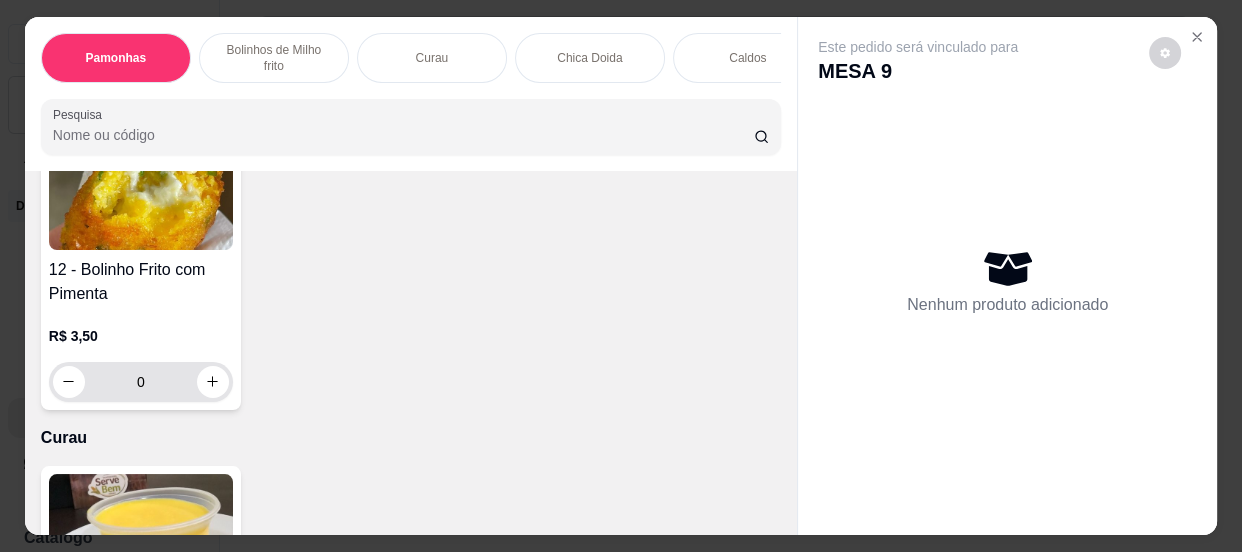 click on "0" at bounding box center (141, 382) 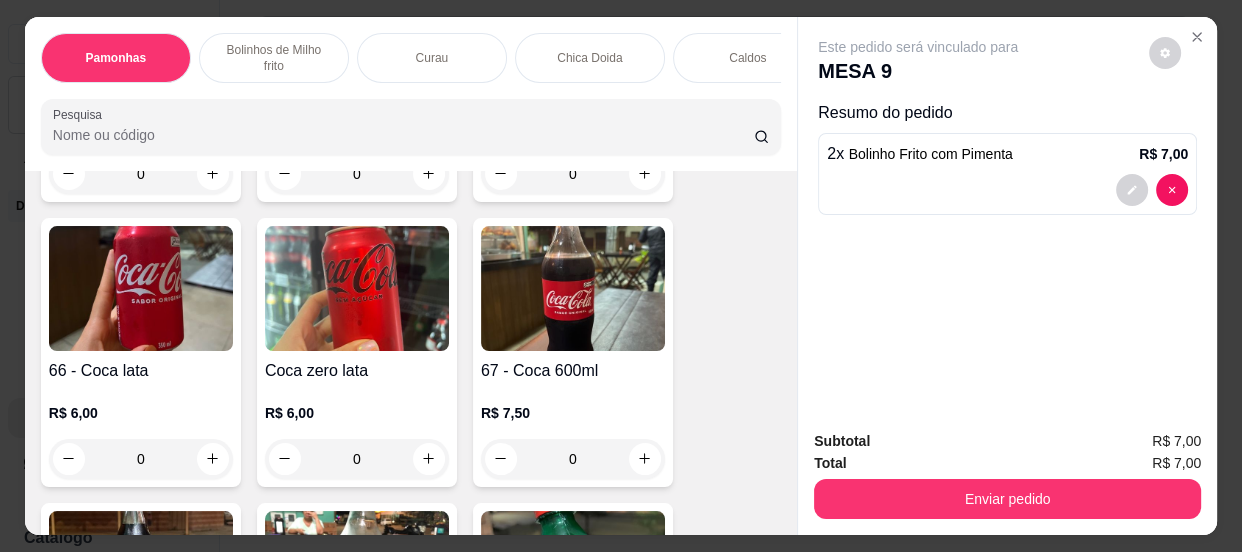 scroll, scrollTop: 3000, scrollLeft: 0, axis: vertical 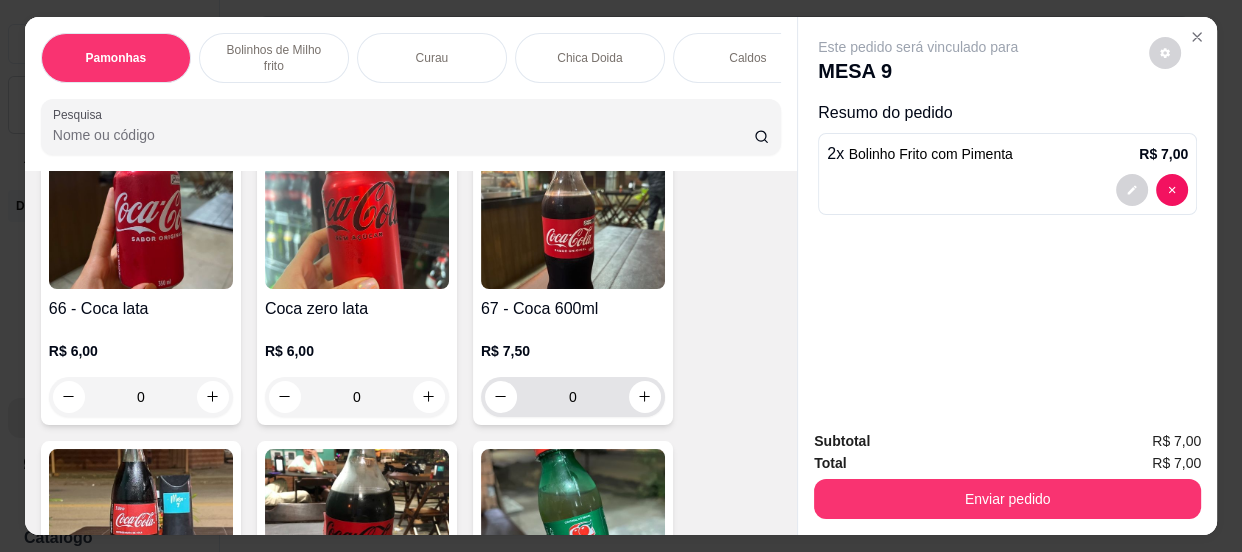 type on "2" 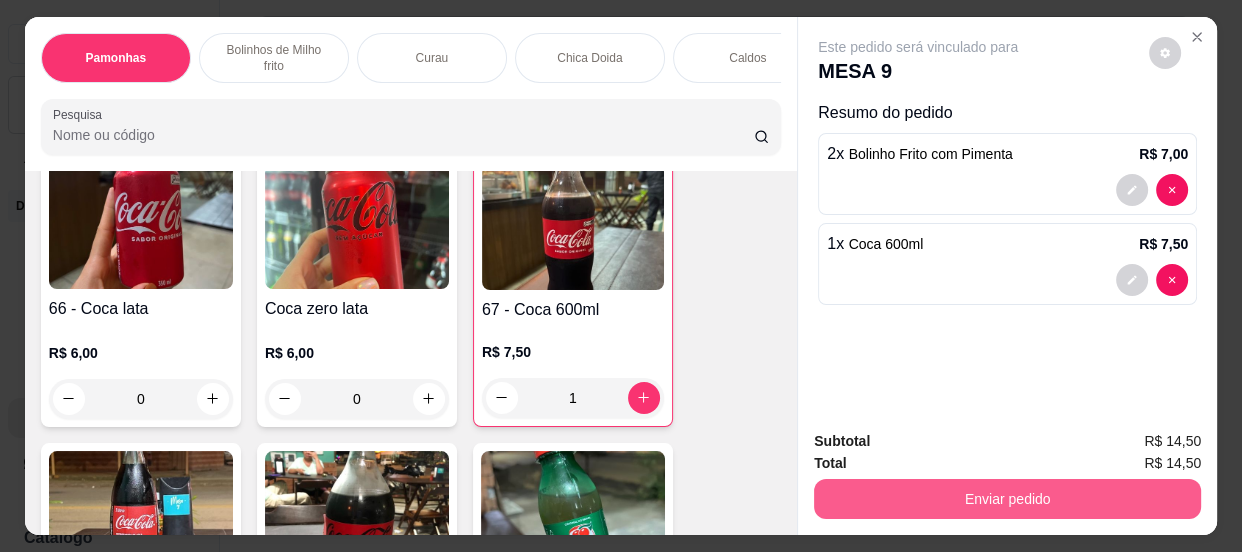 type on "1" 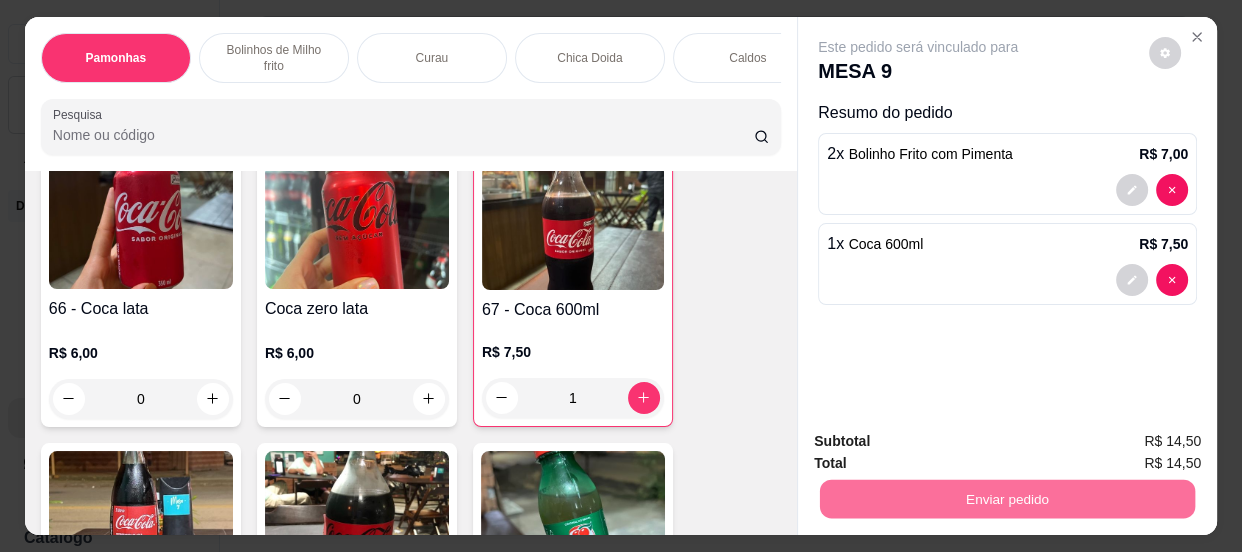 click on "Não registrar e enviar pedido" at bounding box center (942, 442) 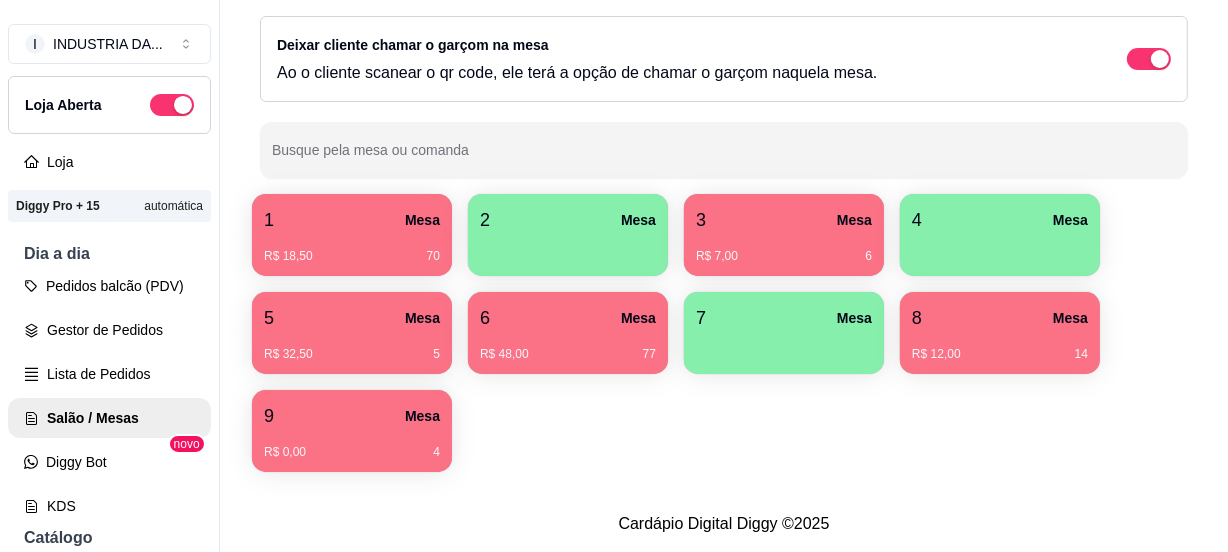 click on "3 Mesa R$ 7,00 6" at bounding box center [784, 235] 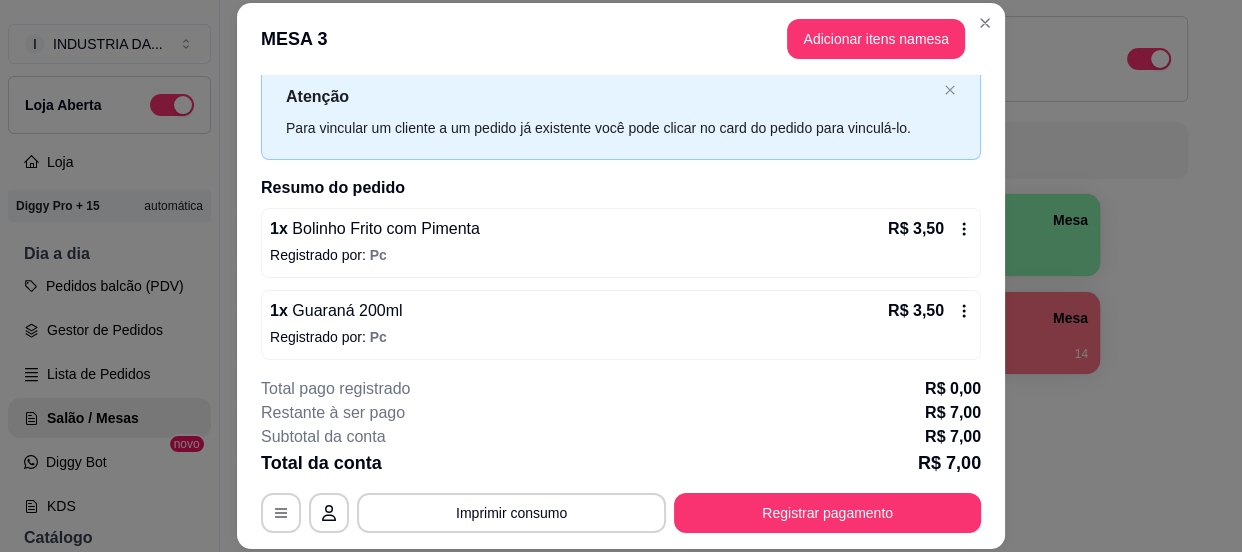 scroll, scrollTop: 61, scrollLeft: 0, axis: vertical 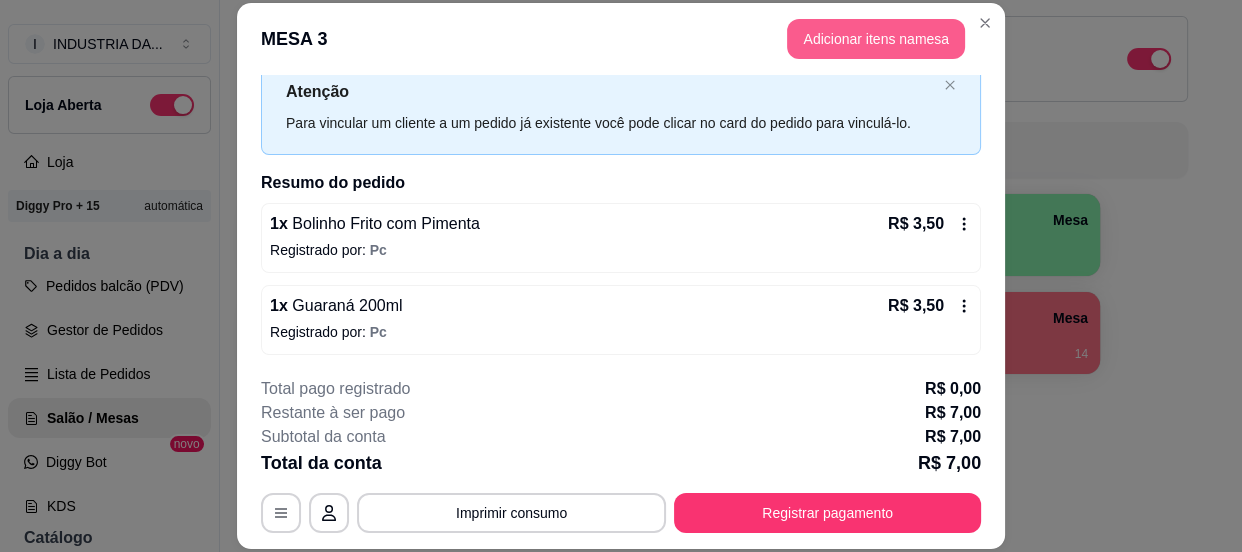 click on "Adicionar itens na  mesa" at bounding box center (876, 39) 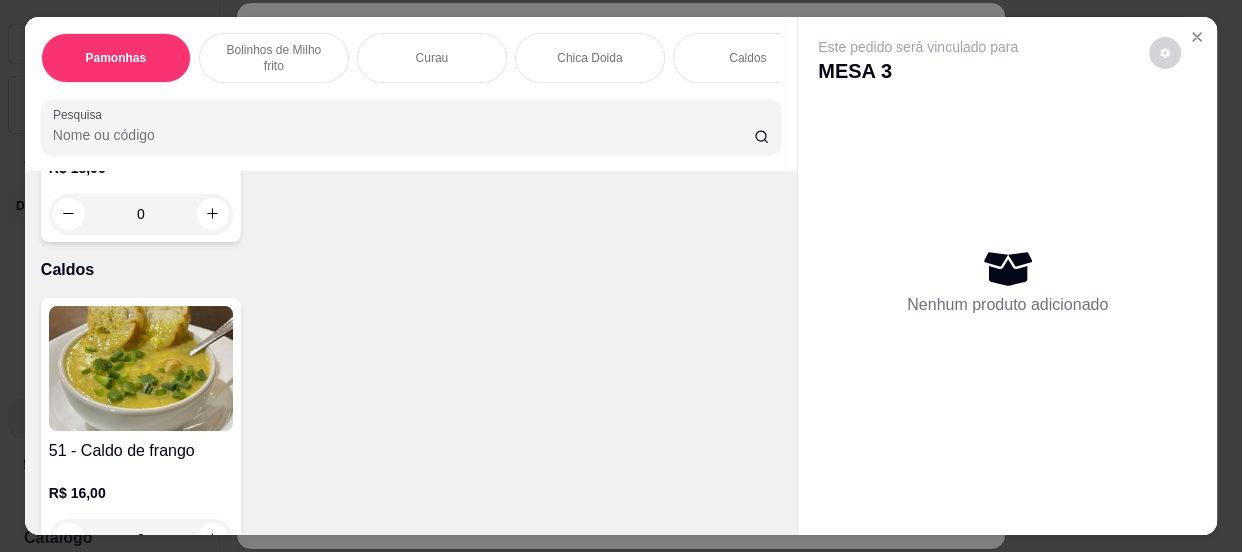 scroll, scrollTop: 1818, scrollLeft: 0, axis: vertical 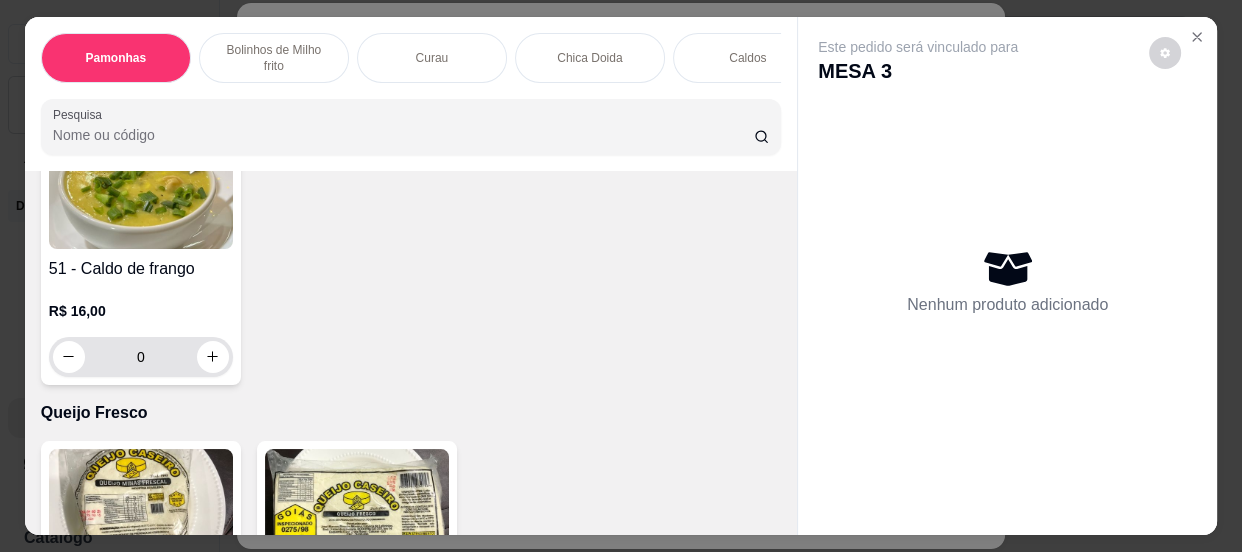 click on "0" at bounding box center [141, 357] 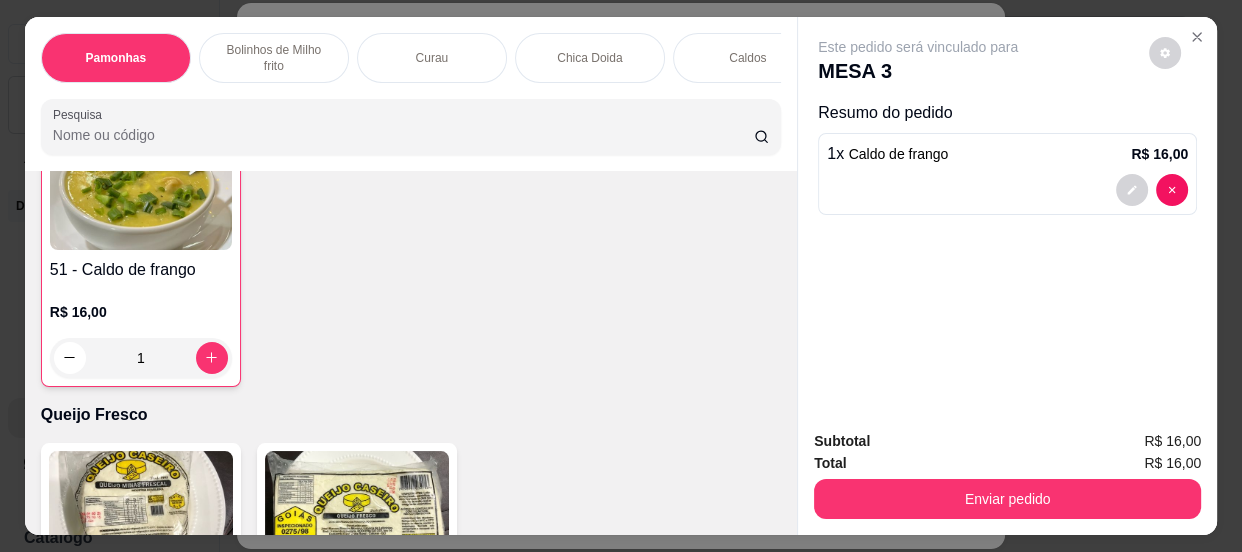 scroll, scrollTop: 1819, scrollLeft: 0, axis: vertical 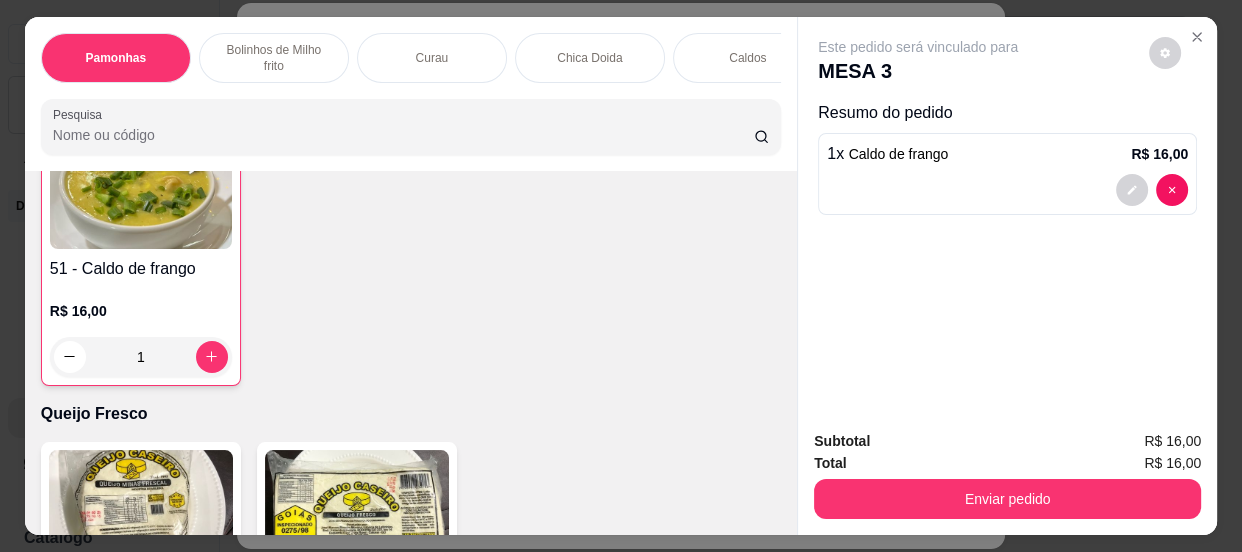 type on "1" 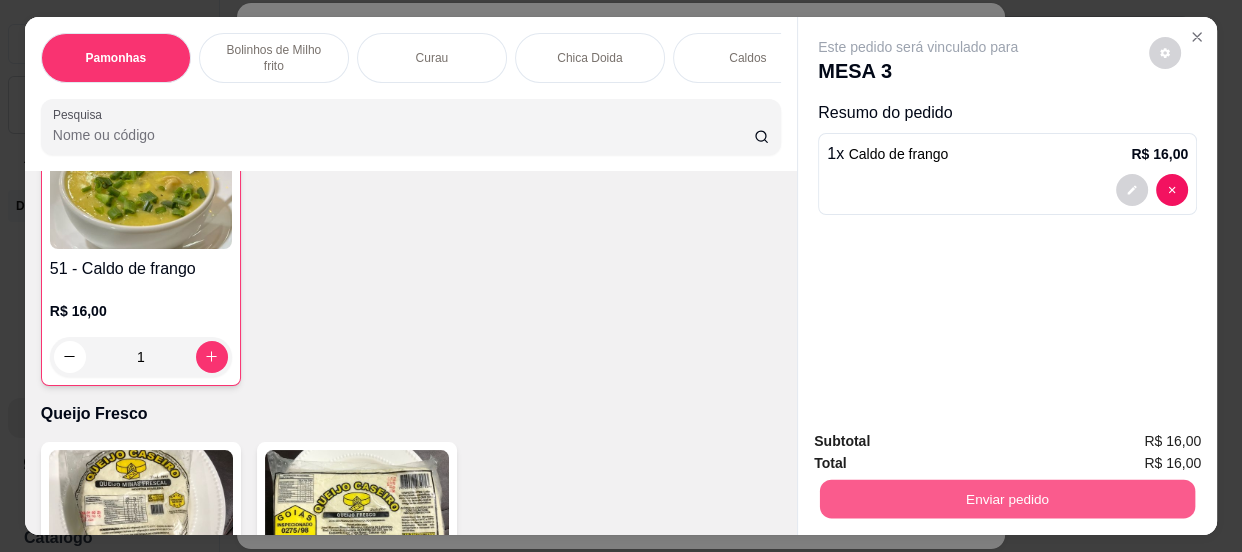 click on "Enviar pedido" at bounding box center (1007, 499) 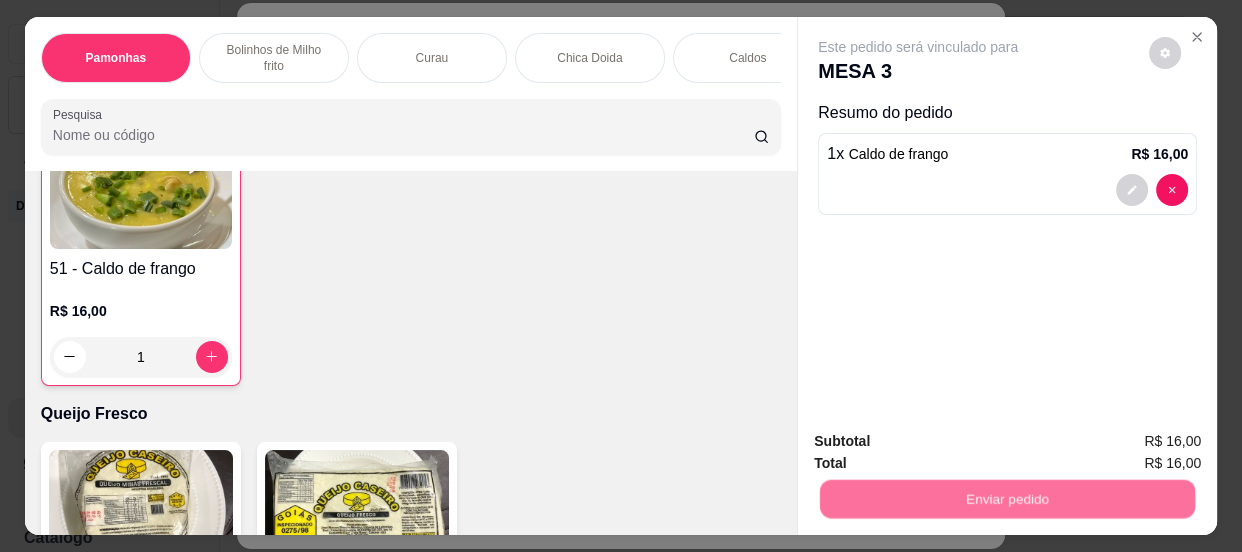 click on "Não registrar e enviar pedido" at bounding box center [942, 443] 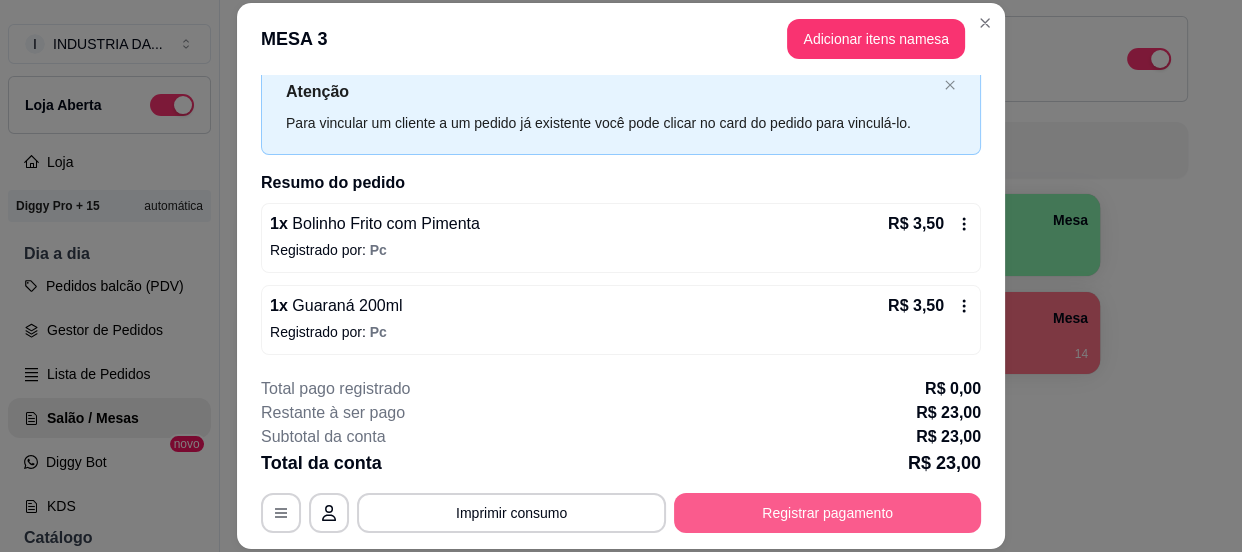 click on "Registrar pagamento" at bounding box center (827, 513) 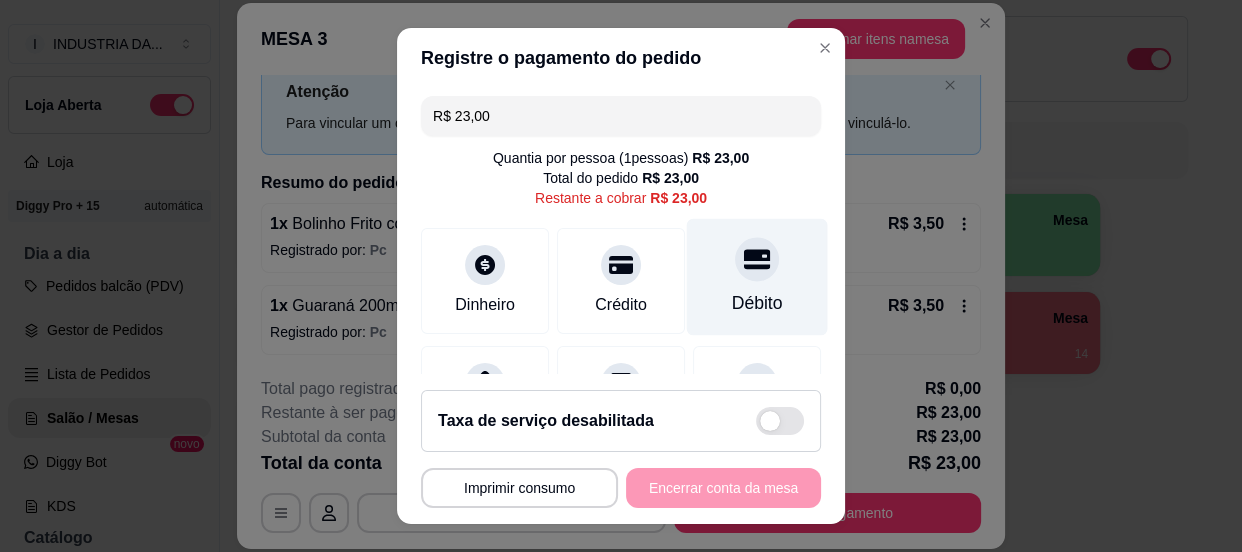 click on "Débito" at bounding box center (757, 303) 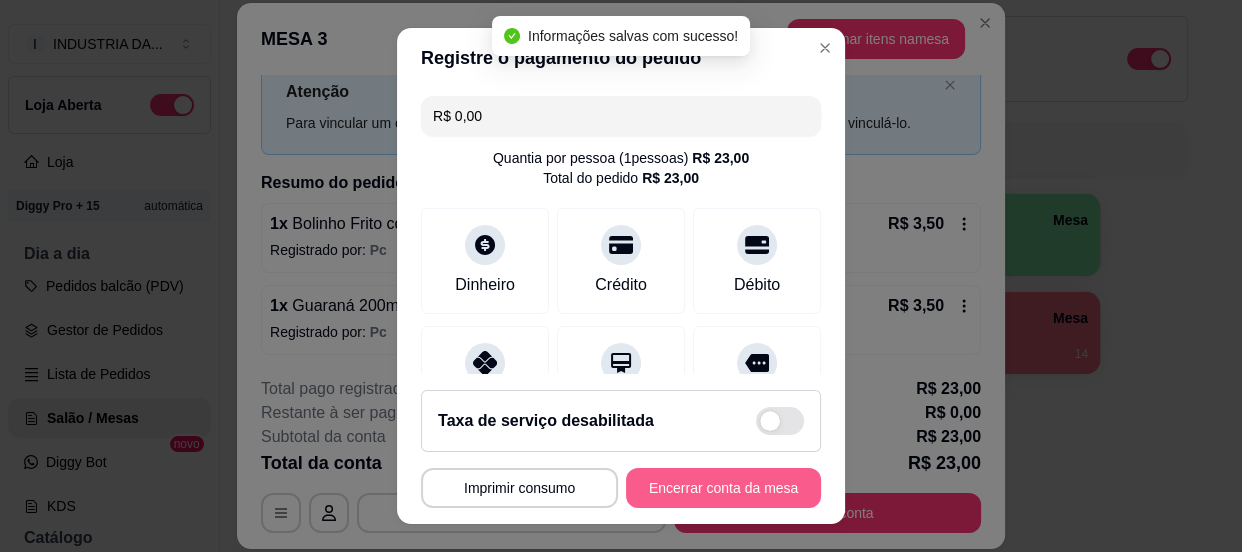 type on "R$ 0,00" 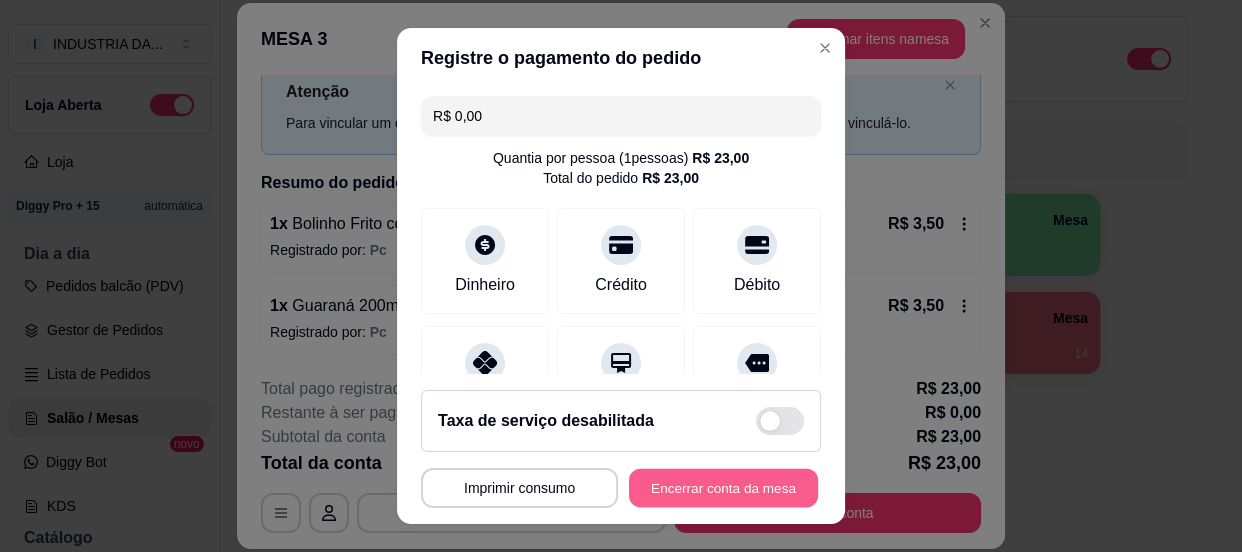 click on "Encerrar conta da mesa" at bounding box center [723, 488] 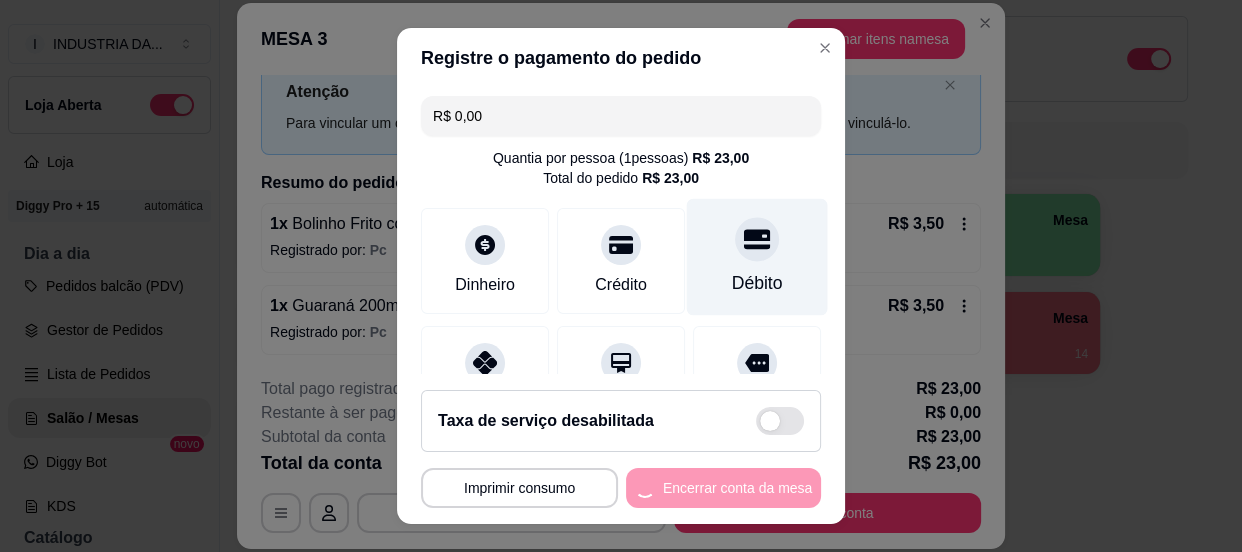 scroll, scrollTop: 0, scrollLeft: 0, axis: both 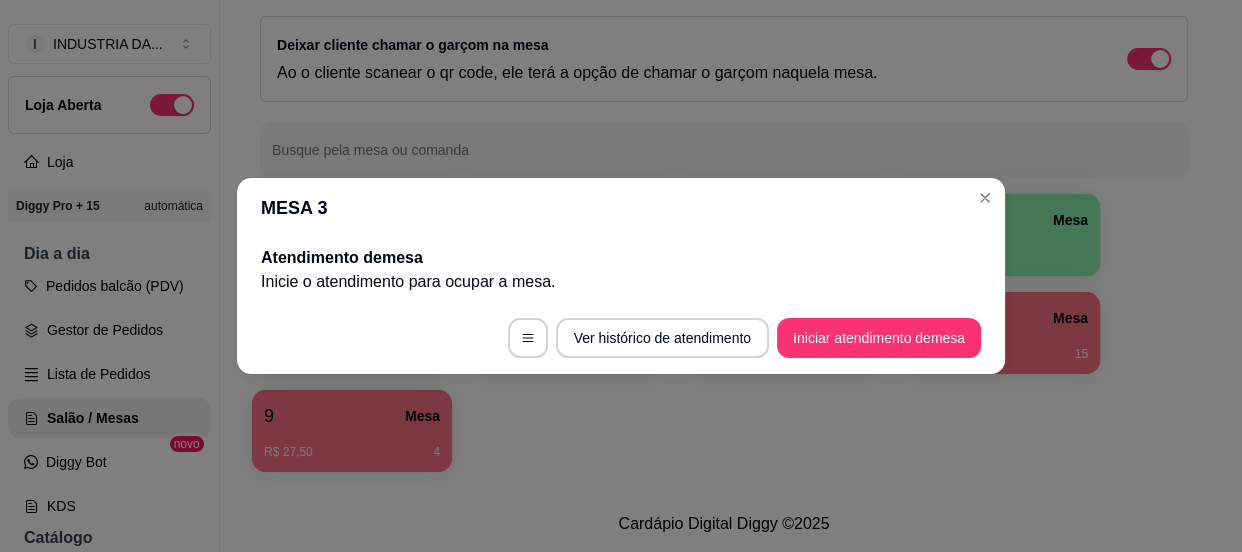 click on "MESA 3" at bounding box center (621, 208) 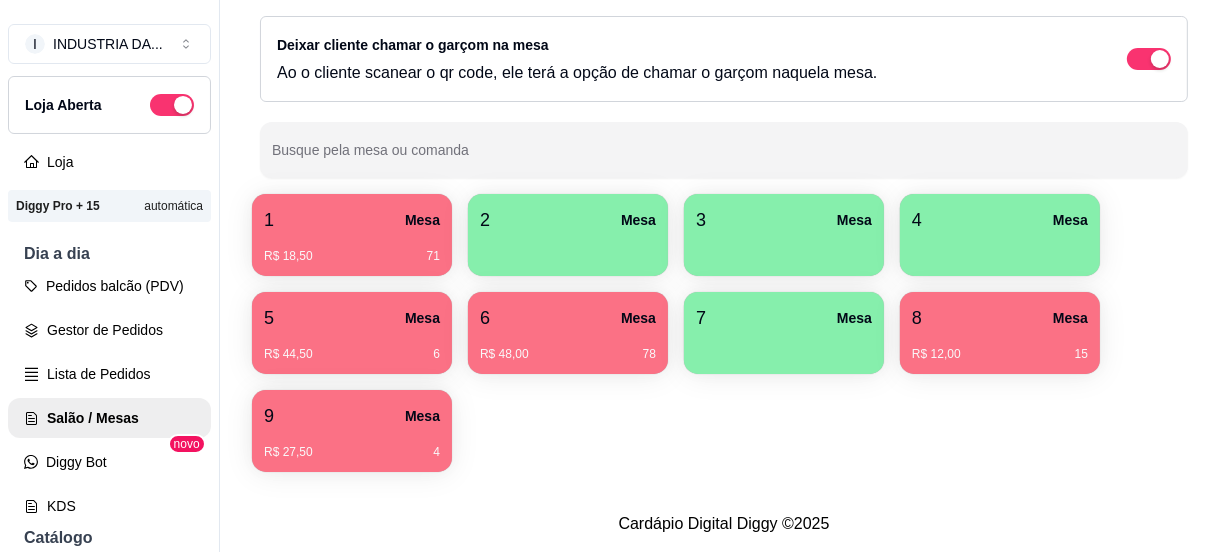 click on "7 Mesa" at bounding box center (784, 318) 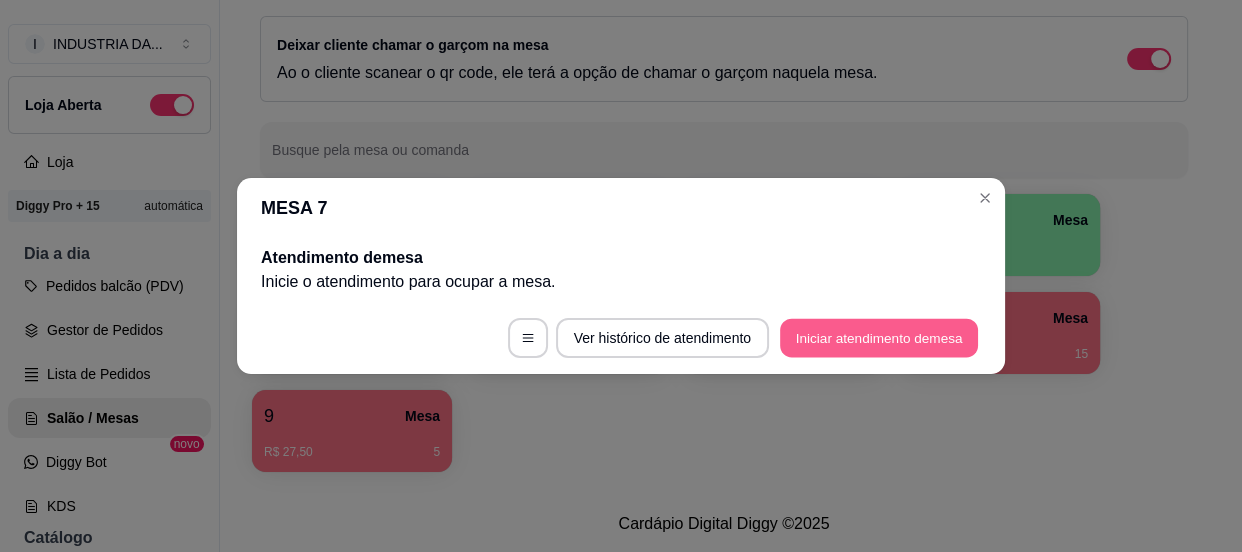 click on "Iniciar atendimento de  mesa" at bounding box center [879, 338] 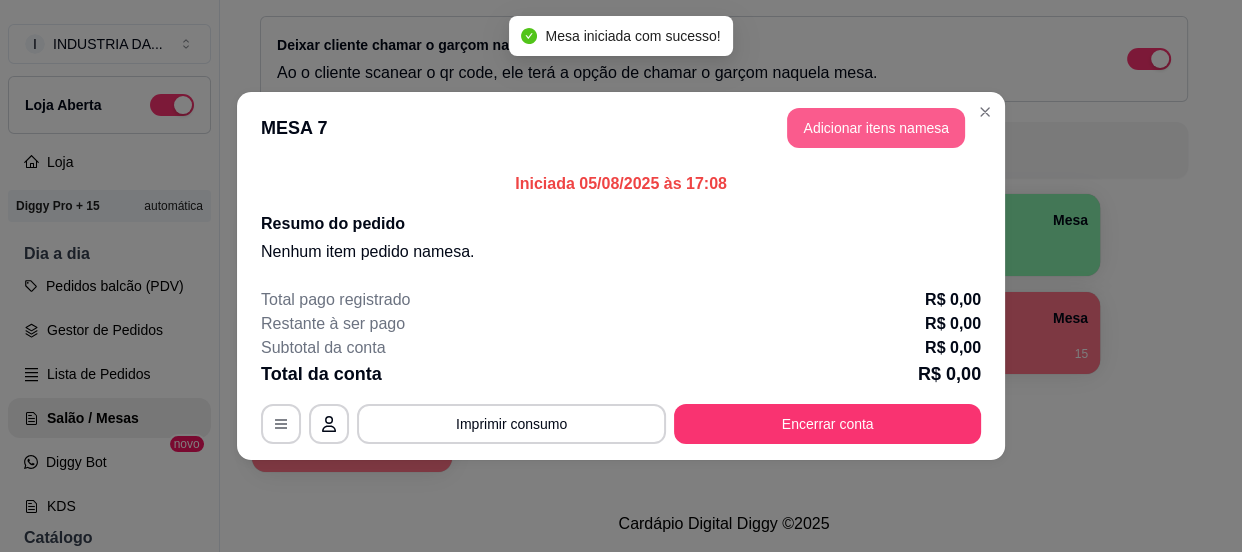 click on "Adicionar itens na  mesa" at bounding box center [876, 128] 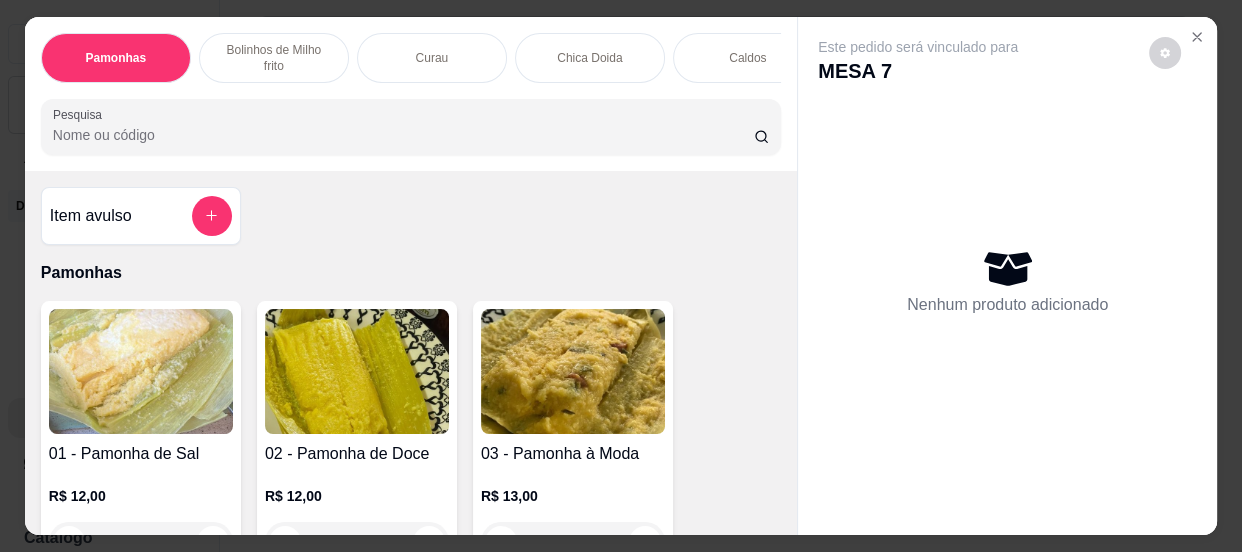 scroll, scrollTop: 181, scrollLeft: 0, axis: vertical 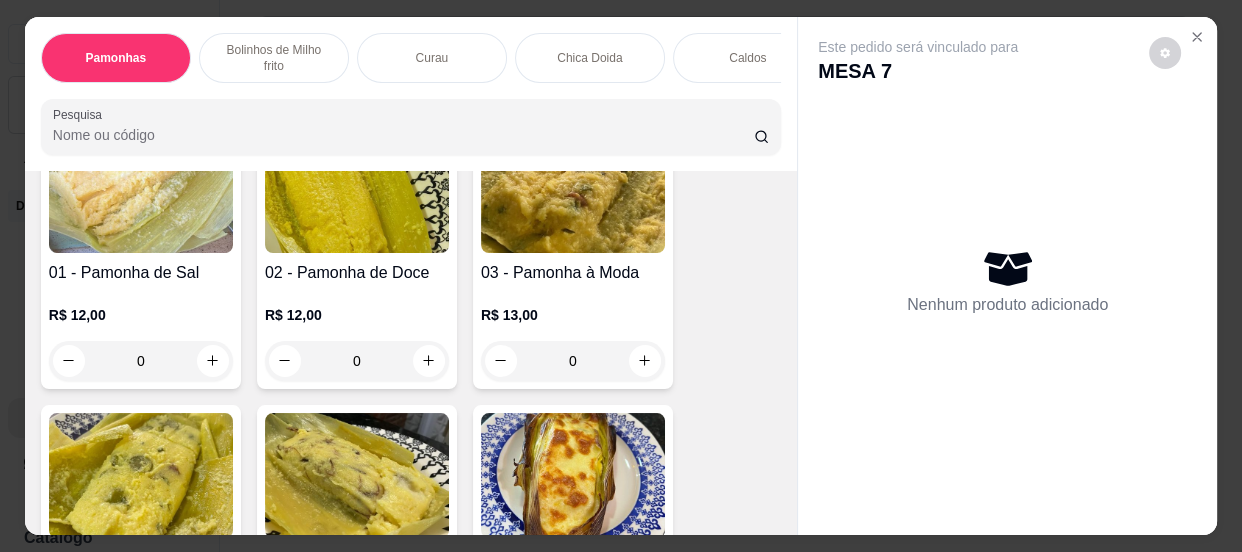 click on "0" at bounding box center [573, 361] 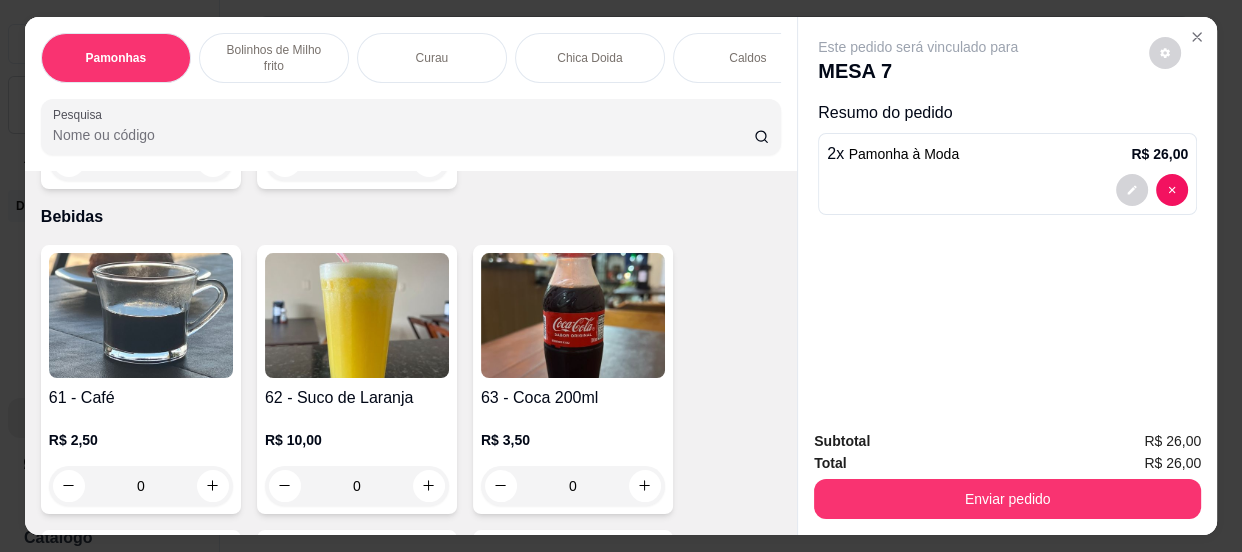 scroll, scrollTop: 2454, scrollLeft: 0, axis: vertical 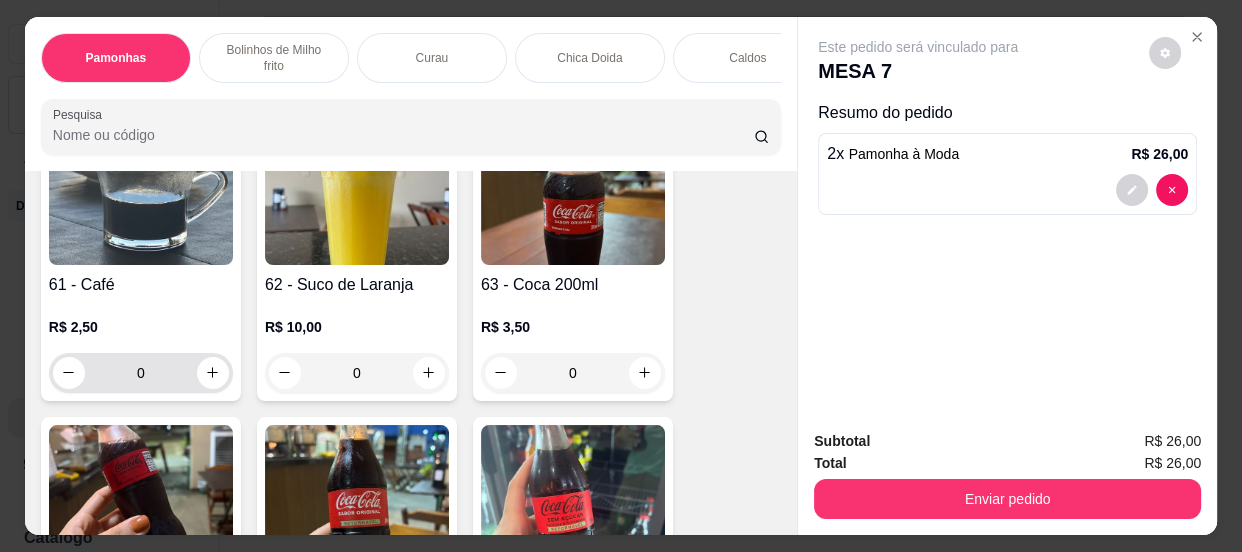 type on "2" 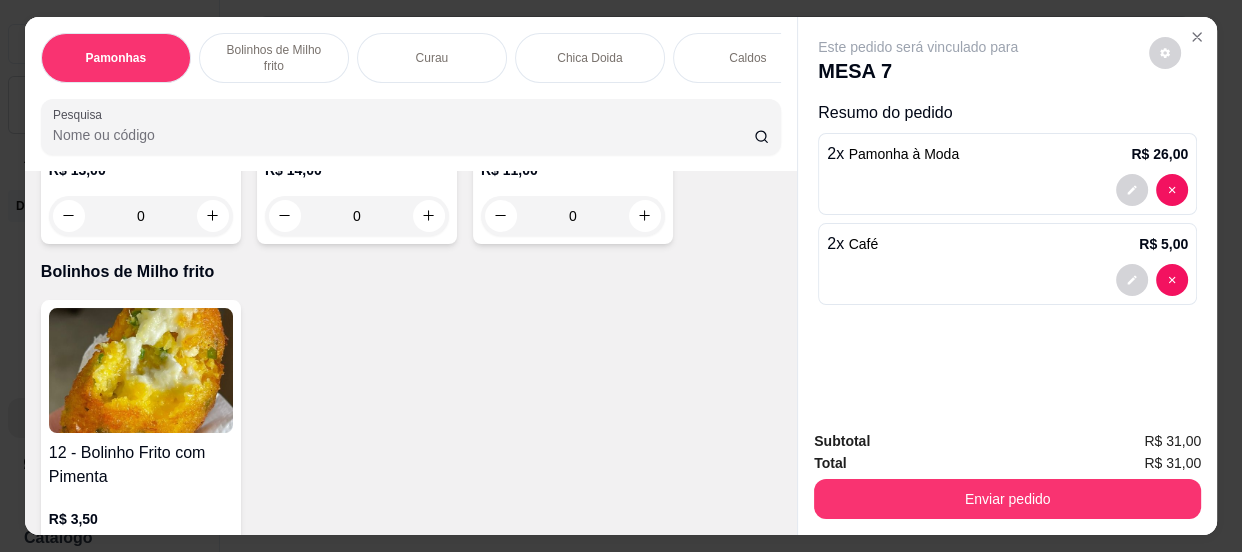 scroll, scrollTop: 819, scrollLeft: 0, axis: vertical 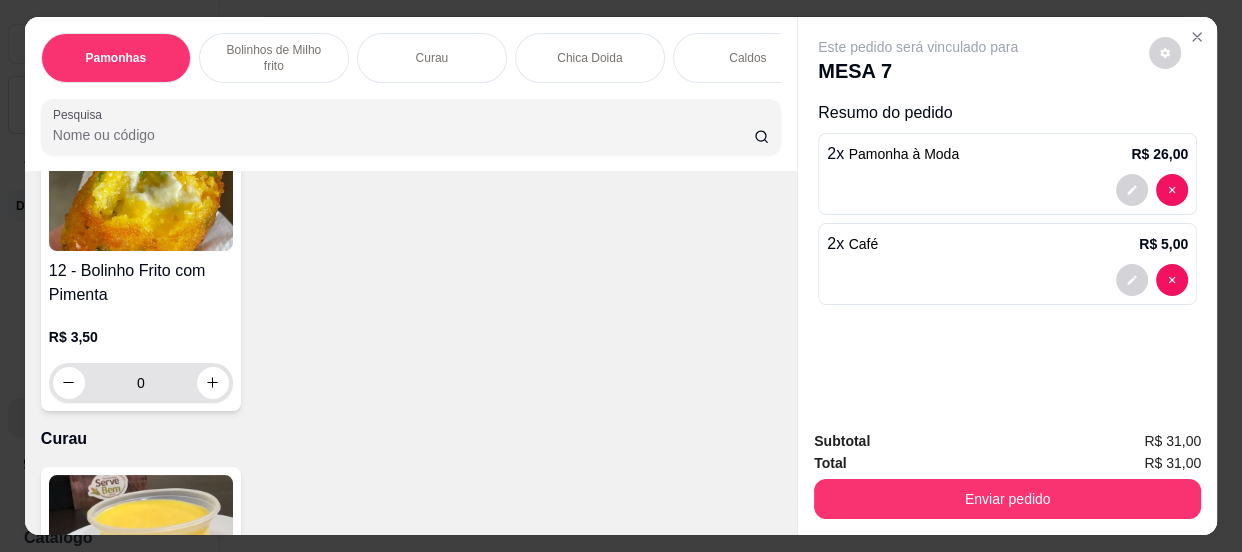 type on "2" 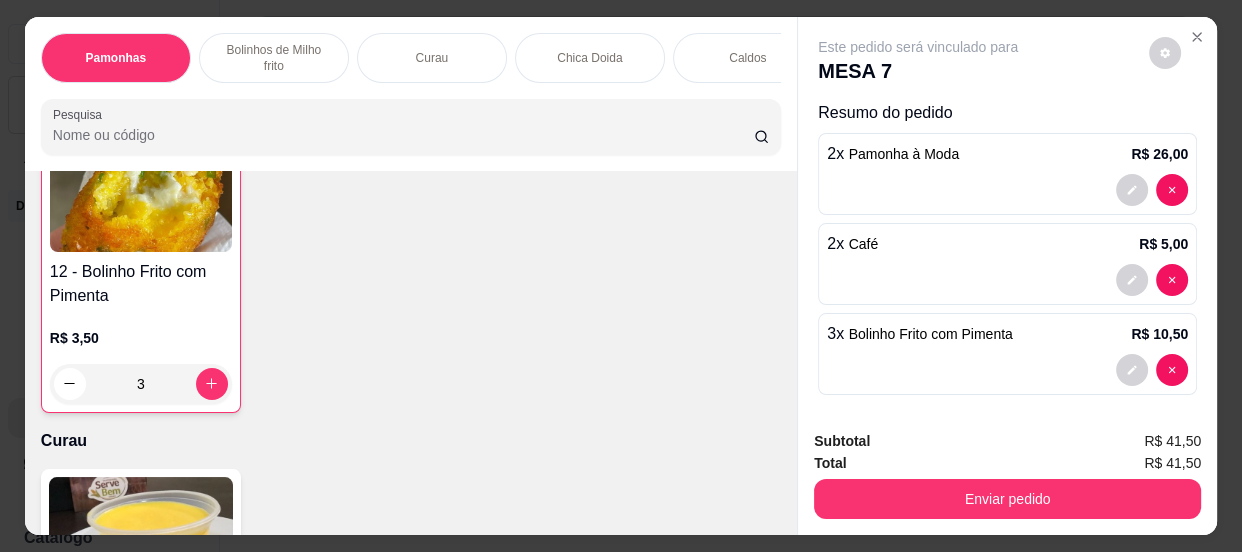 scroll, scrollTop: 820, scrollLeft: 0, axis: vertical 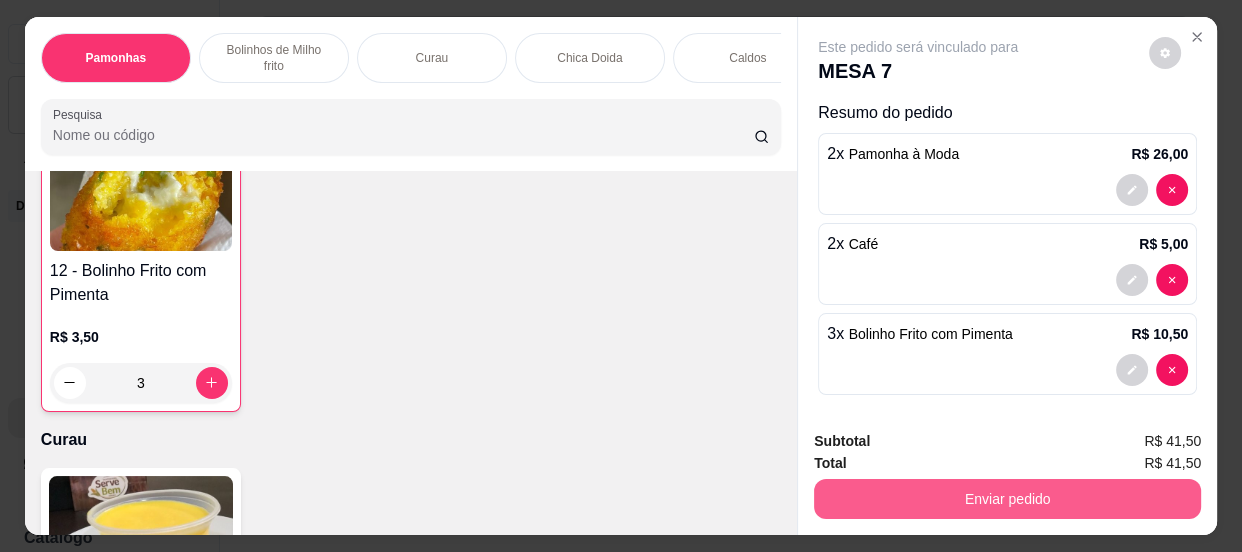 type on "3" 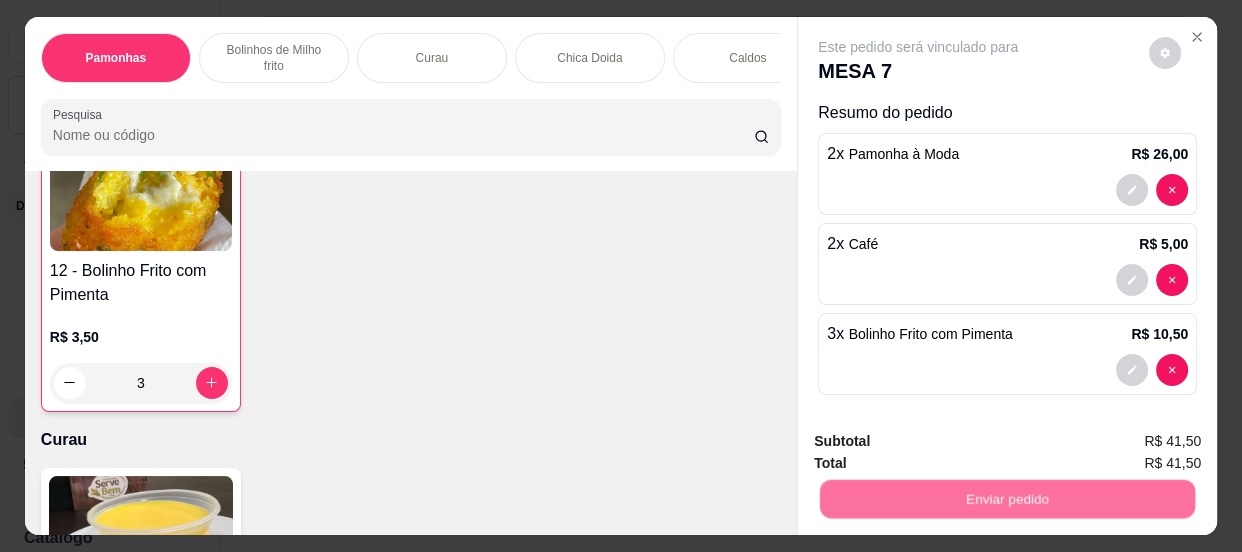 click on "Não registrar e enviar pedido" at bounding box center (942, 443) 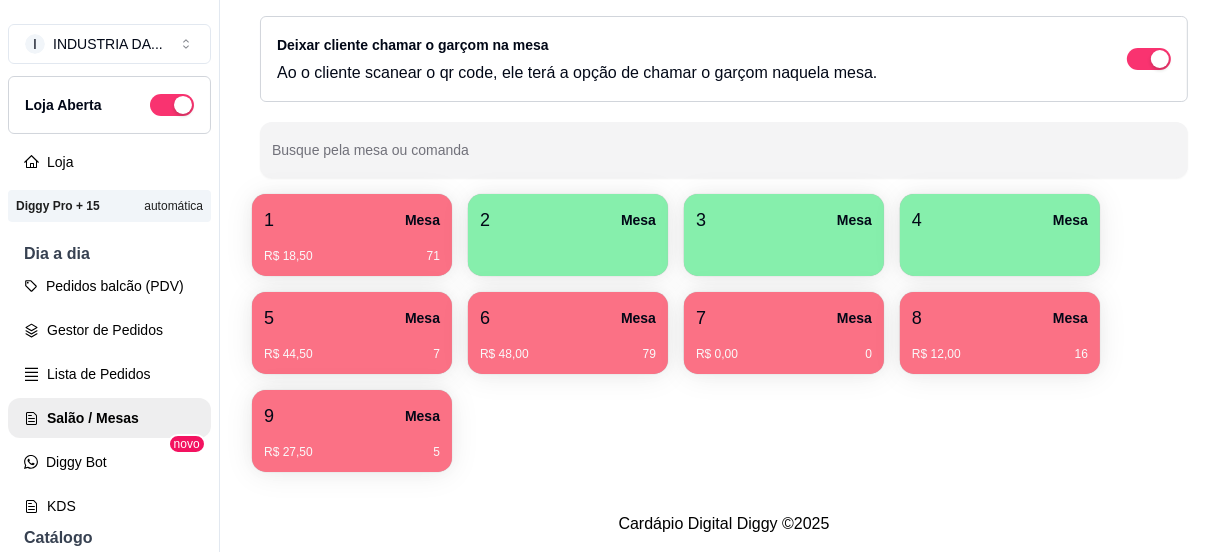 click on "1 Mesa R$ 18,50 71 2 Mesa 3 Mesa 4 Mesa 5 Mesa R$ 44,50 7 6 Mesa R$ 48,00 79 7 Mesa R$ 0,00 0 8 Mesa R$ 12,00 16 9 Mesa R$ 27,50 5" at bounding box center [724, 333] 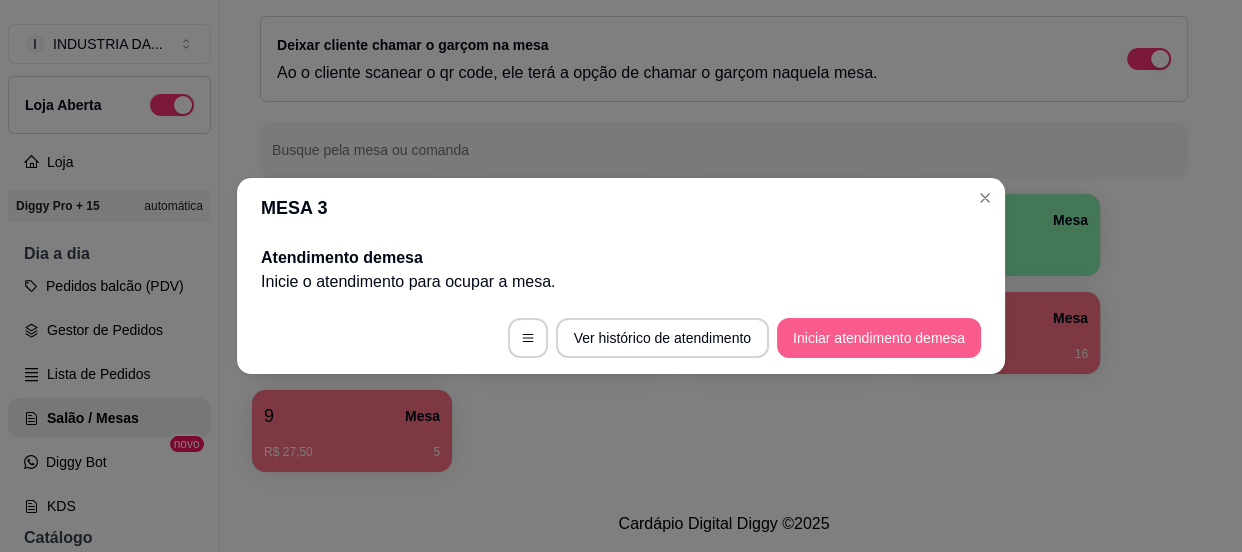 click on "Iniciar atendimento de  mesa" at bounding box center [879, 338] 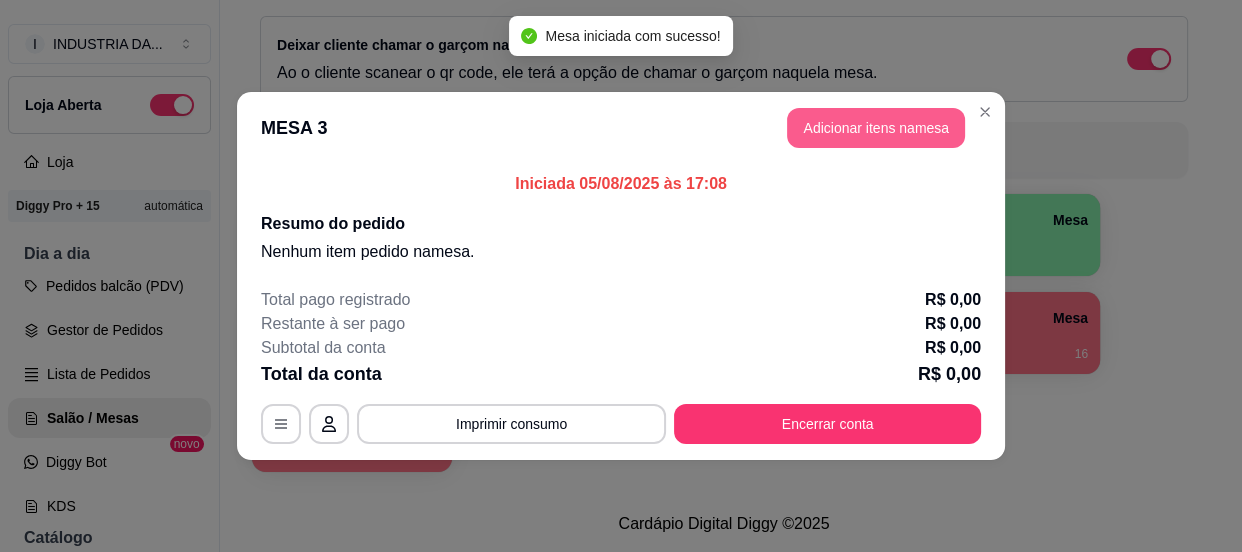 click on "Adicionar itens na  mesa" at bounding box center (876, 128) 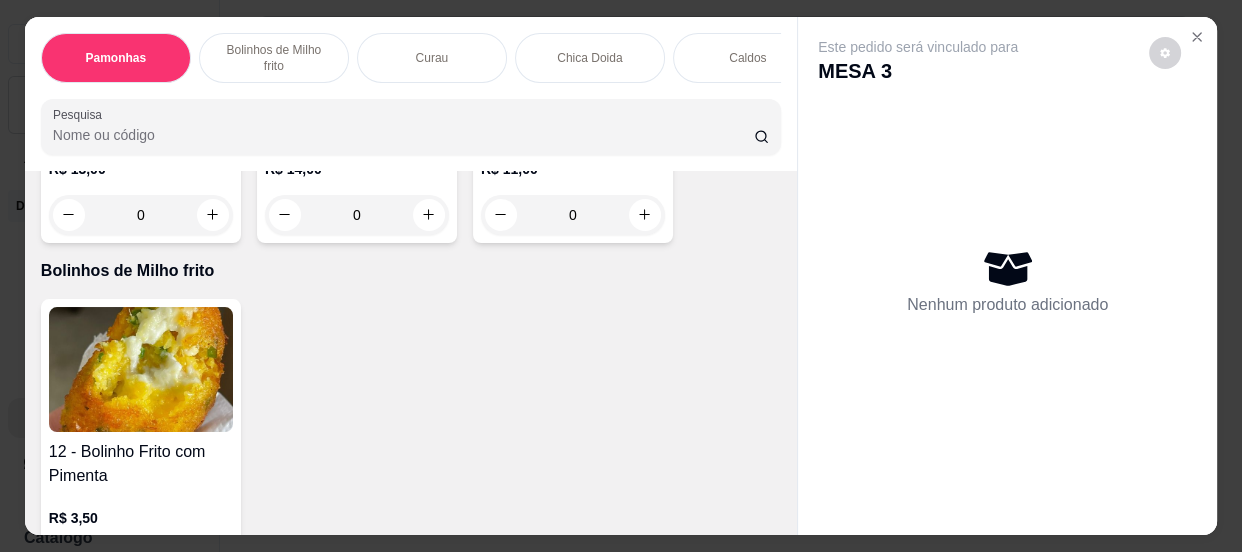 scroll, scrollTop: 727, scrollLeft: 0, axis: vertical 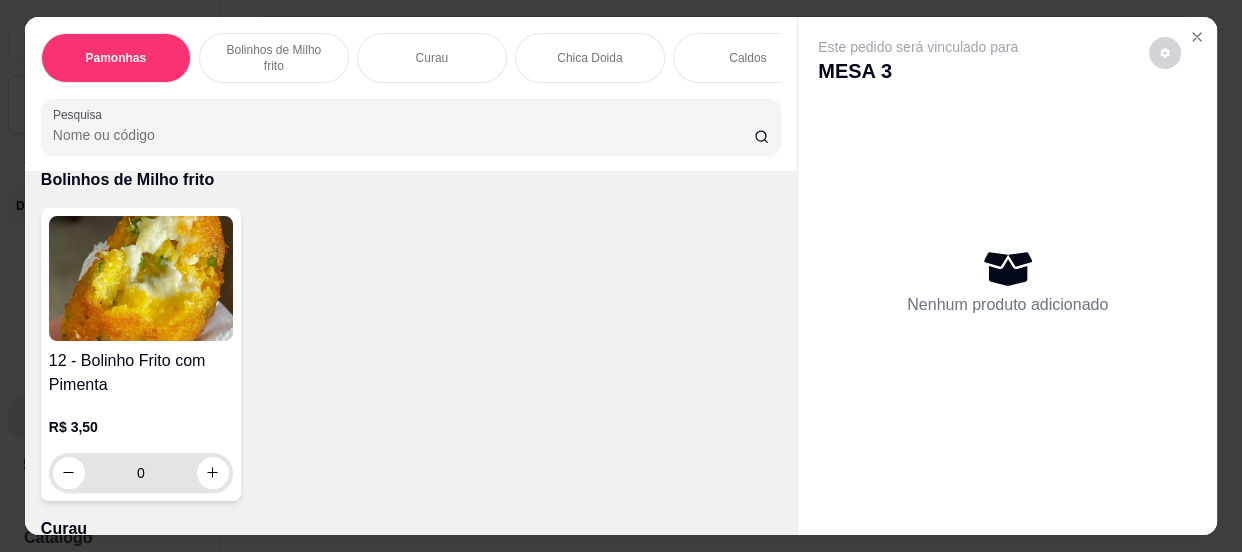 click on "0" at bounding box center [141, 473] 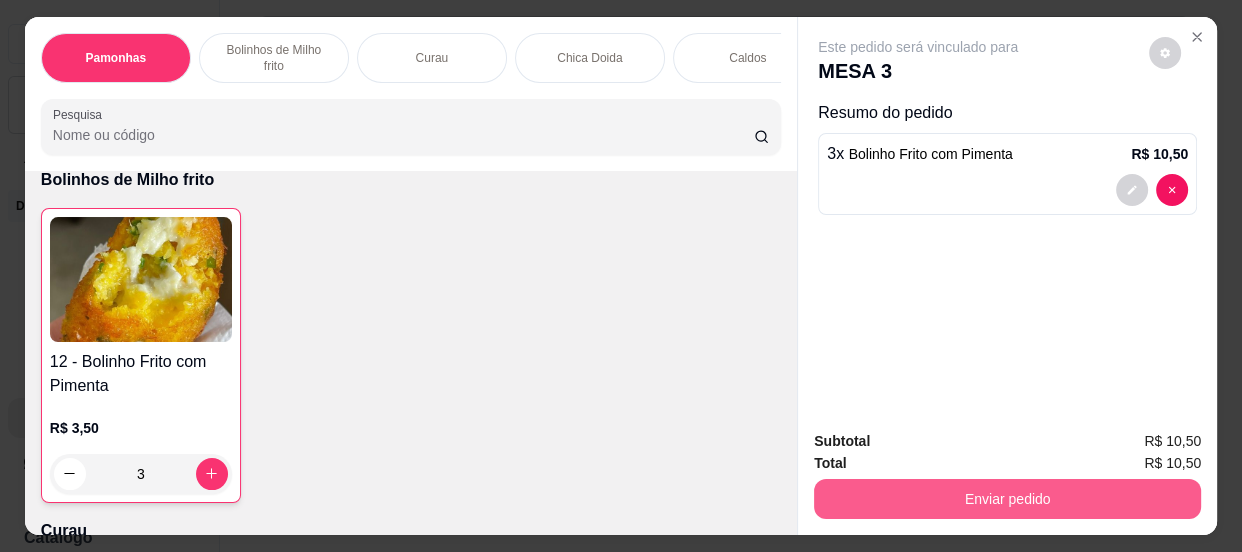 type on "3" 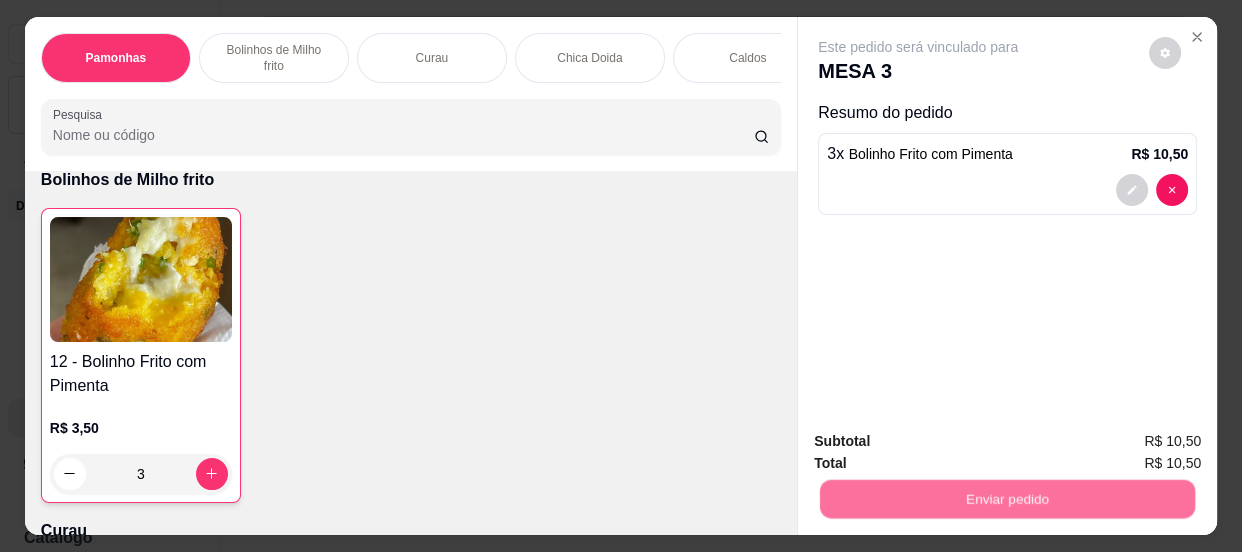 click on "Não registrar e enviar pedido" at bounding box center [942, 443] 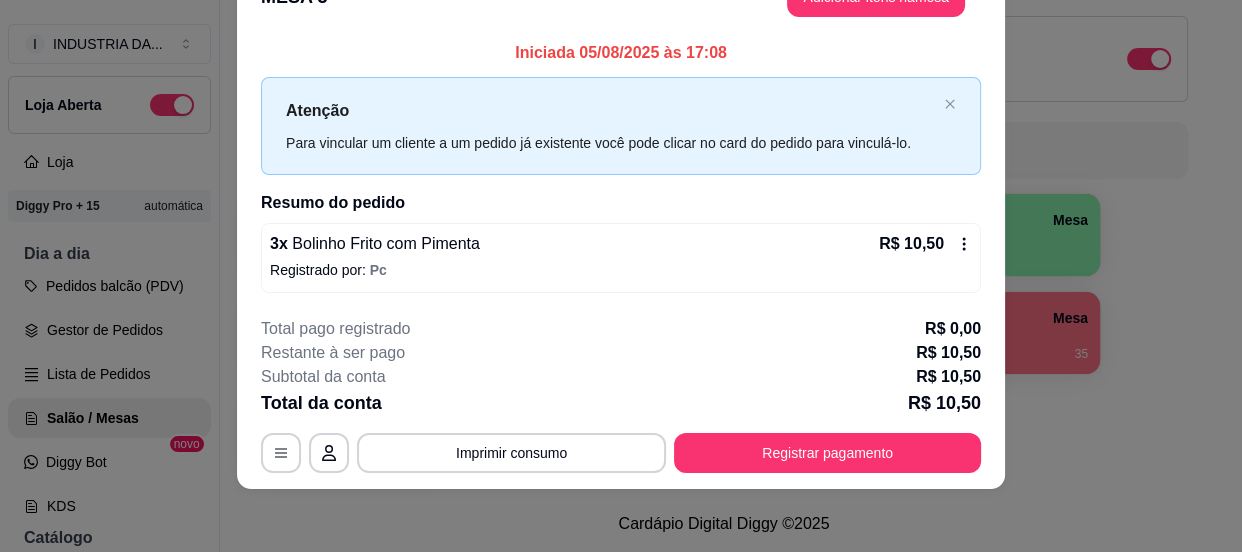 scroll, scrollTop: 0, scrollLeft: 0, axis: both 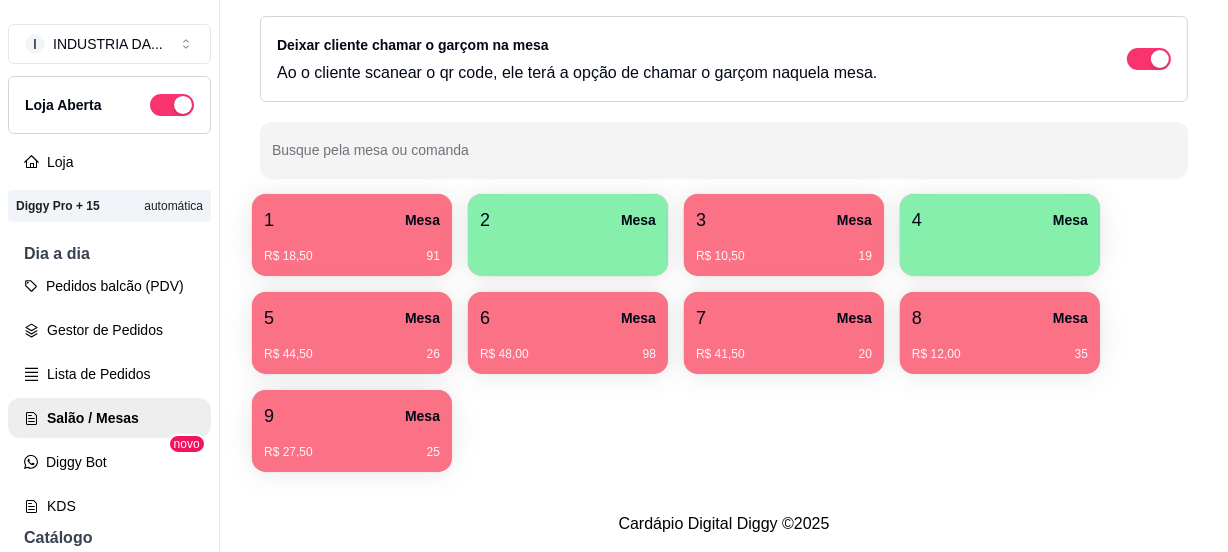click on "8 Mesa" at bounding box center (1000, 318) 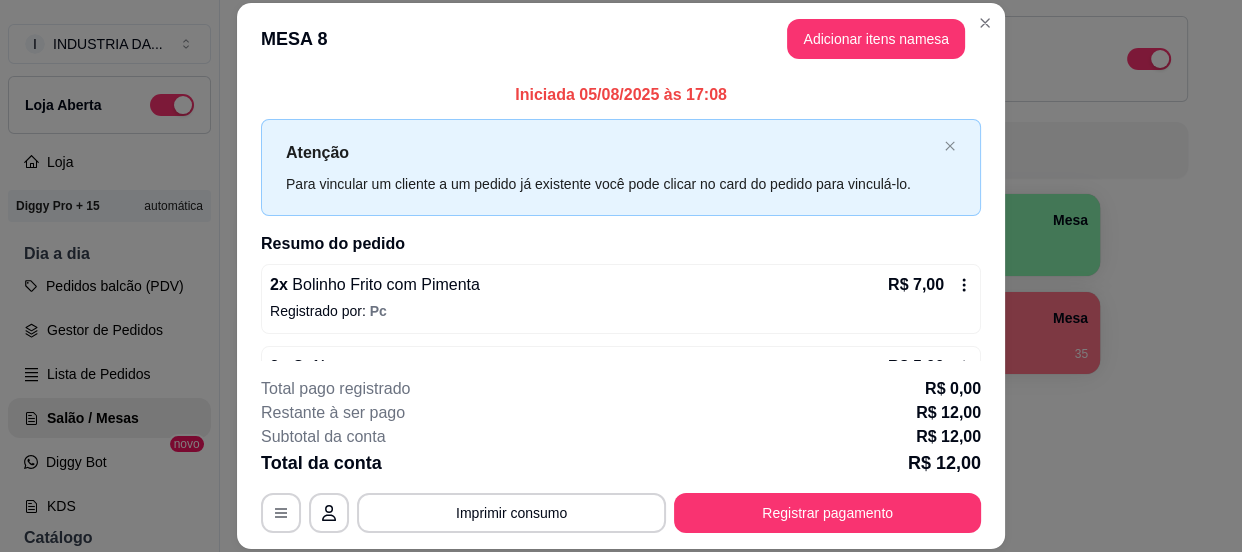 scroll, scrollTop: 61, scrollLeft: 0, axis: vertical 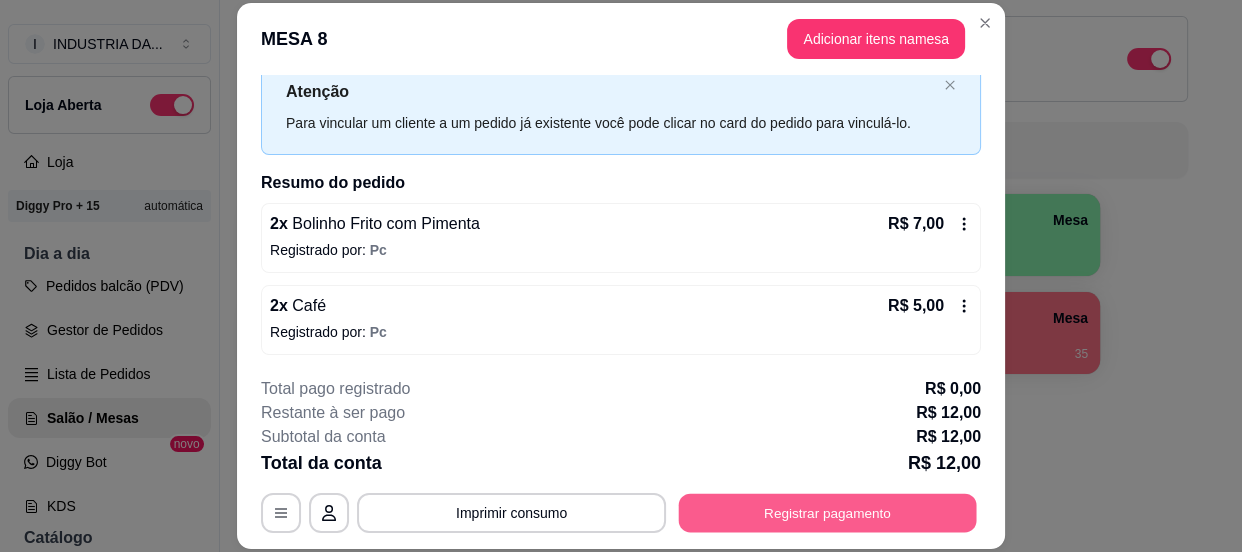 click on "Registrar pagamento" at bounding box center [828, 513] 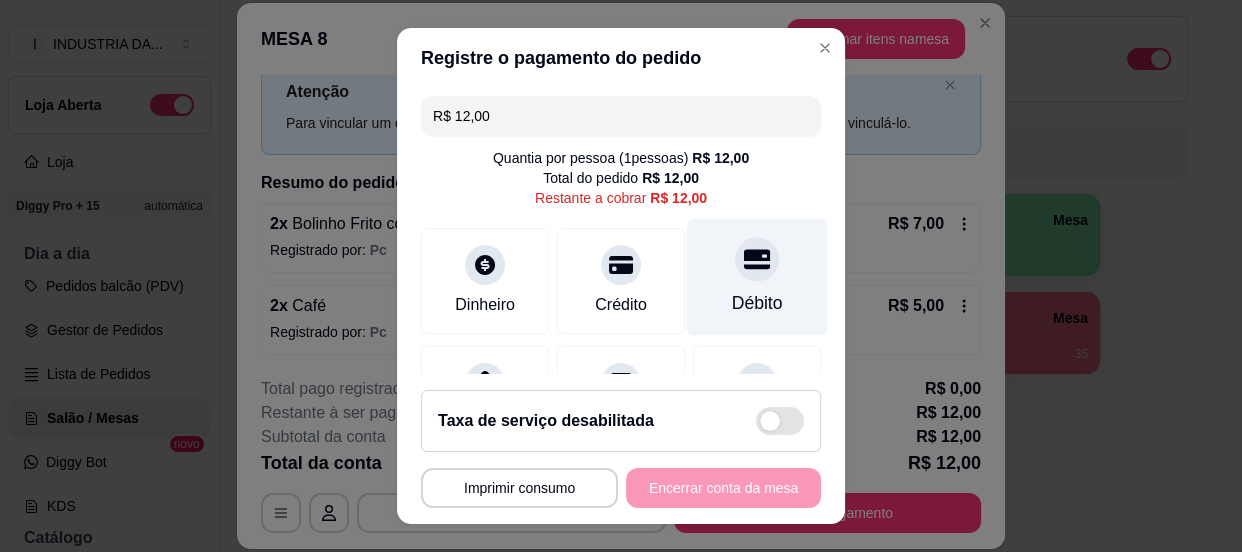 click 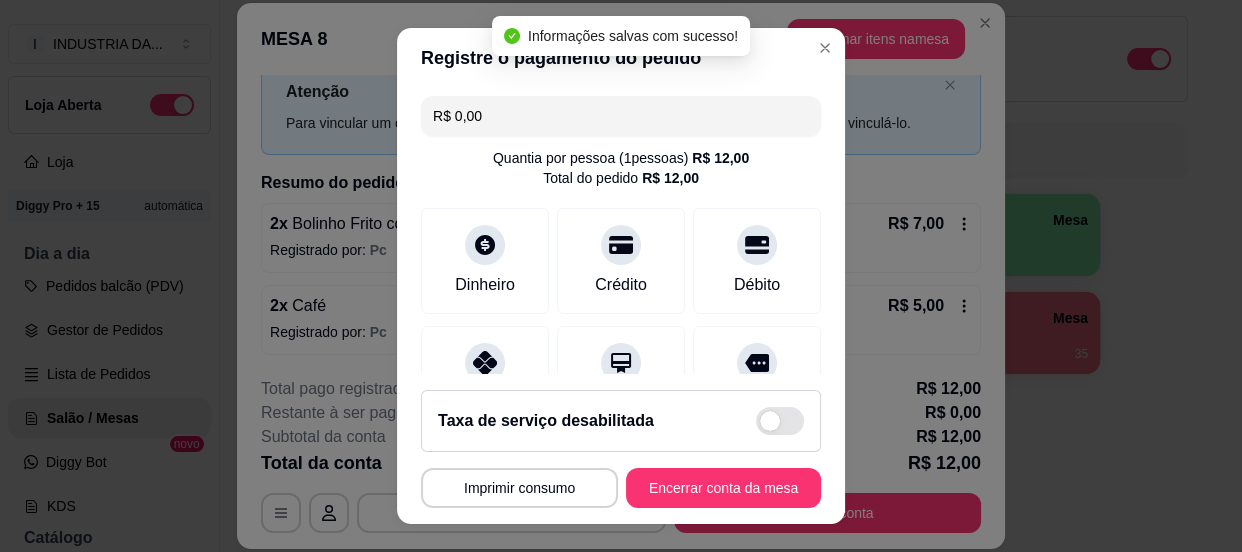 type on "R$ 0,00" 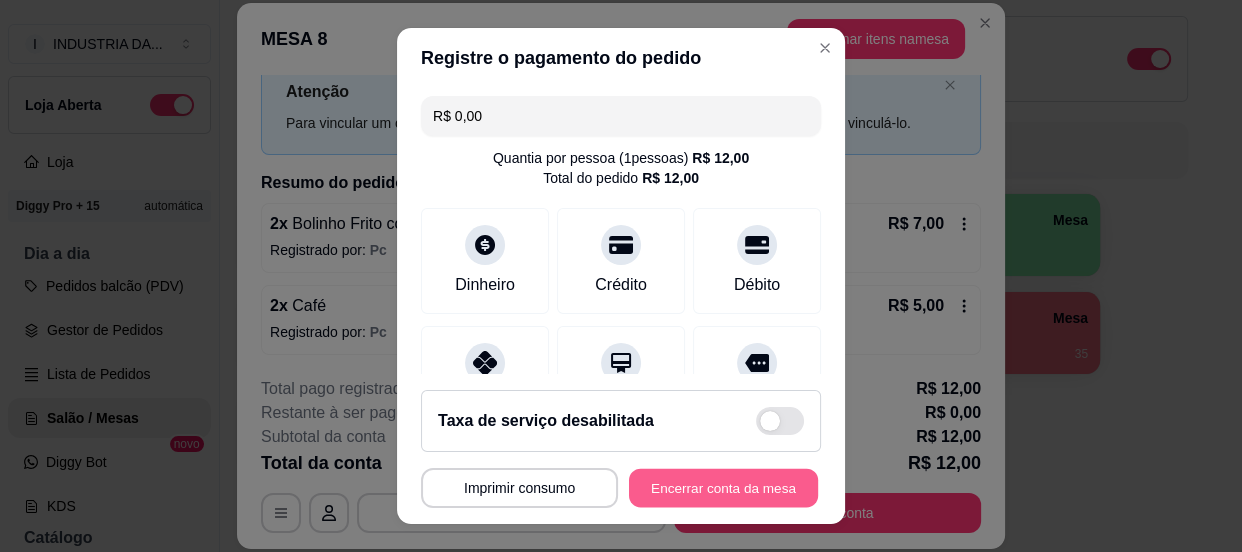 click on "Encerrar conta da mesa" at bounding box center [723, 488] 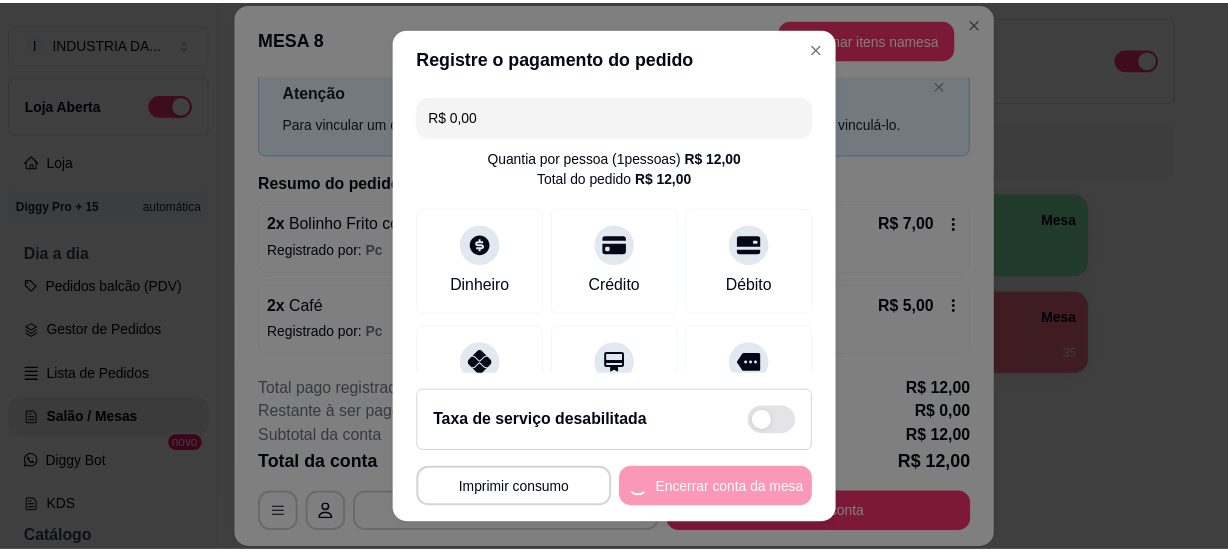 scroll, scrollTop: 0, scrollLeft: 0, axis: both 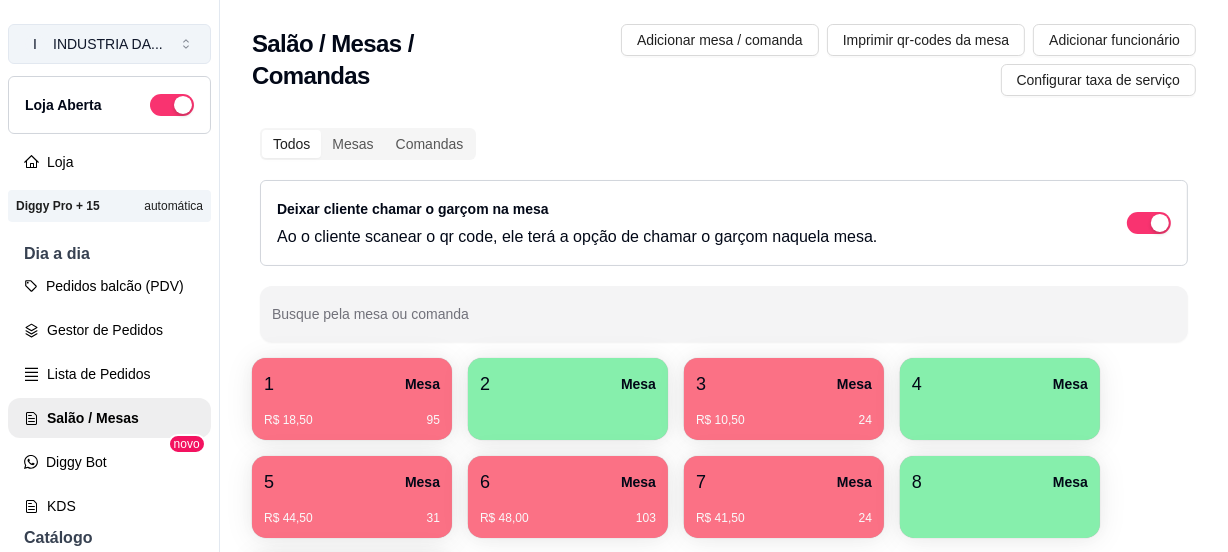 click on "INDUSTRIA DA  ..." at bounding box center [108, 44] 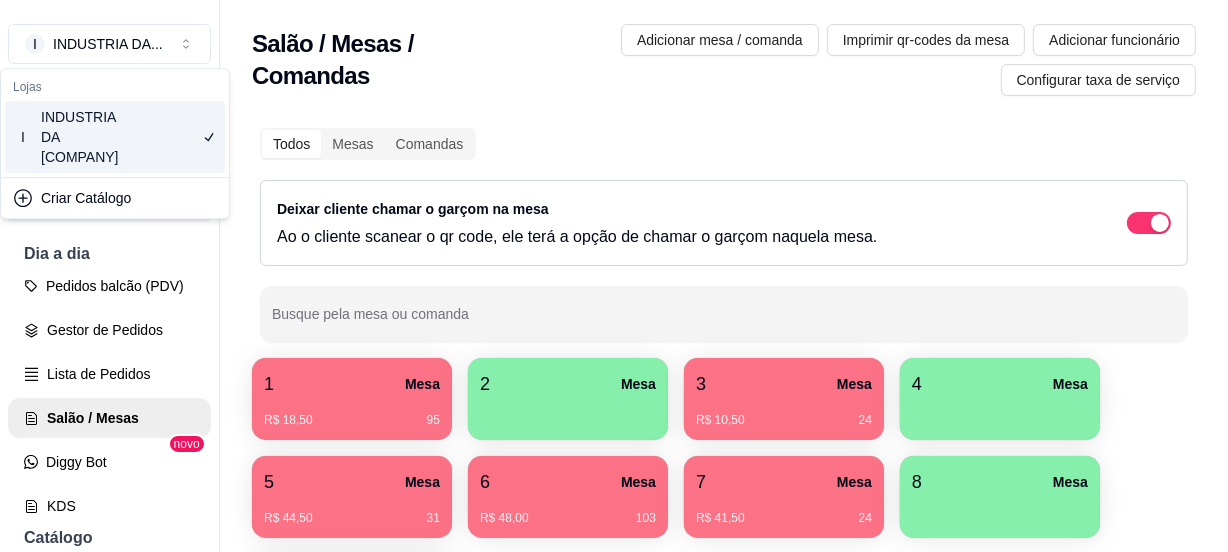 click on "INDUSTRIA DA PAMONHA" at bounding box center (86, 137) 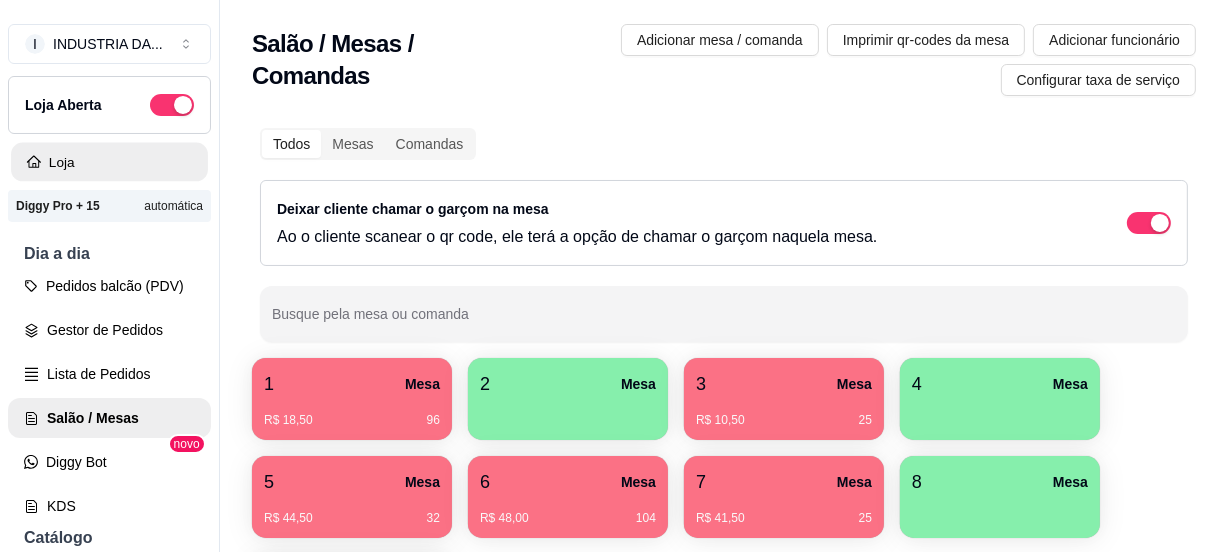 click on "Loja" at bounding box center [109, 162] 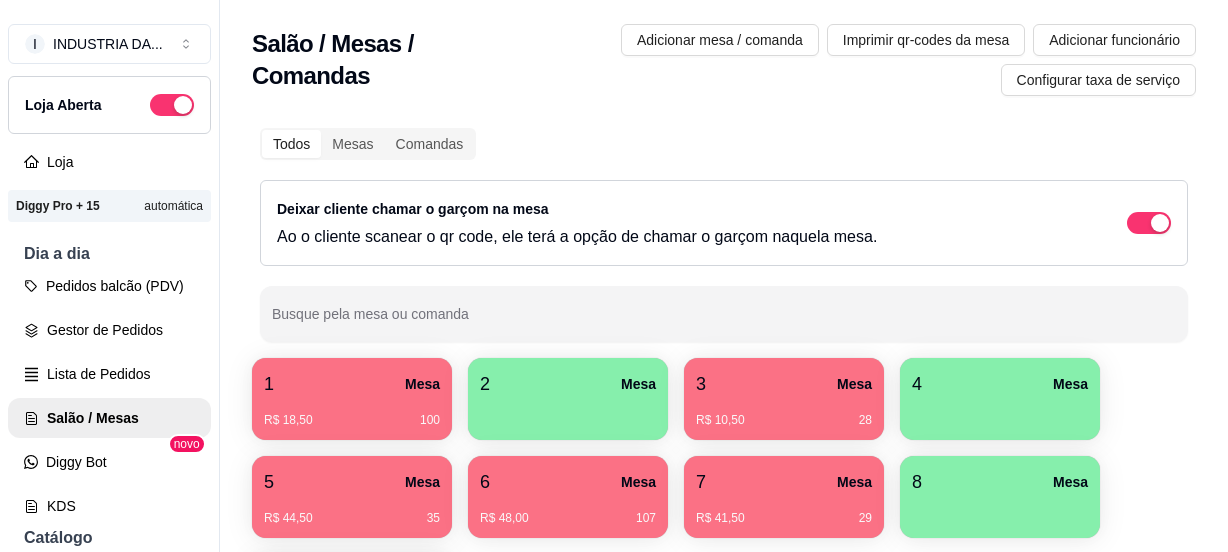 scroll, scrollTop: 0, scrollLeft: 0, axis: both 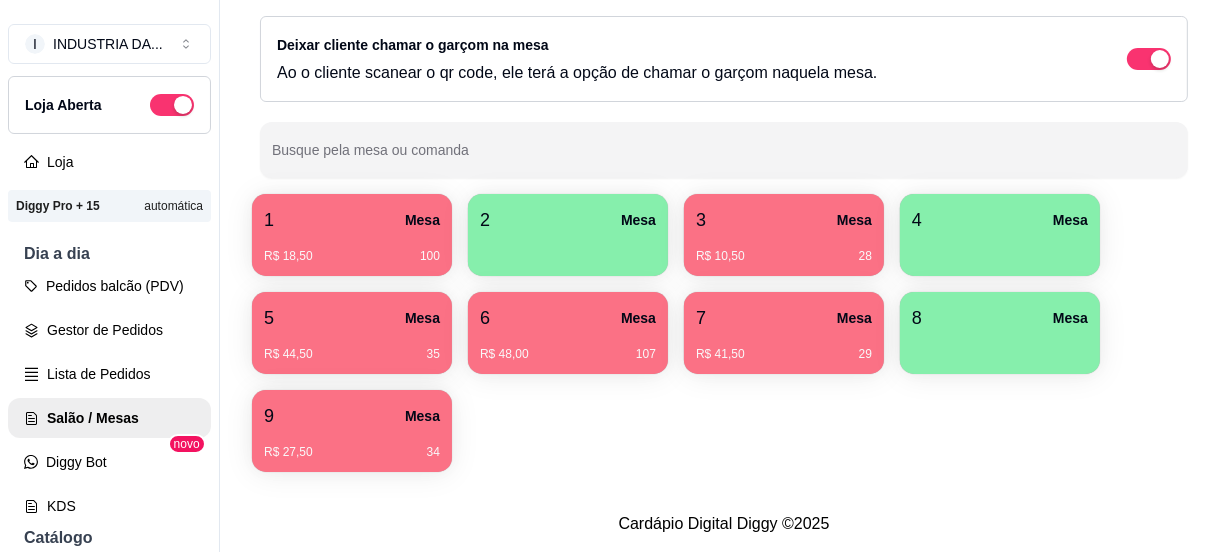 click on "5 Mesa" at bounding box center (352, 318) 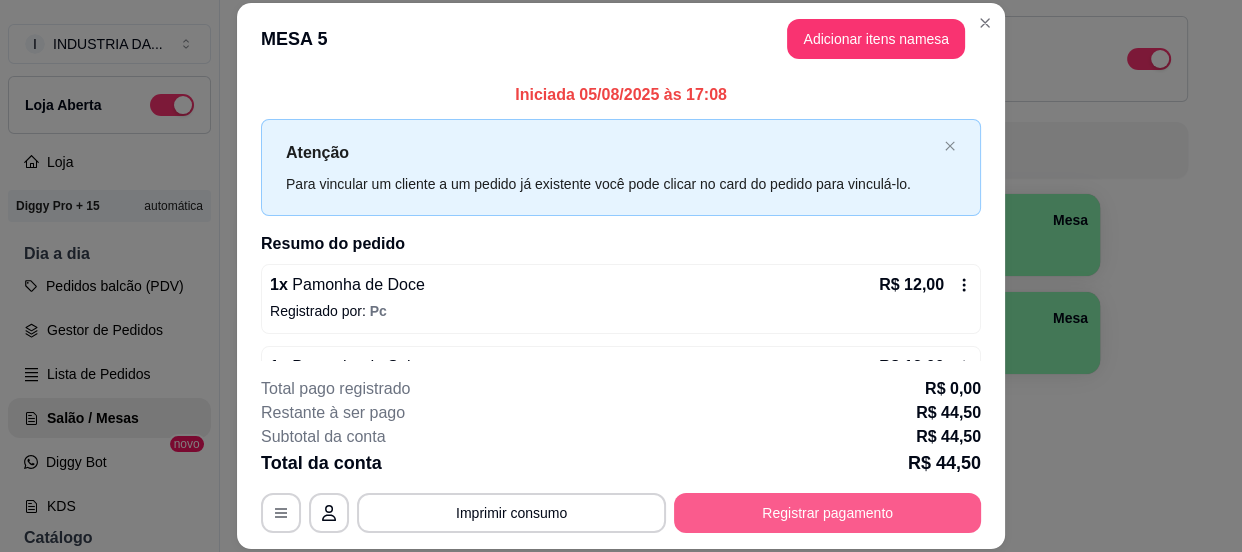 click on "Registrar pagamento" at bounding box center [827, 513] 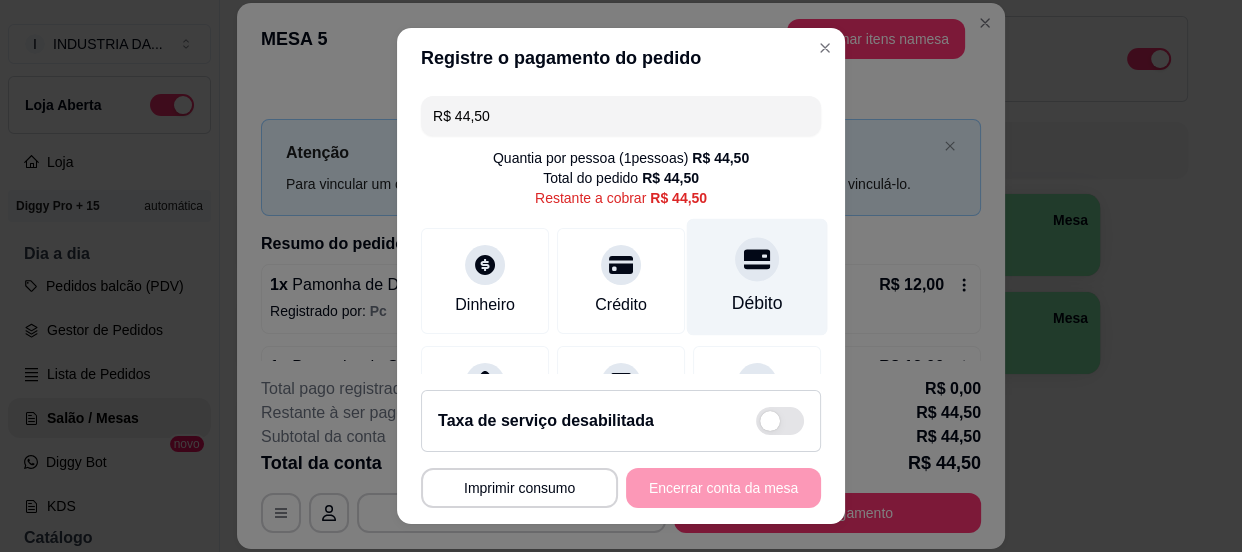 click at bounding box center (757, 259) 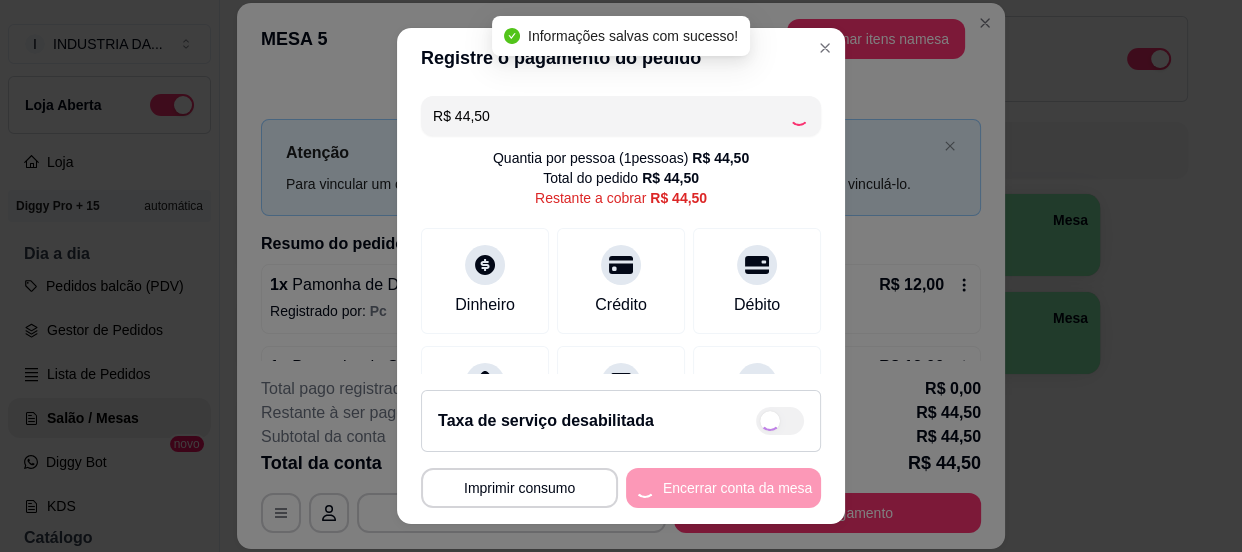 type on "R$ 0,00" 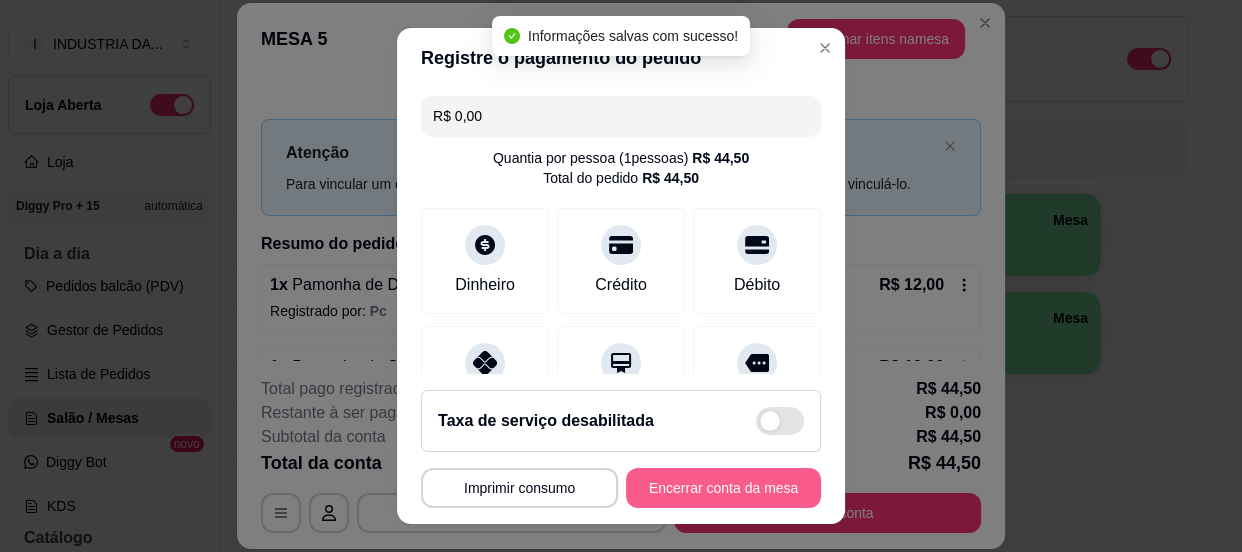 click on "Encerrar conta da mesa" at bounding box center [723, 488] 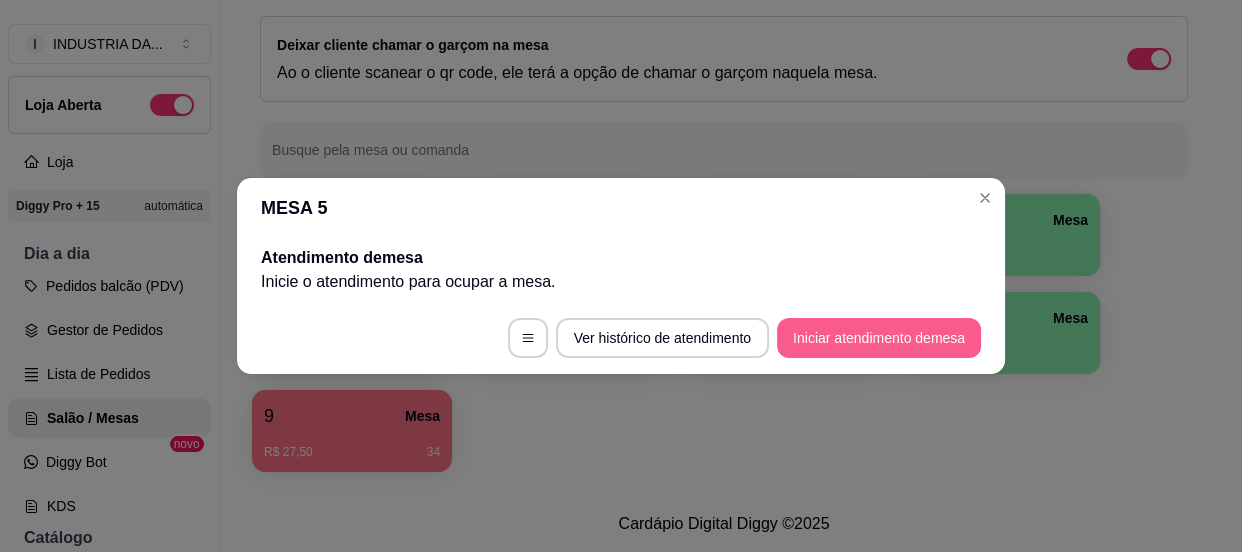 click on "Iniciar atendimento de  mesa" at bounding box center (879, 338) 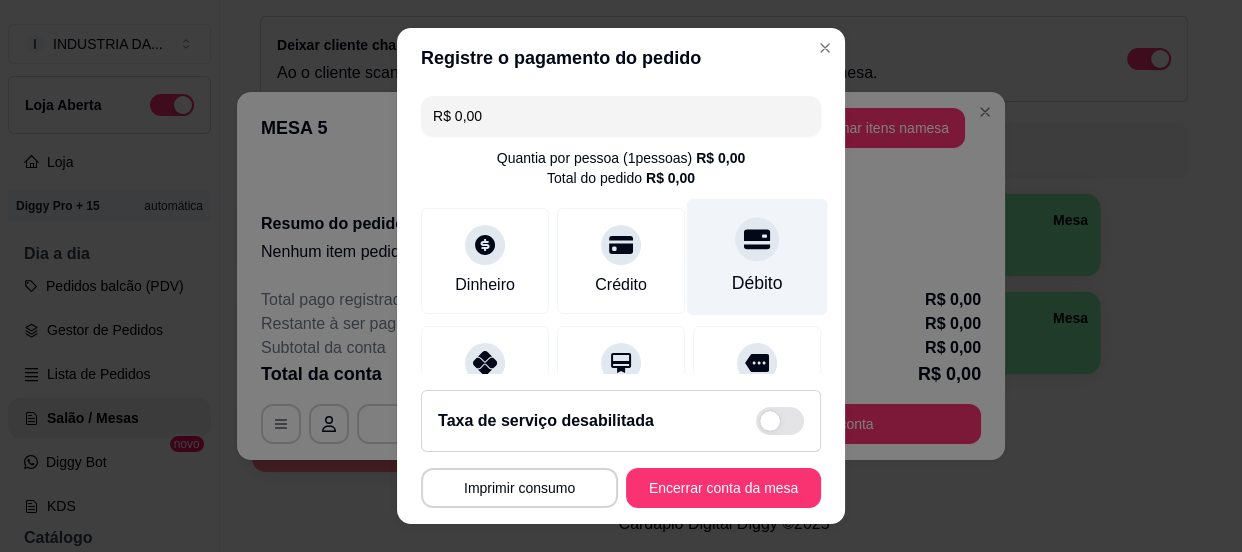 click on "Débito" at bounding box center (757, 256) 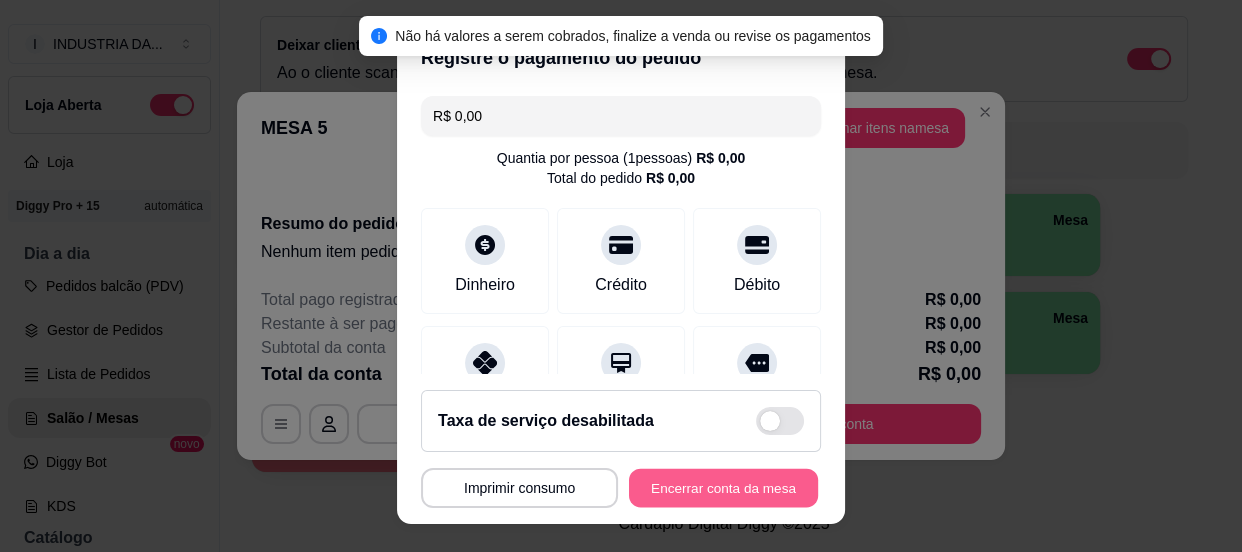 click on "Encerrar conta da mesa" at bounding box center (723, 488) 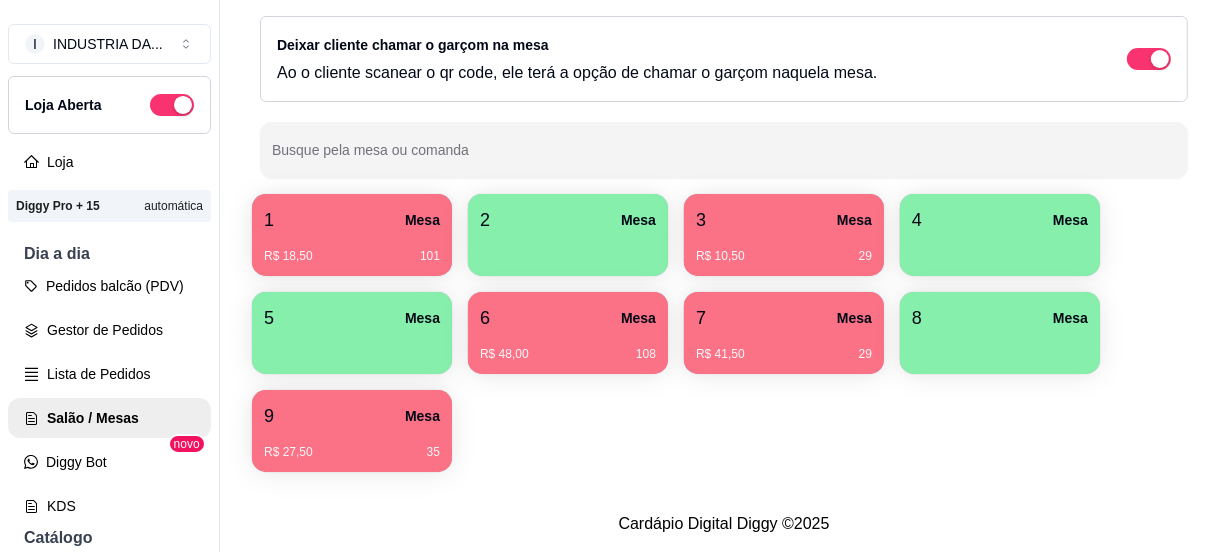click at bounding box center [352, 347] 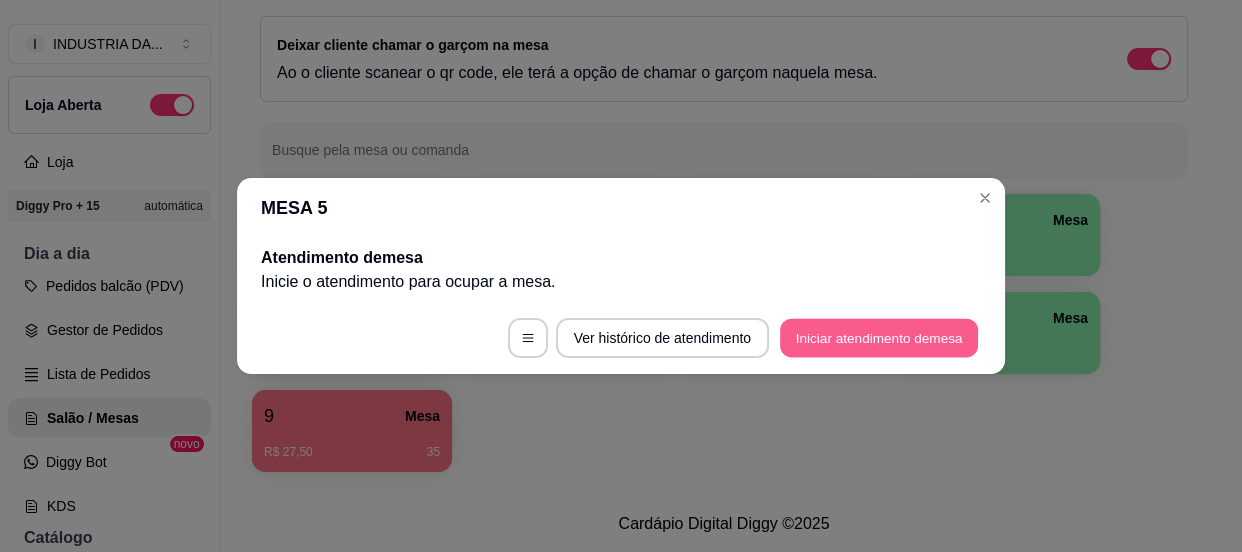 click on "Iniciar atendimento de  mesa" at bounding box center (879, 338) 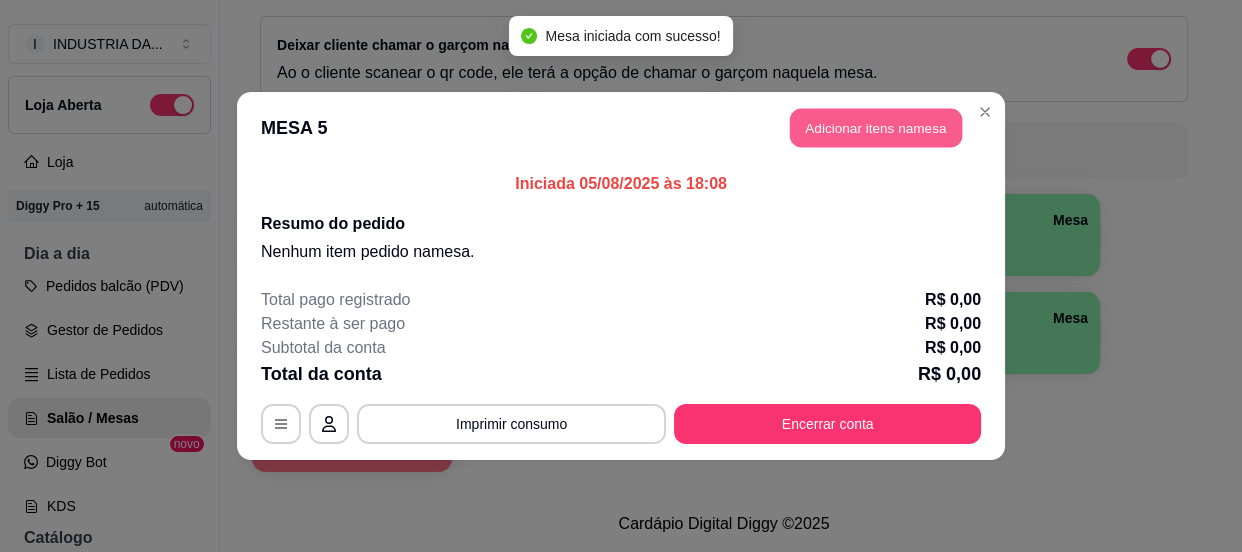 click on "Adicionar itens na  mesa" at bounding box center [876, 128] 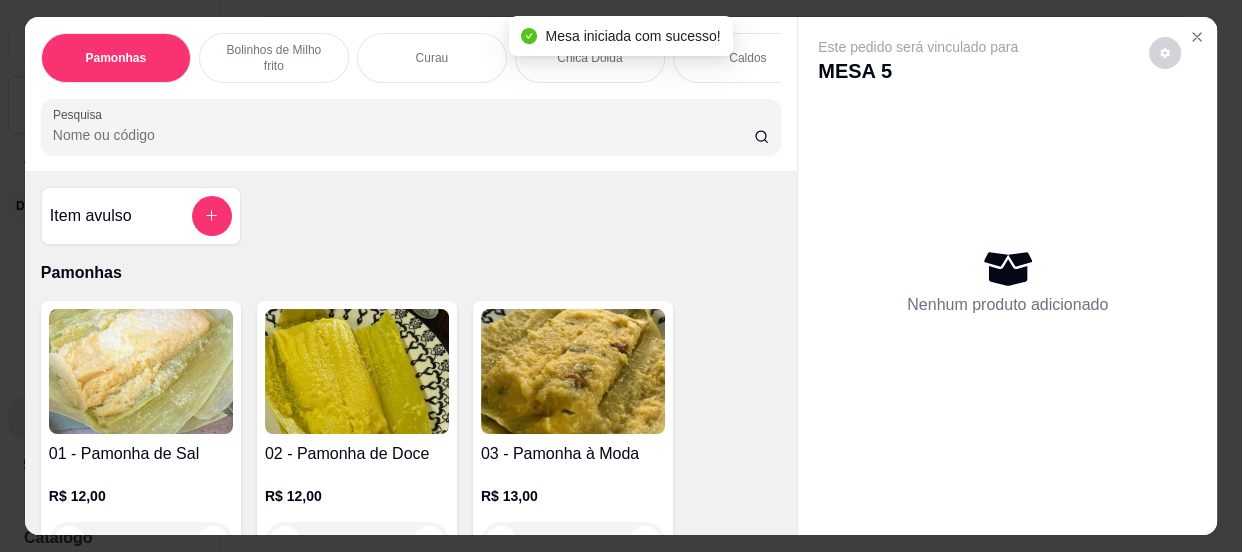 scroll, scrollTop: 90, scrollLeft: 0, axis: vertical 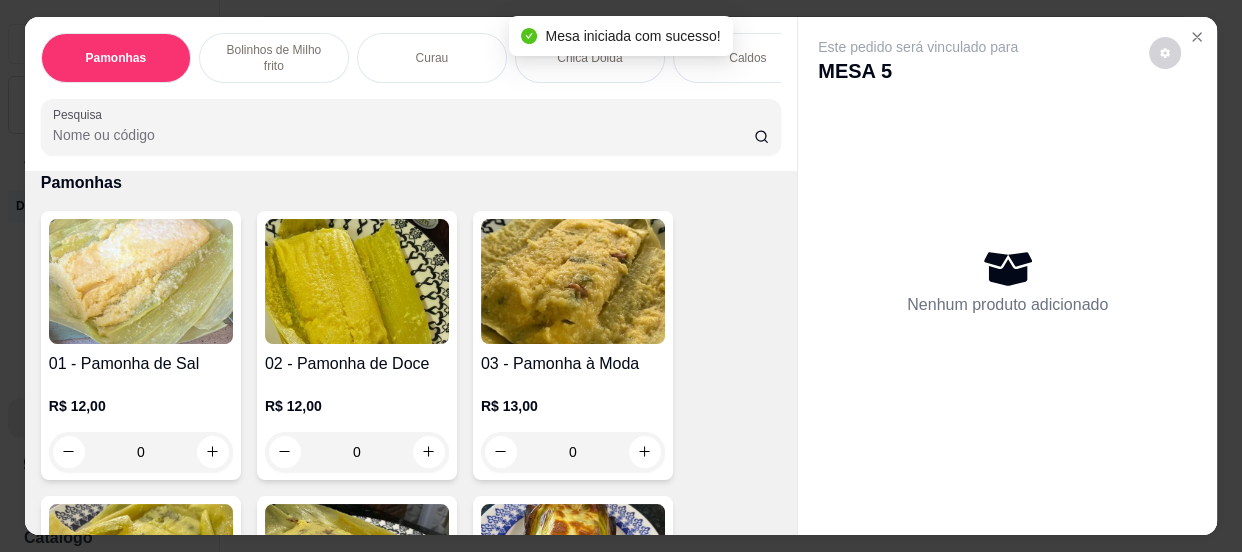 click on "03 - Pamonha à Moda   R$ 13,00 [NUMBER]" at bounding box center (573, 345) 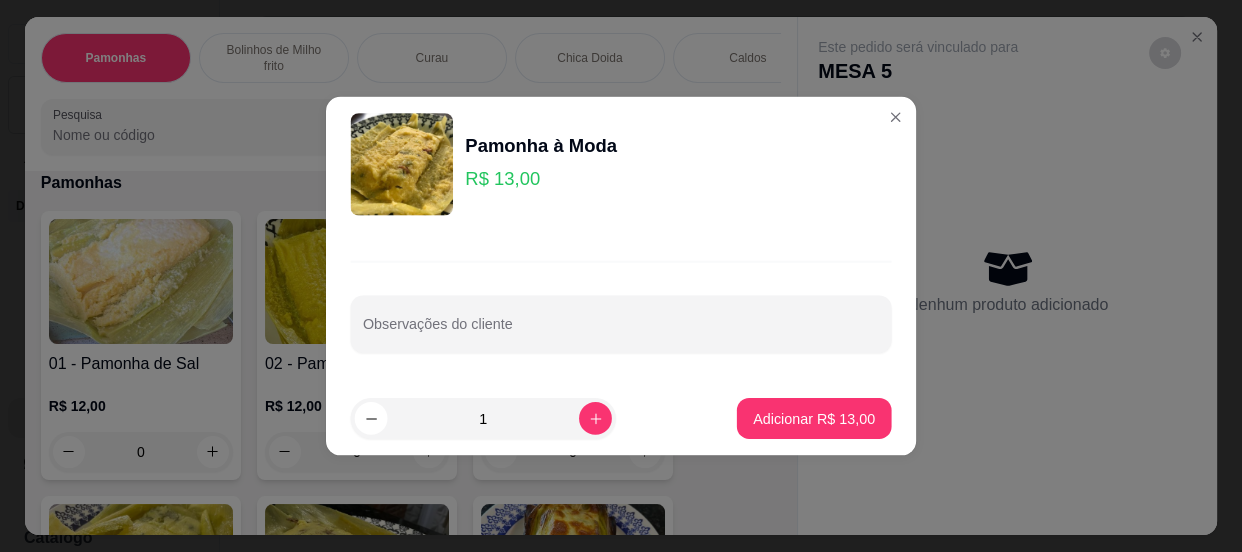 scroll, scrollTop: 181, scrollLeft: 0, axis: vertical 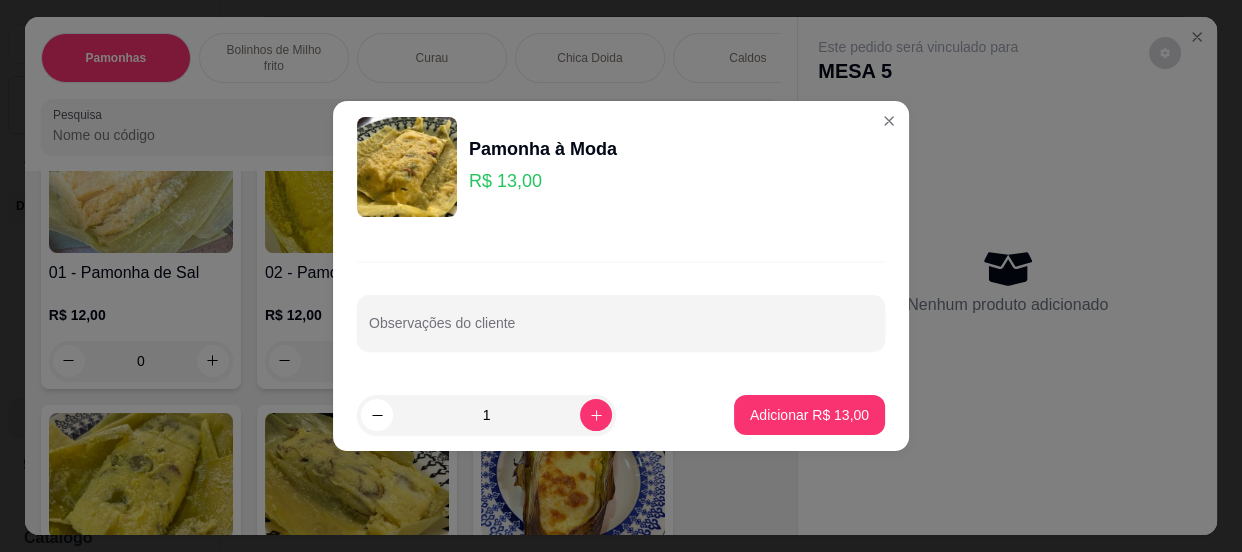 click on "1" at bounding box center (486, 415) 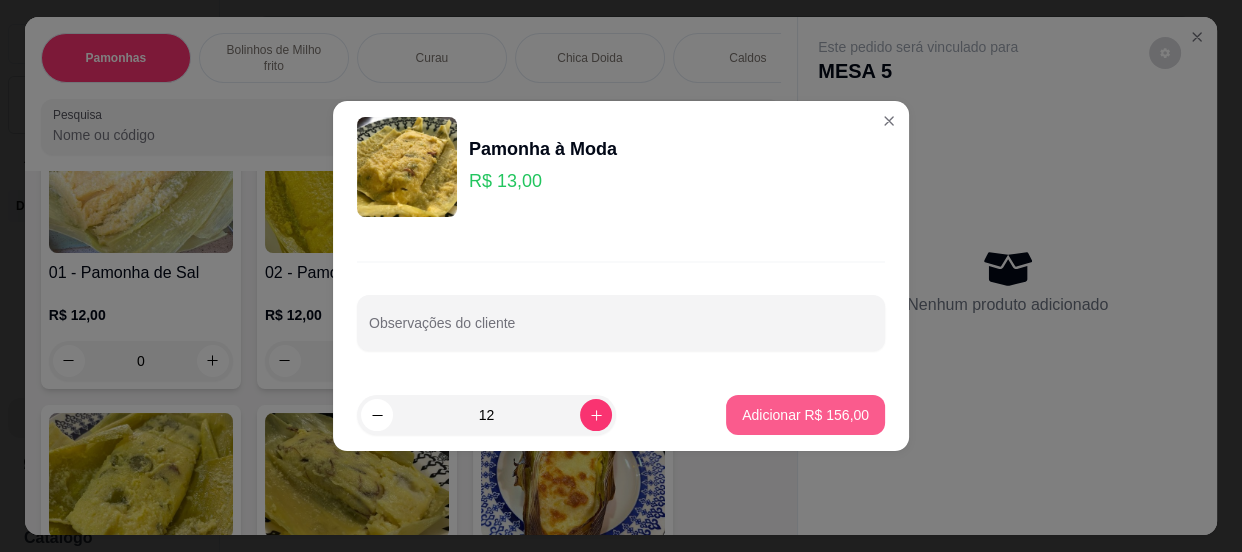 type on "12" 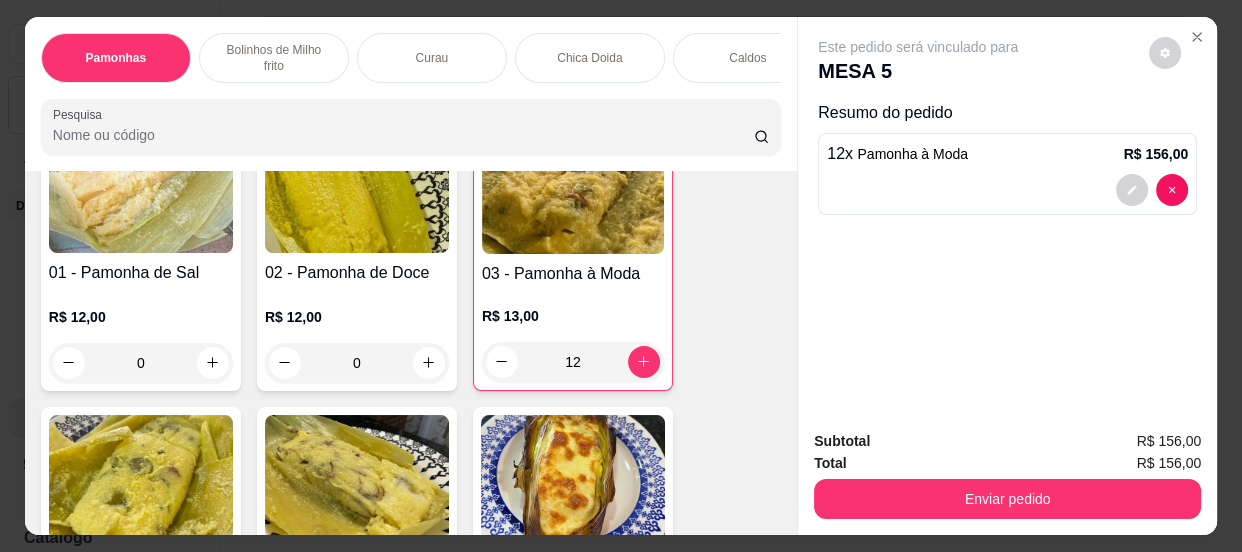 drag, startPoint x: 588, startPoint y: 380, endPoint x: 526, endPoint y: 382, distance: 62.03225 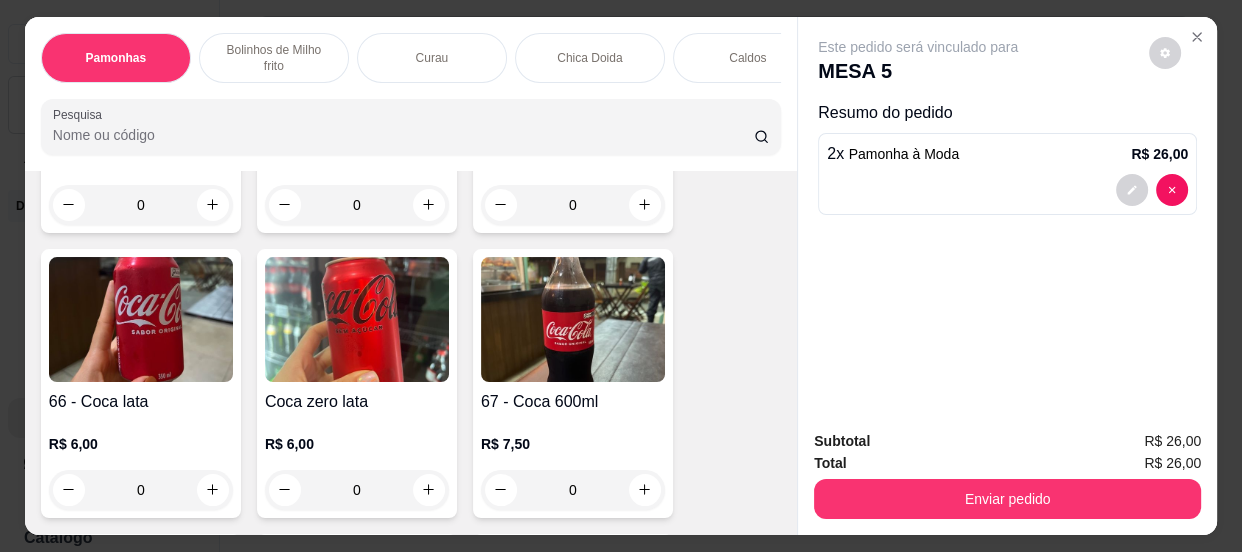 scroll, scrollTop: 2909, scrollLeft: 0, axis: vertical 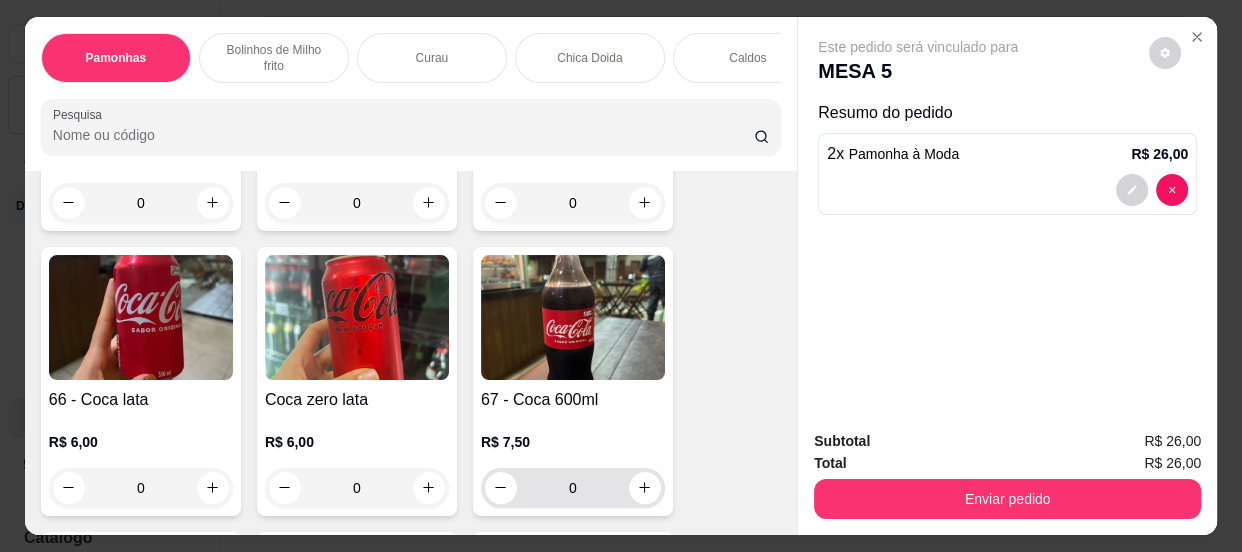 type on "2" 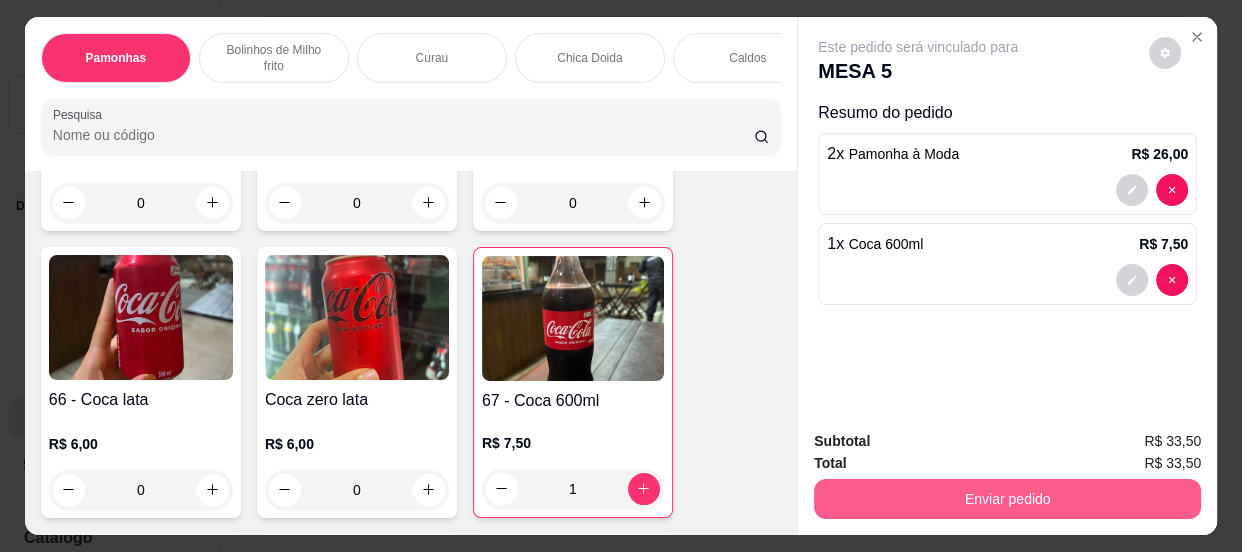 type on "1" 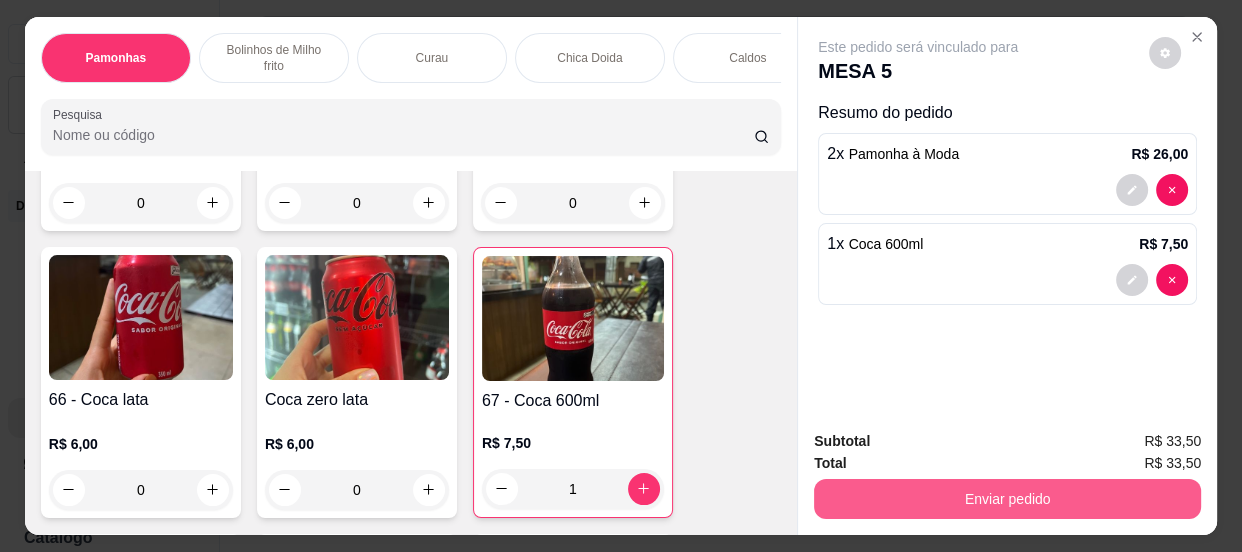 click on "Enviar pedido" at bounding box center [1007, 499] 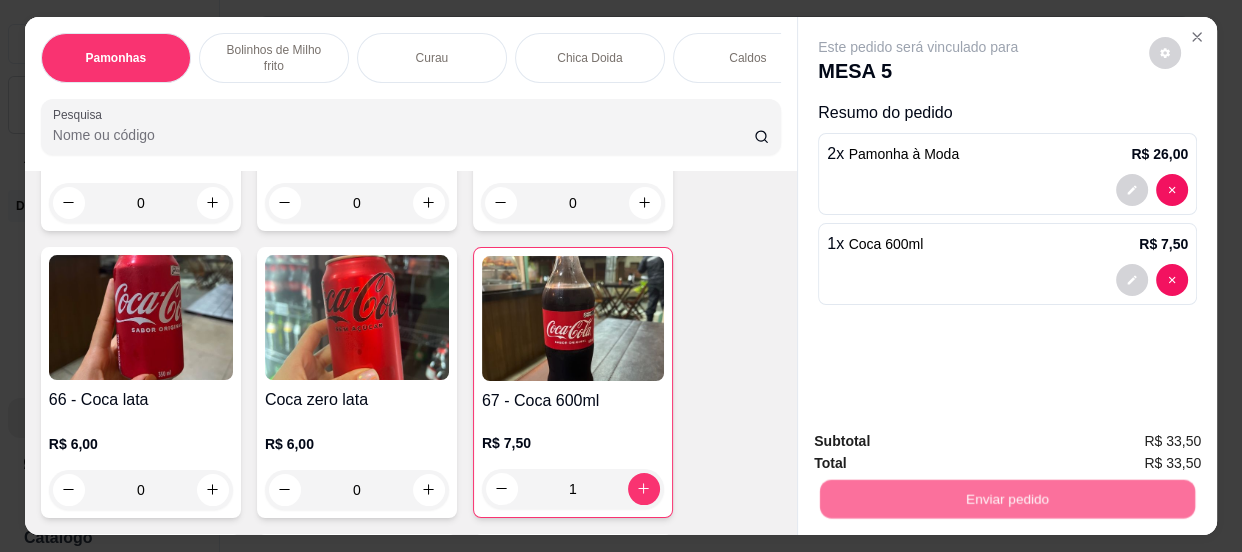 click on "Não registrar e enviar pedido" at bounding box center [942, 442] 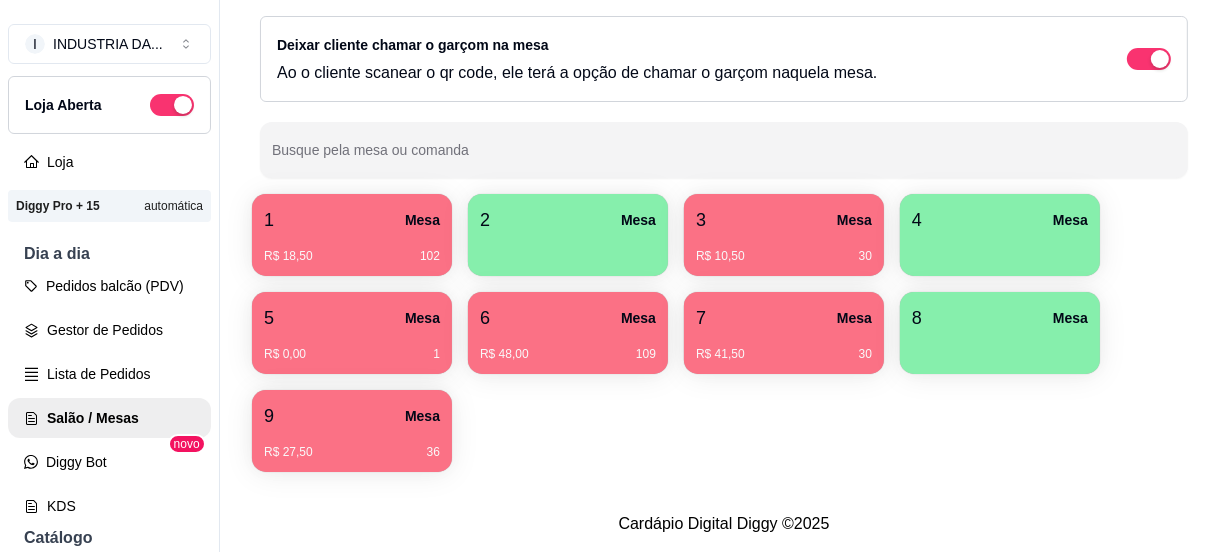 click on "4 Mesa" at bounding box center [1000, 220] 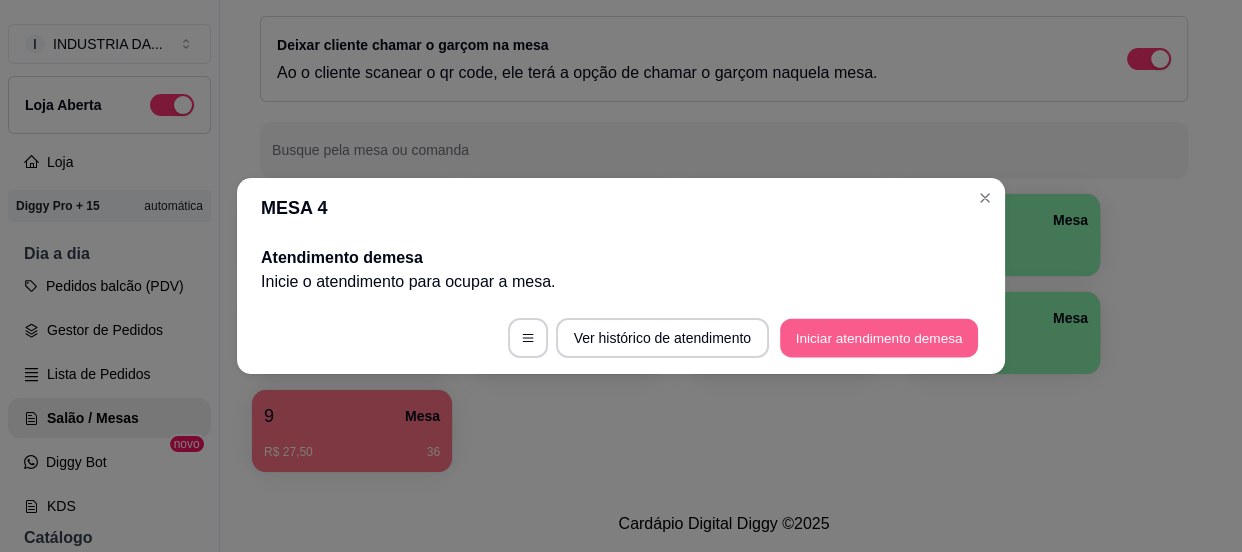 click on "Iniciar atendimento de  mesa" at bounding box center [879, 338] 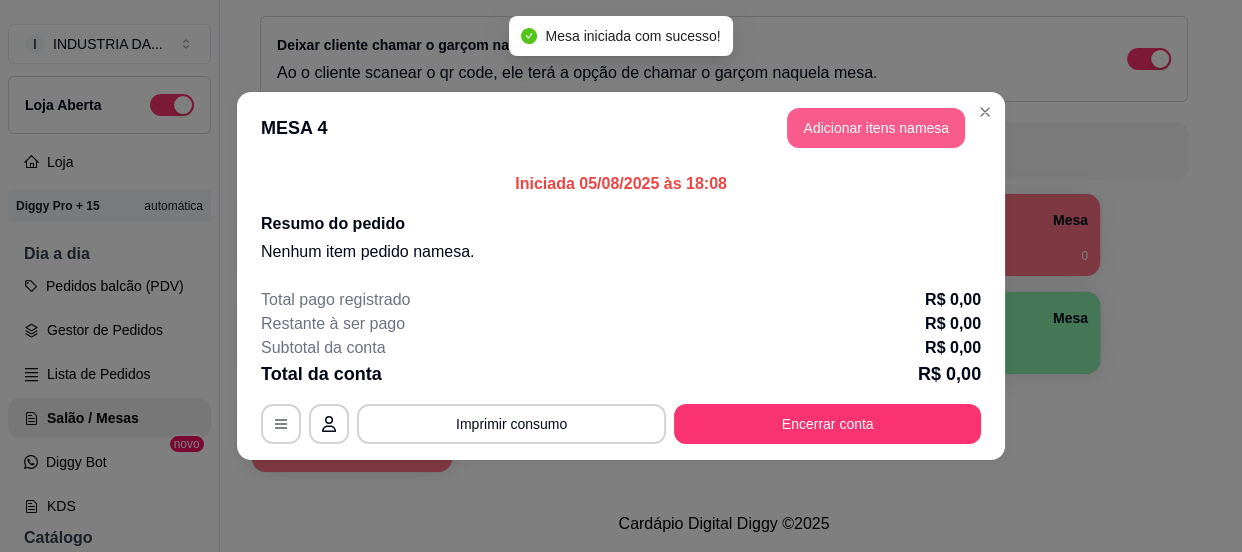 click on "Adicionar itens na  mesa" at bounding box center (876, 128) 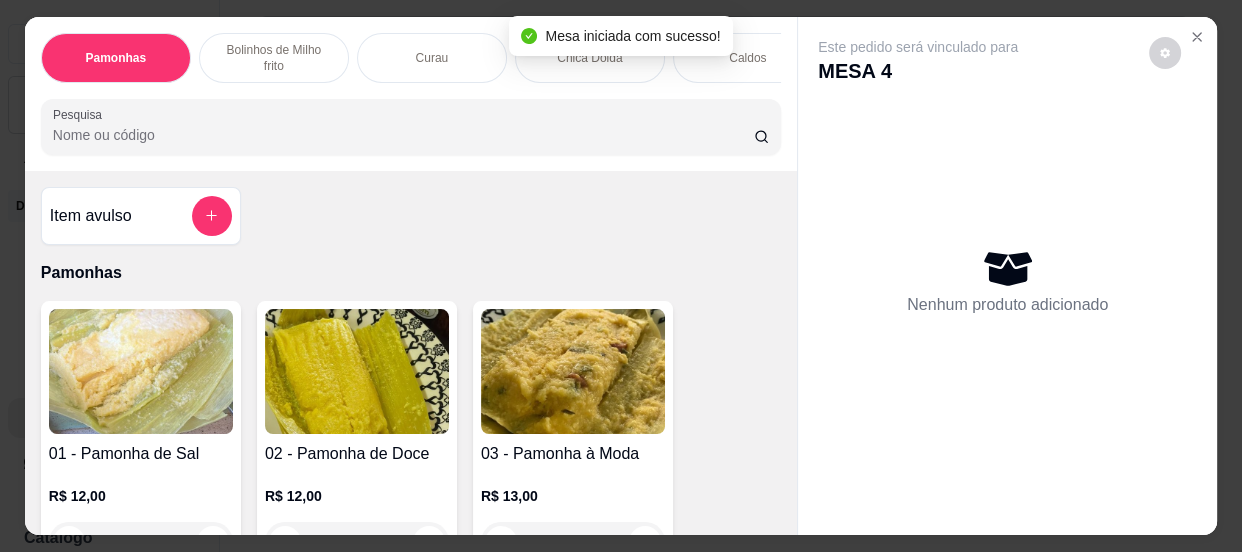scroll, scrollTop: 363, scrollLeft: 0, axis: vertical 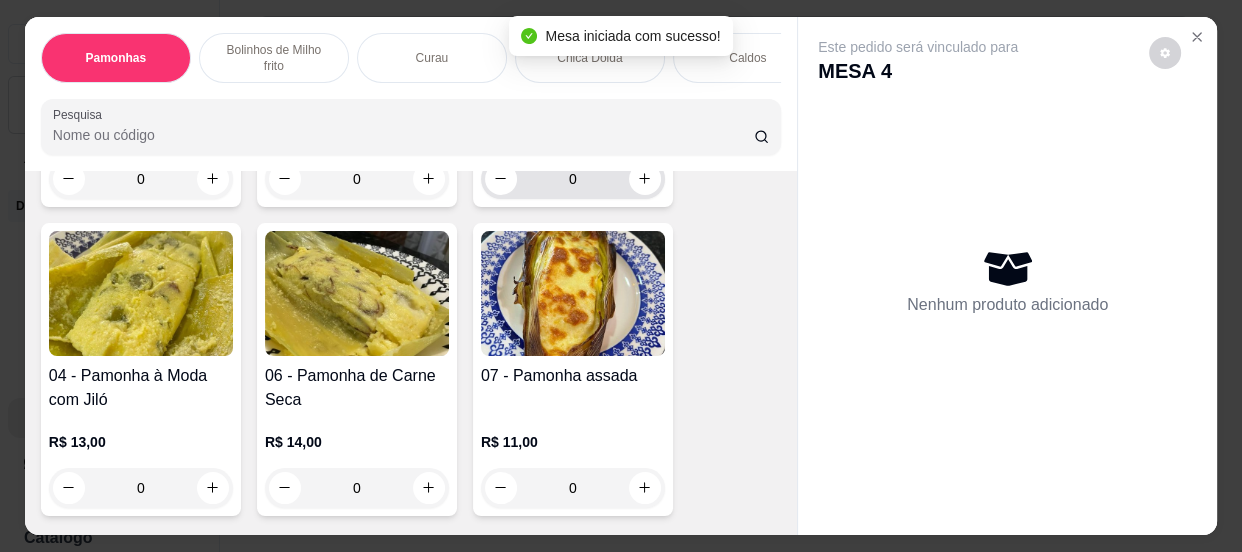 click on "0" at bounding box center (573, 179) 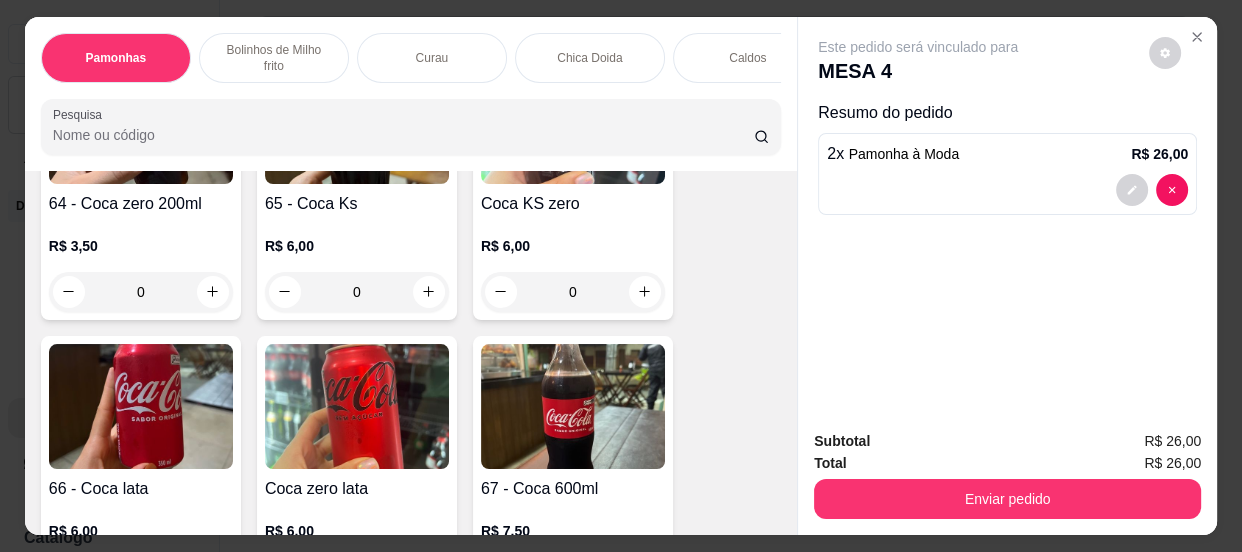 scroll, scrollTop: 2998, scrollLeft: 0, axis: vertical 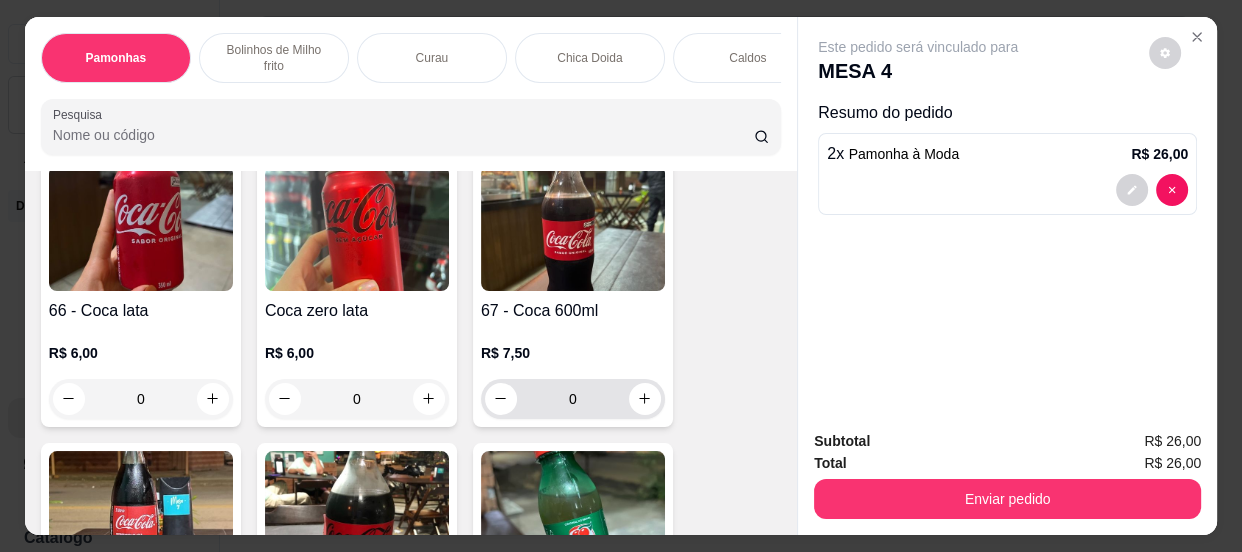 type on "2" 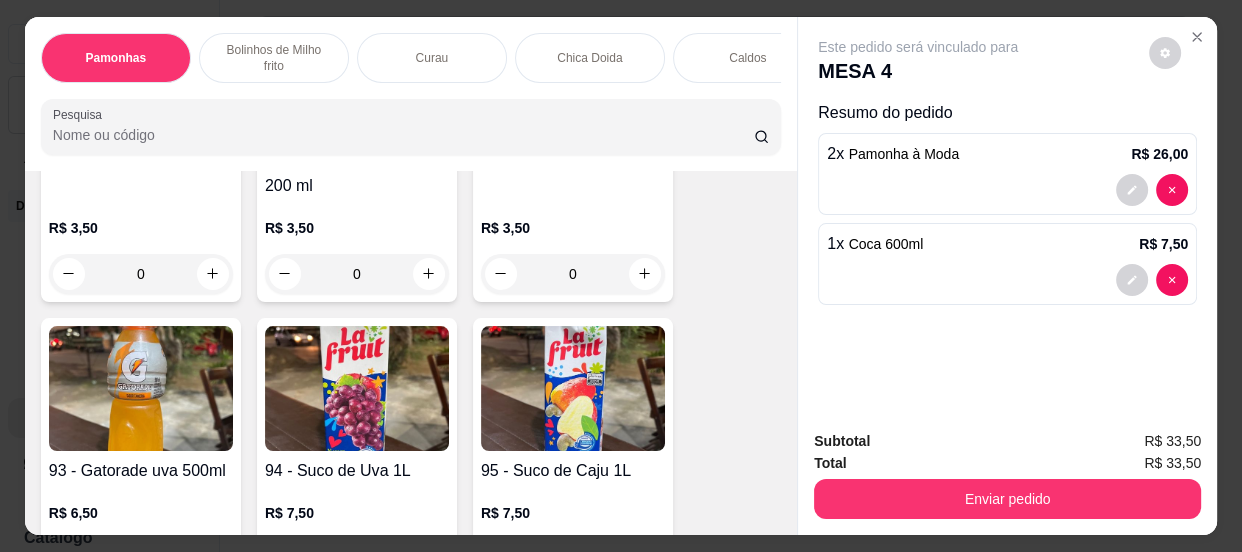 scroll, scrollTop: 5180, scrollLeft: 0, axis: vertical 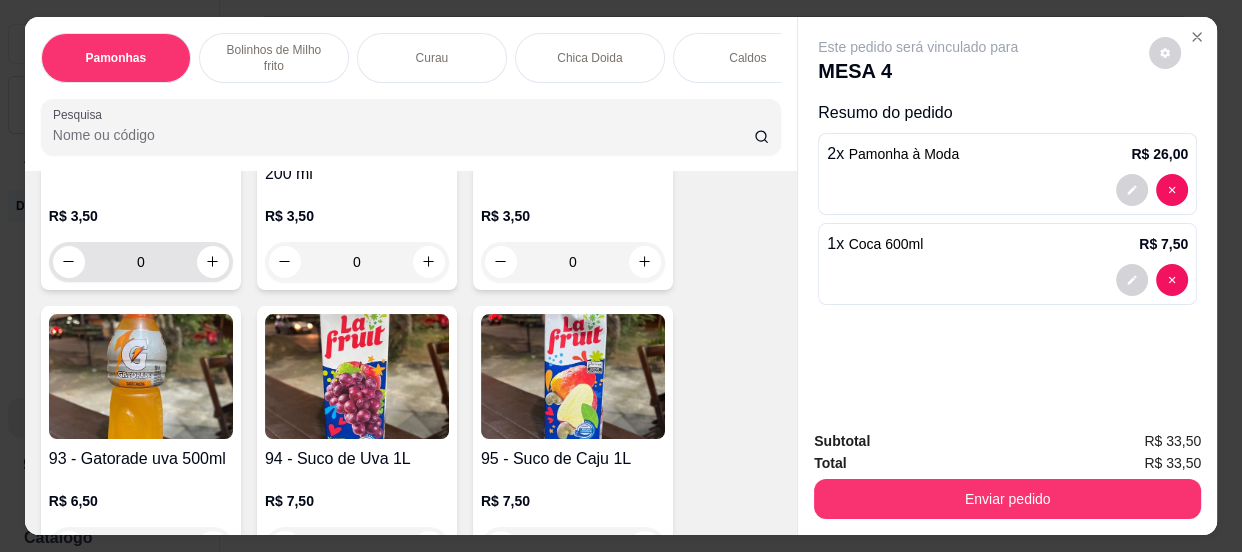 type on "1" 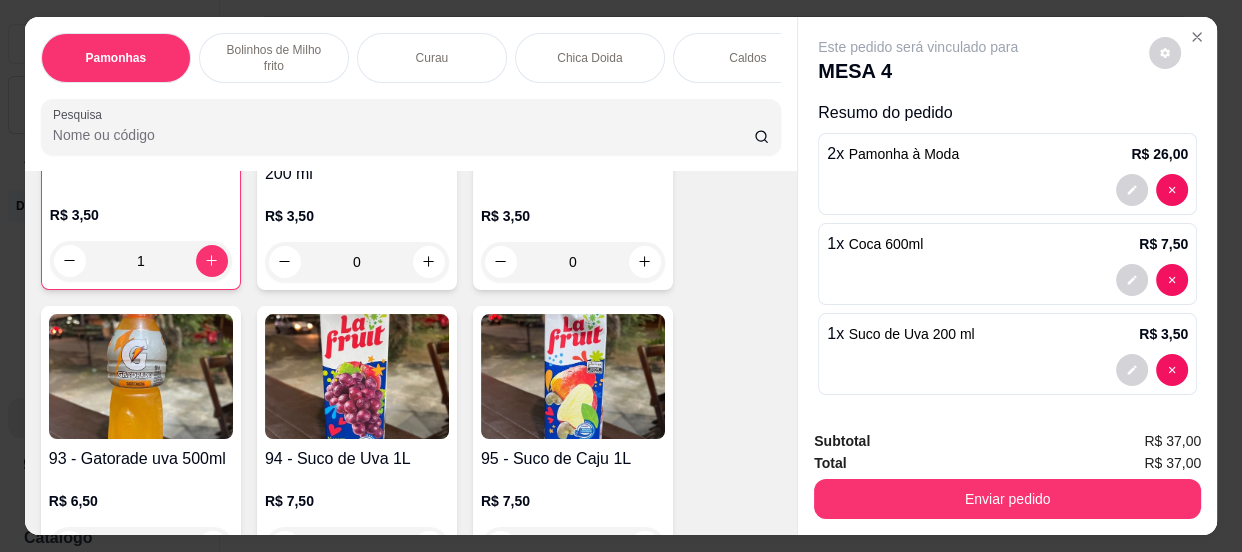 scroll, scrollTop: 5179, scrollLeft: 0, axis: vertical 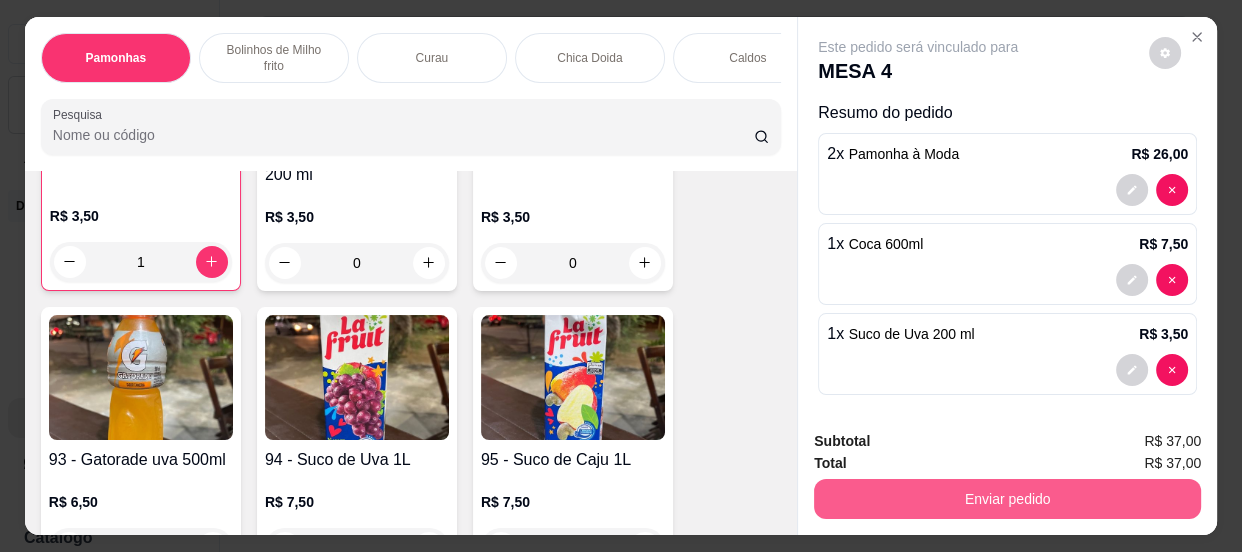 type on "1" 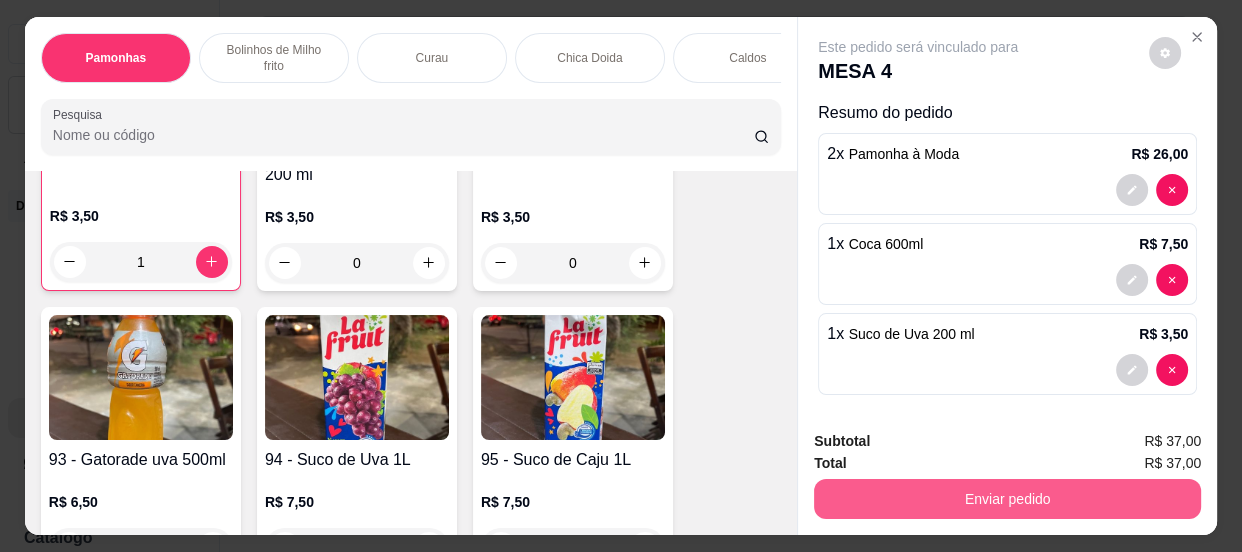 click on "Enviar pedido" at bounding box center [1007, 499] 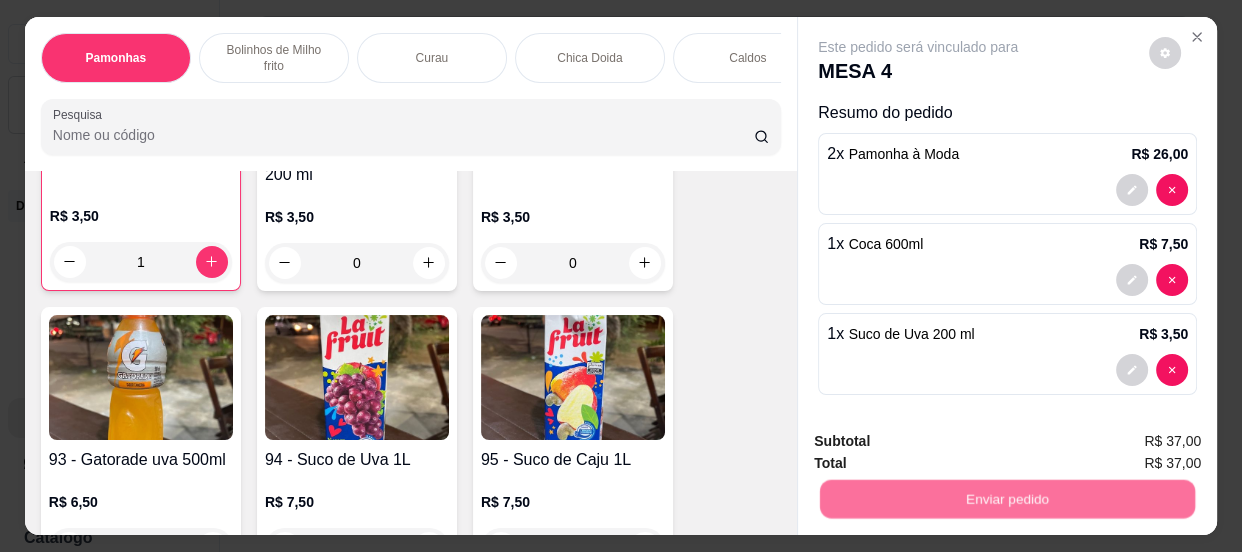 click on "Não registrar e enviar pedido" at bounding box center (942, 443) 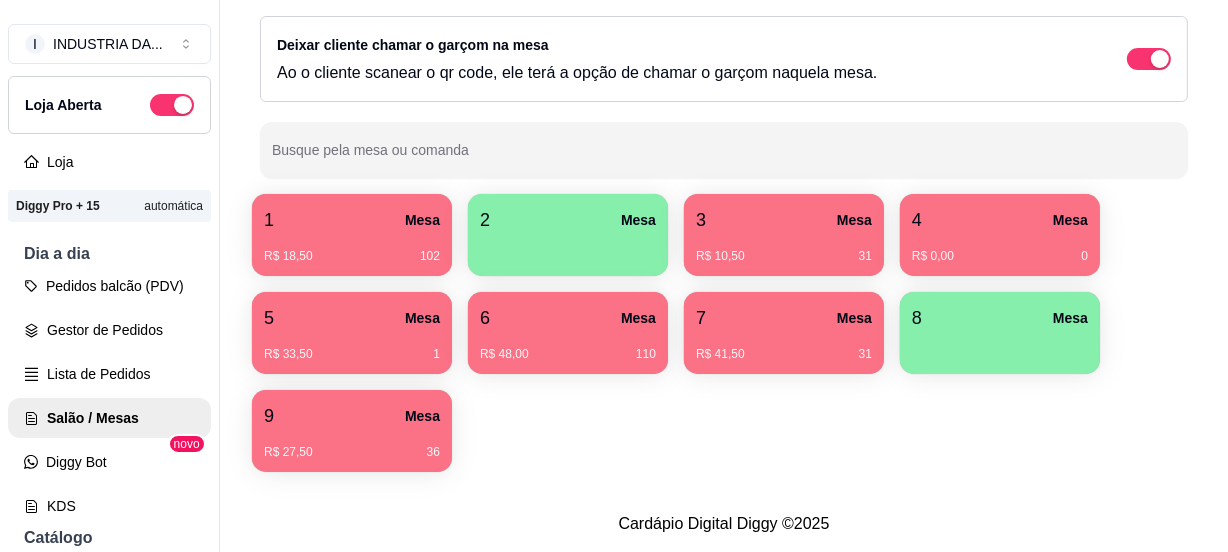 click on "R$ 18,50 [NUMBER]" at bounding box center (352, 249) 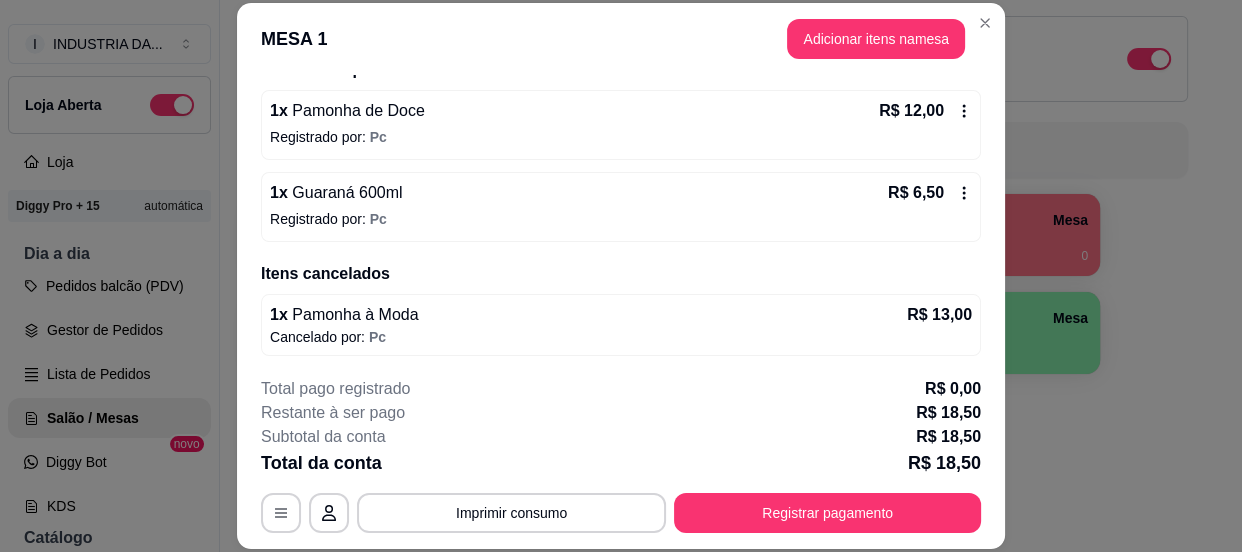 scroll, scrollTop: 181, scrollLeft: 0, axis: vertical 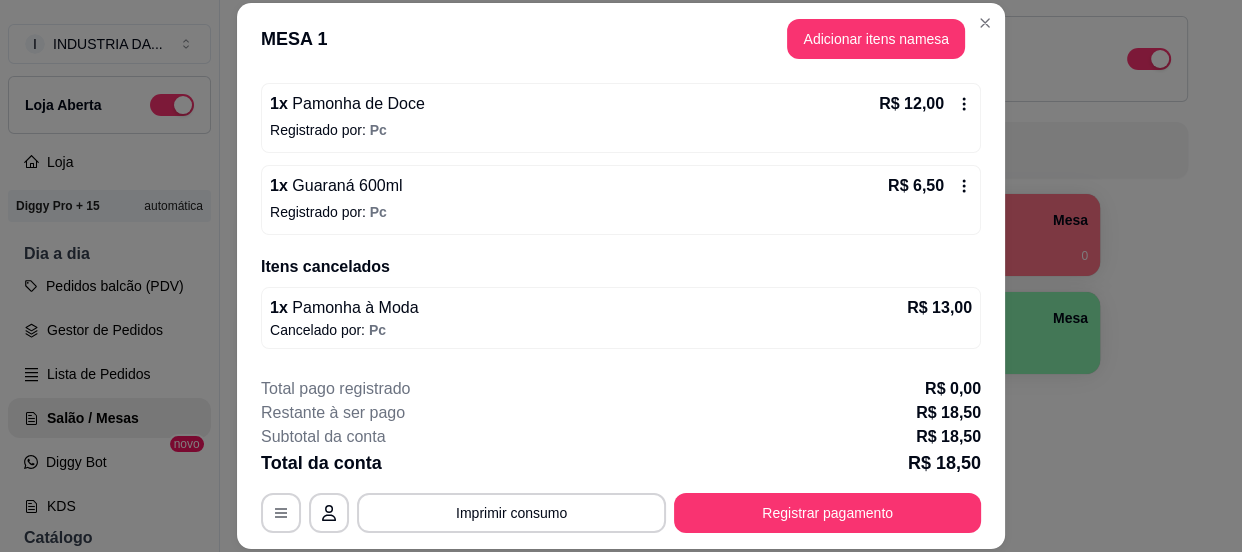 click on "**********" at bounding box center (621, 455) 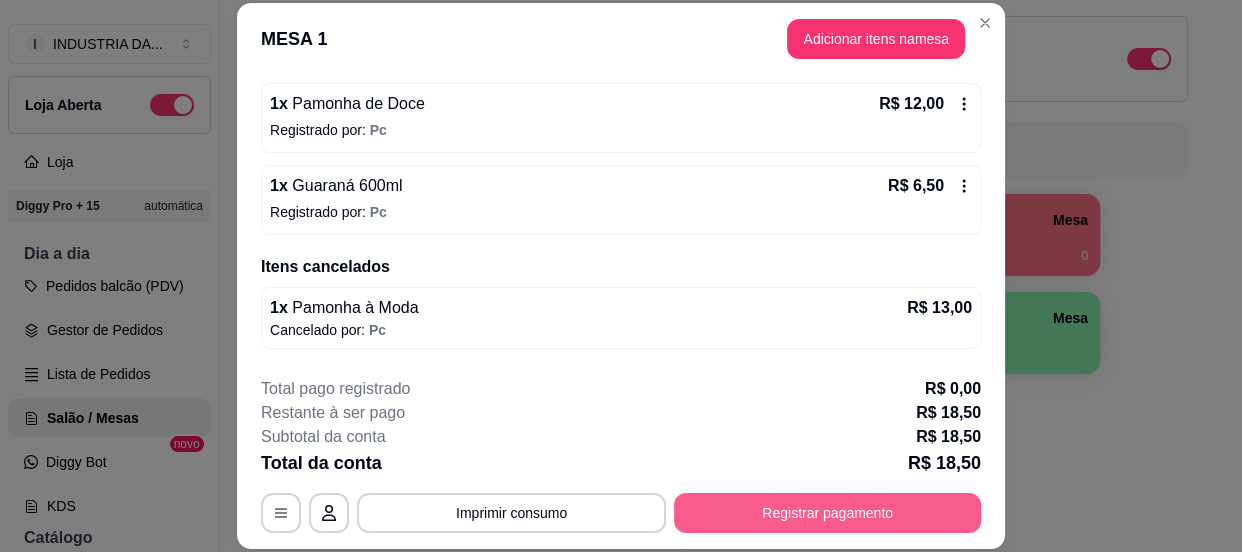 click on "Registrar pagamento" at bounding box center [827, 513] 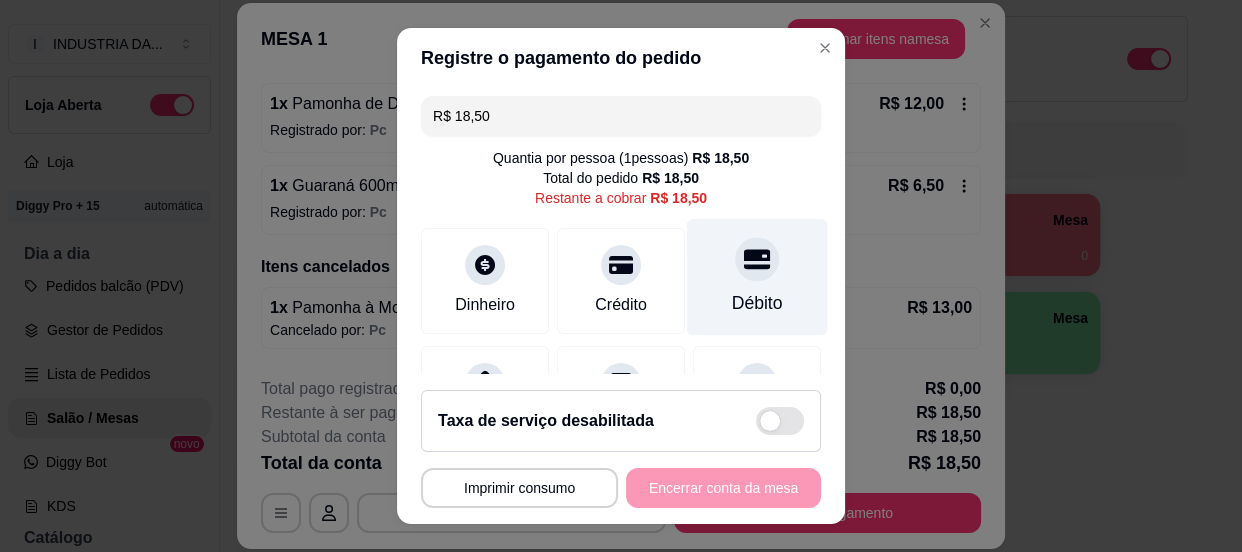 click 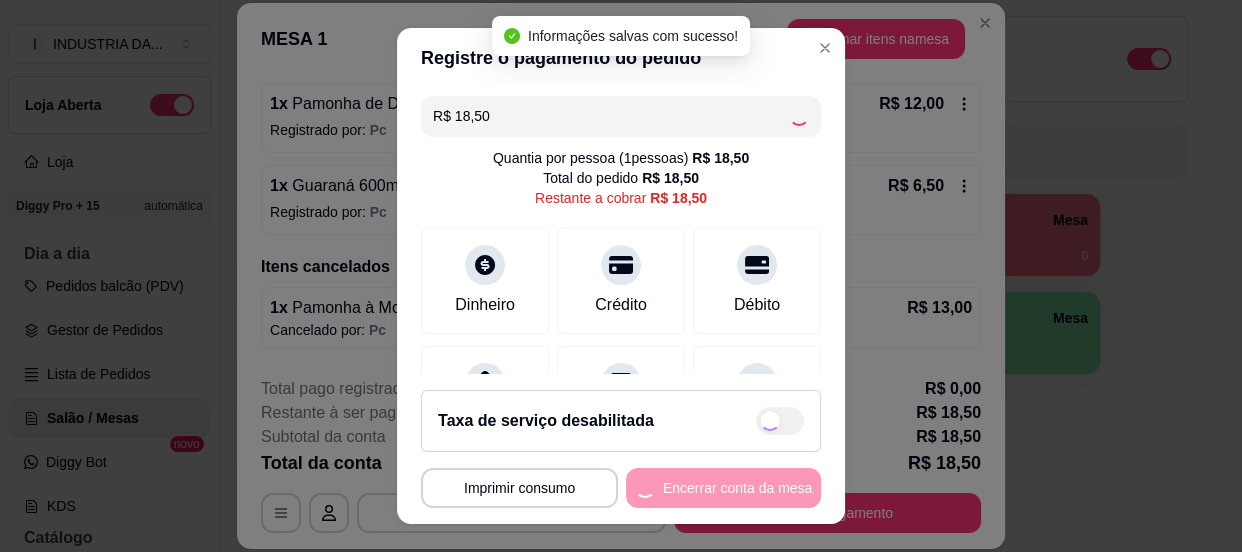 type on "R$ 0,00" 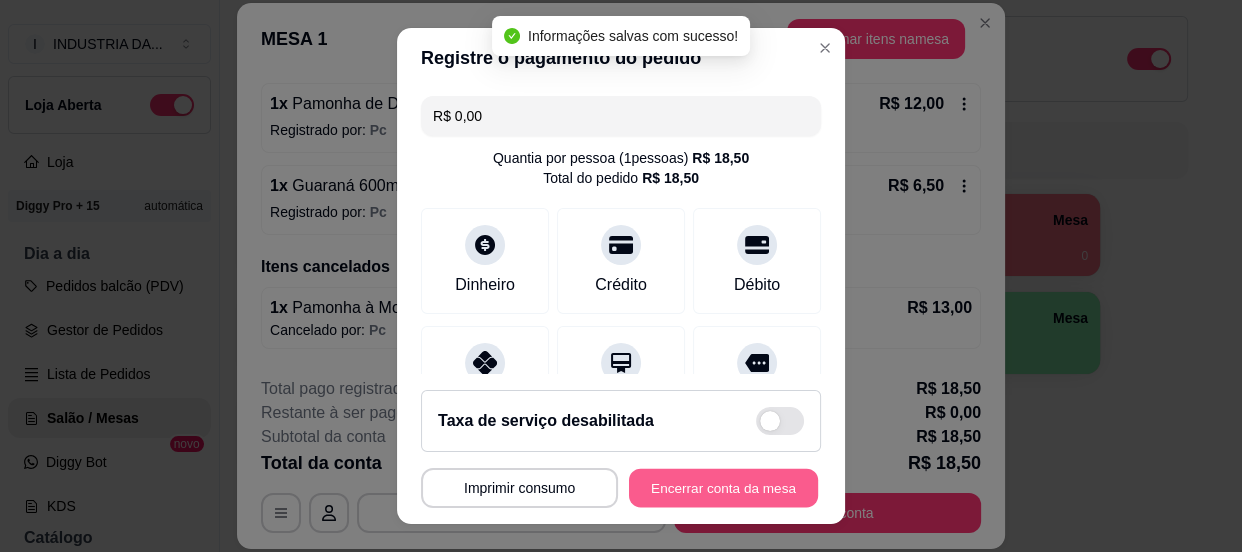 click on "Encerrar conta da mesa" at bounding box center [723, 488] 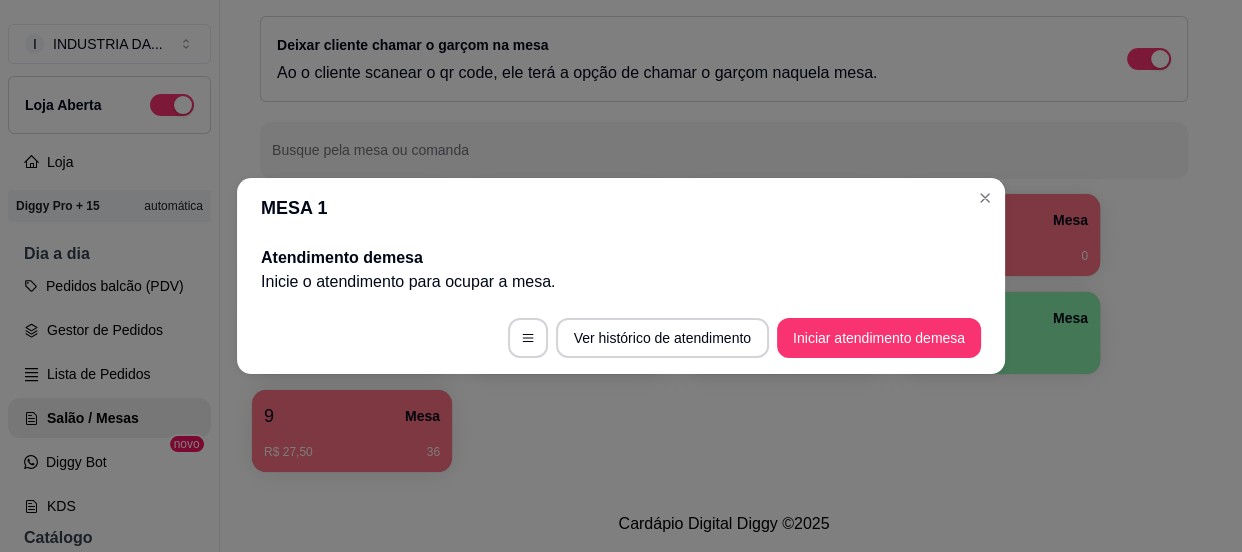 scroll, scrollTop: 0, scrollLeft: 0, axis: both 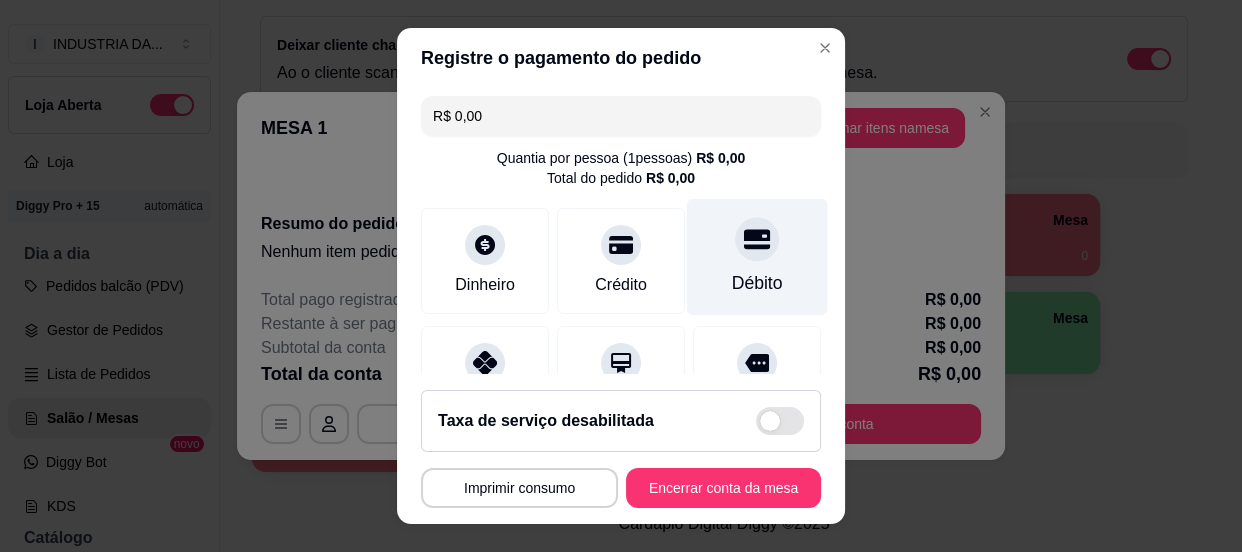 click on "Débito" at bounding box center [757, 256] 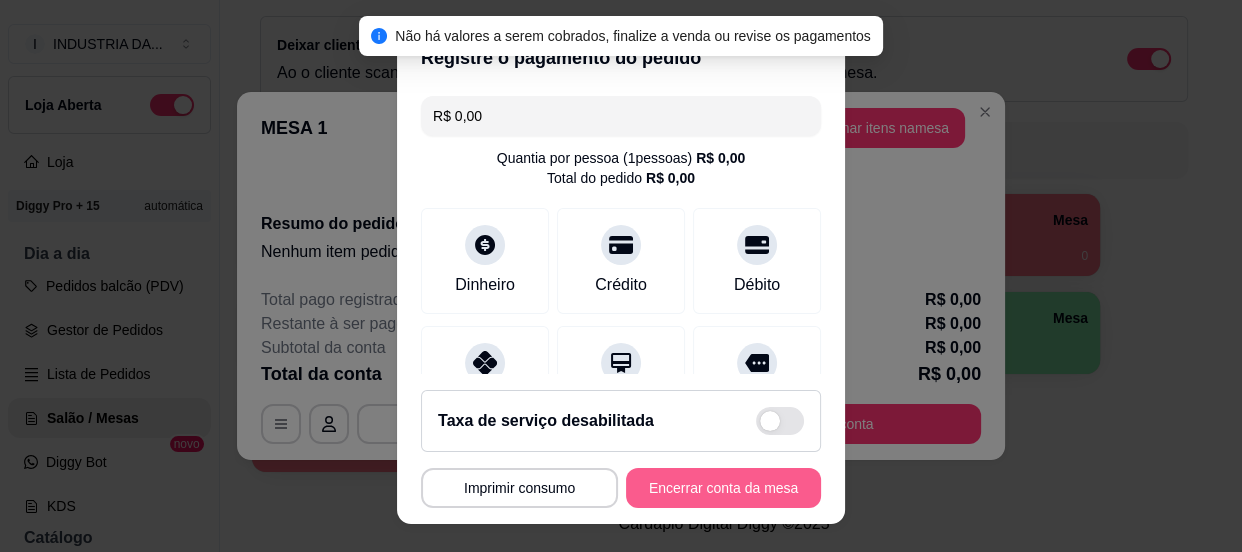 click on "Encerrar conta da mesa" at bounding box center [723, 488] 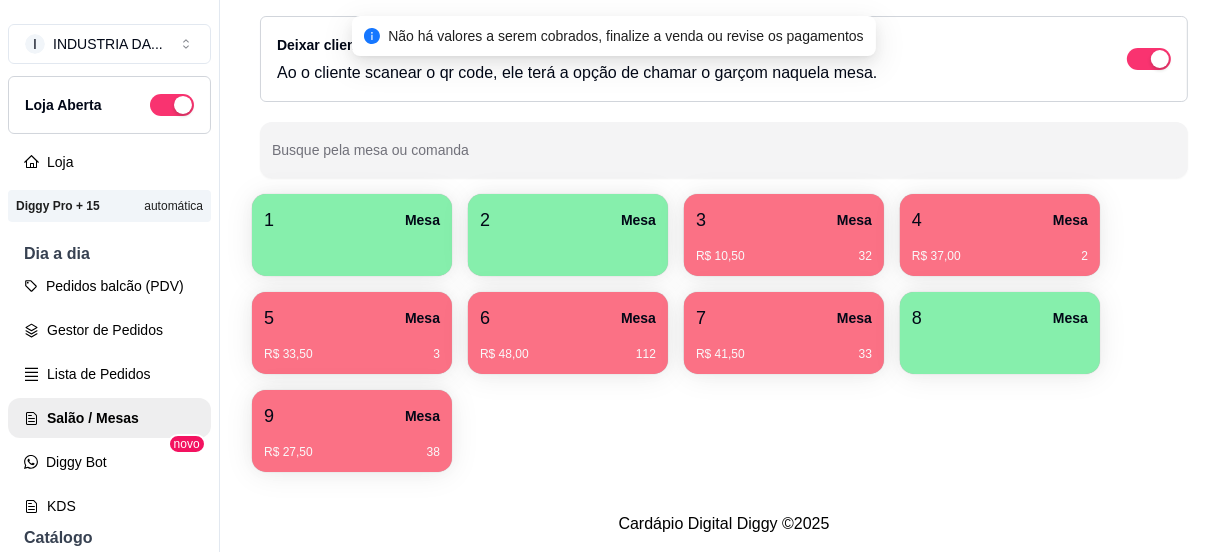 click on "1 Mesa [NUMBER] Mesa [NUMBER] Mesa R$ 10,50 [NUMBER] 4 Mesa R$ 37,00 [NUMBER] 5 Mesa R$ 33,50 [NUMBER] 6 Mesa R$ 48,00 [NUMBER] 7 Mesa R$ 41,50 [NUMBER] 8 Mesa [NUMBER] Mesa R$ 27,50 [NUMBER]" at bounding box center [724, 333] 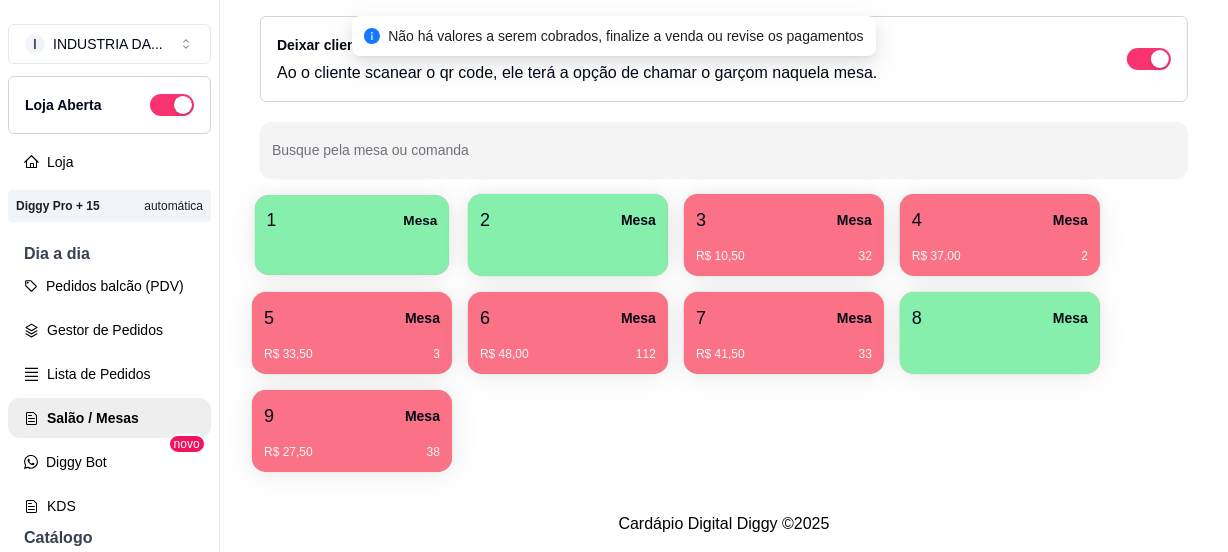 click on "1 Mesa" at bounding box center [352, 220] 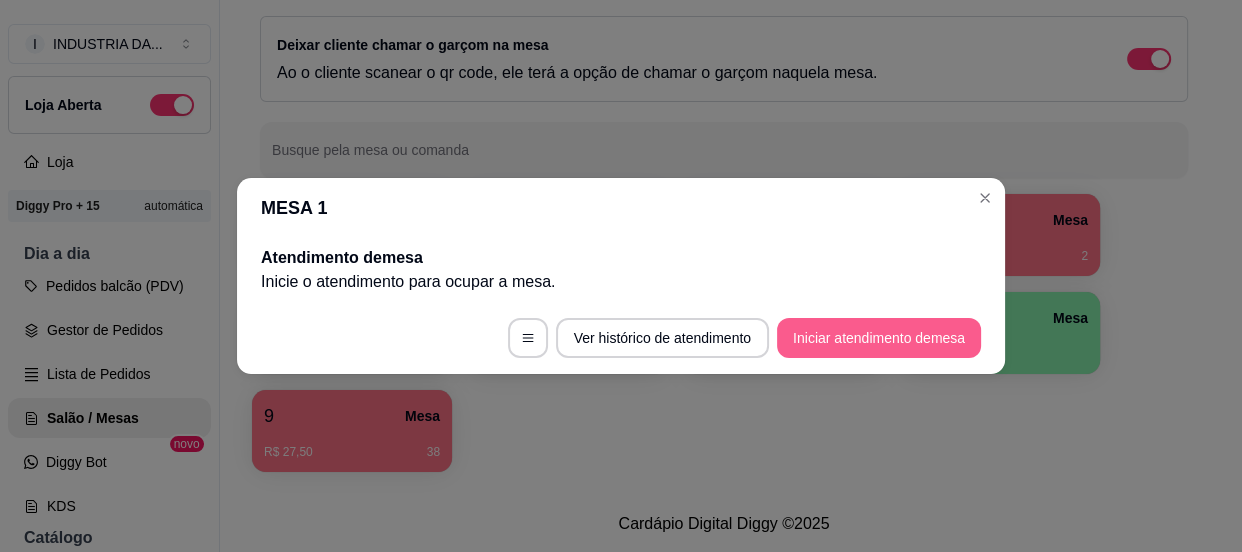 click on "Iniciar atendimento de  mesa" at bounding box center [879, 338] 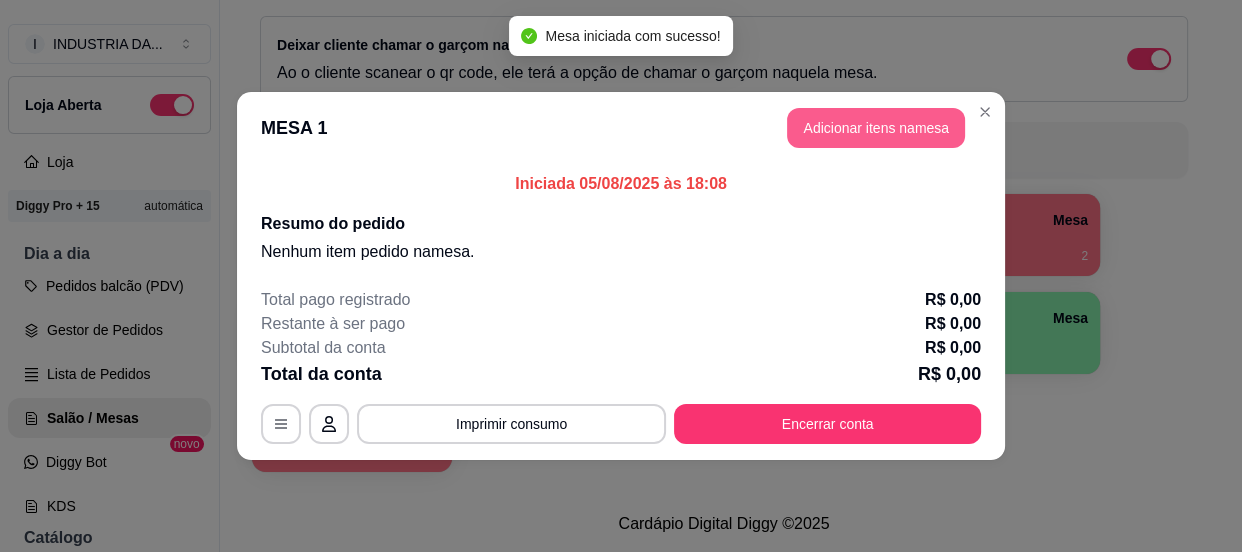 click on "Adicionar itens na  mesa" at bounding box center (876, 128) 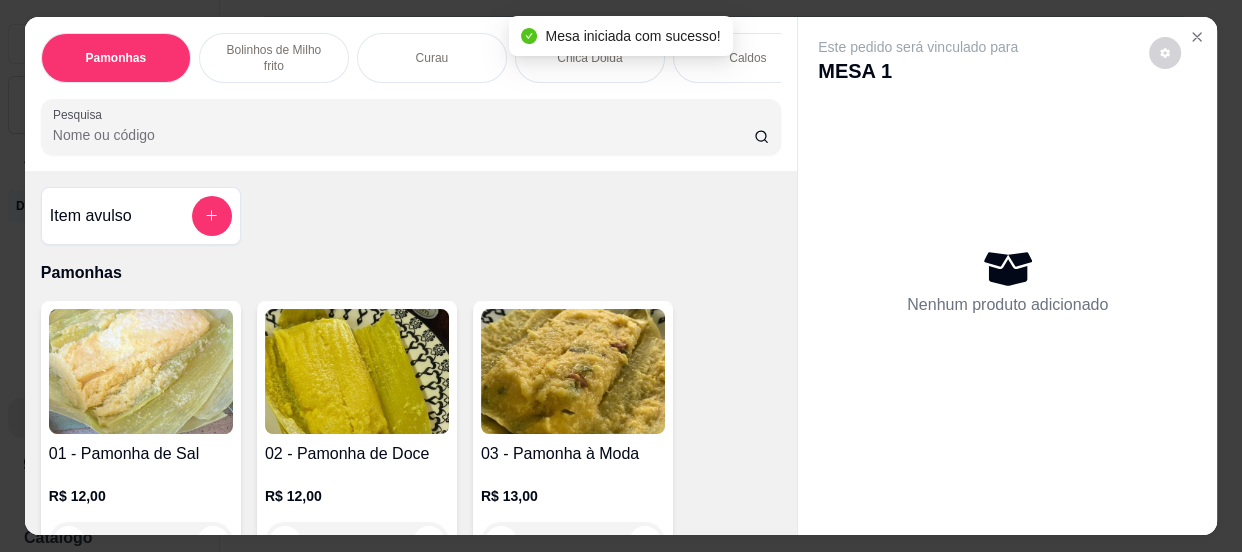 scroll, scrollTop: 181, scrollLeft: 0, axis: vertical 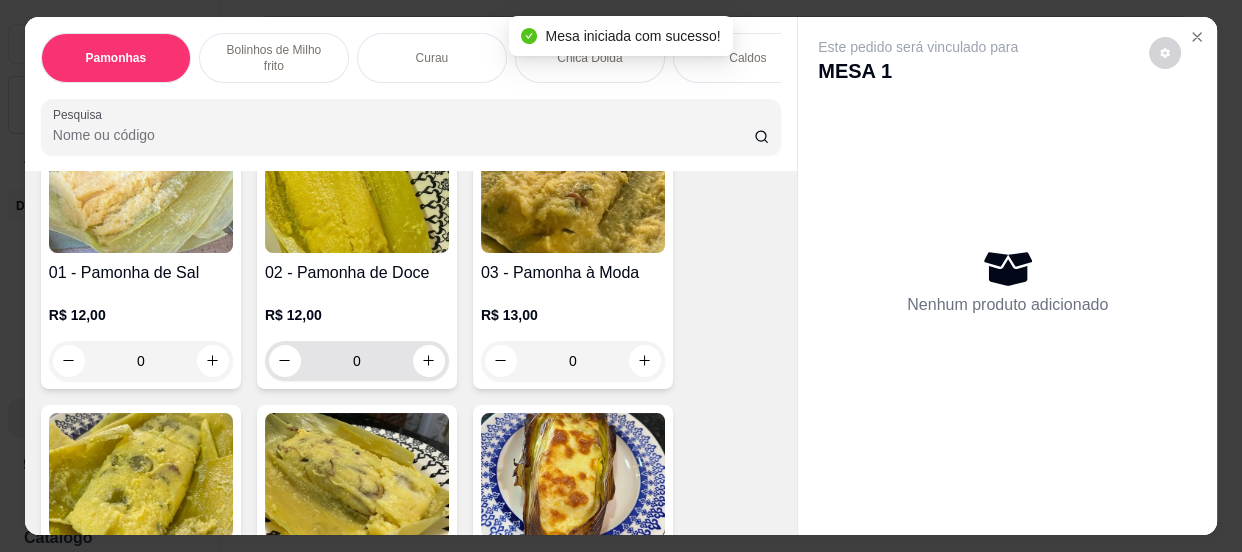click on "0" at bounding box center [357, 361] 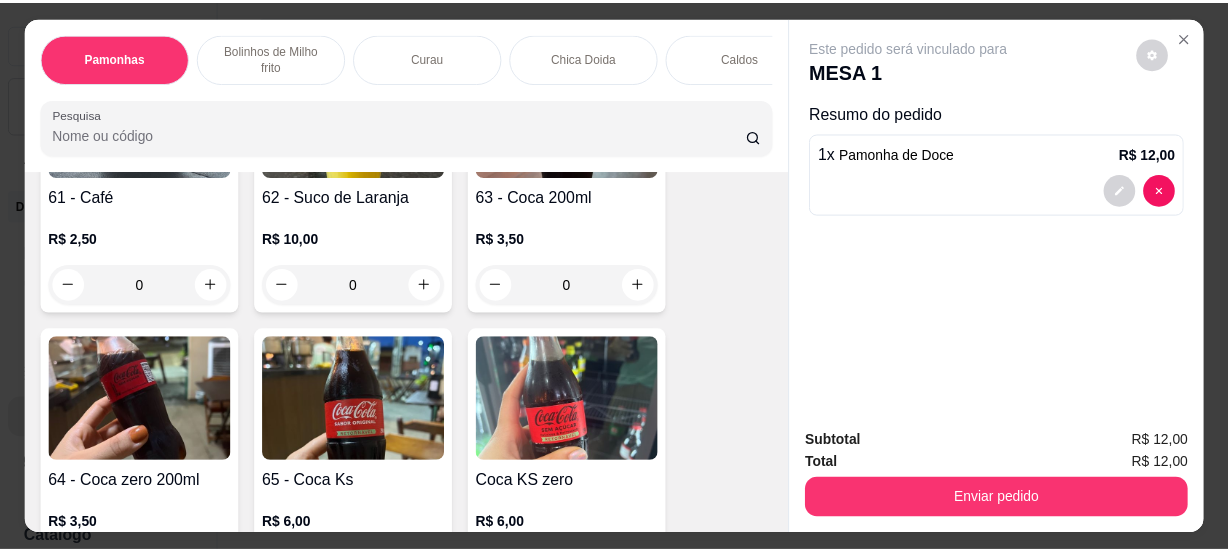 scroll, scrollTop: 2545, scrollLeft: 0, axis: vertical 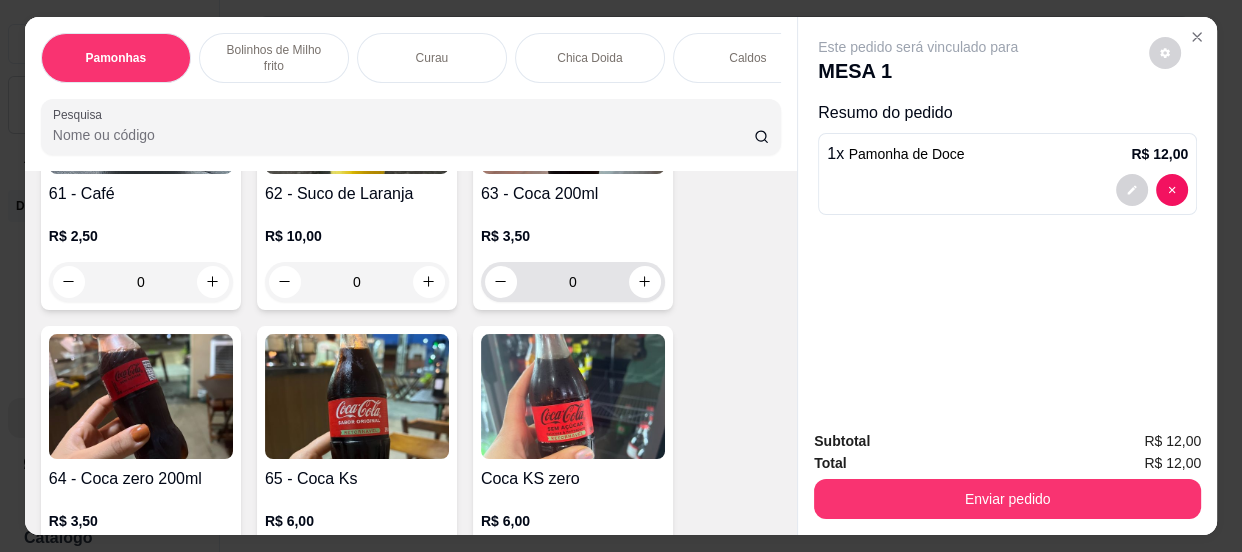 type on "1" 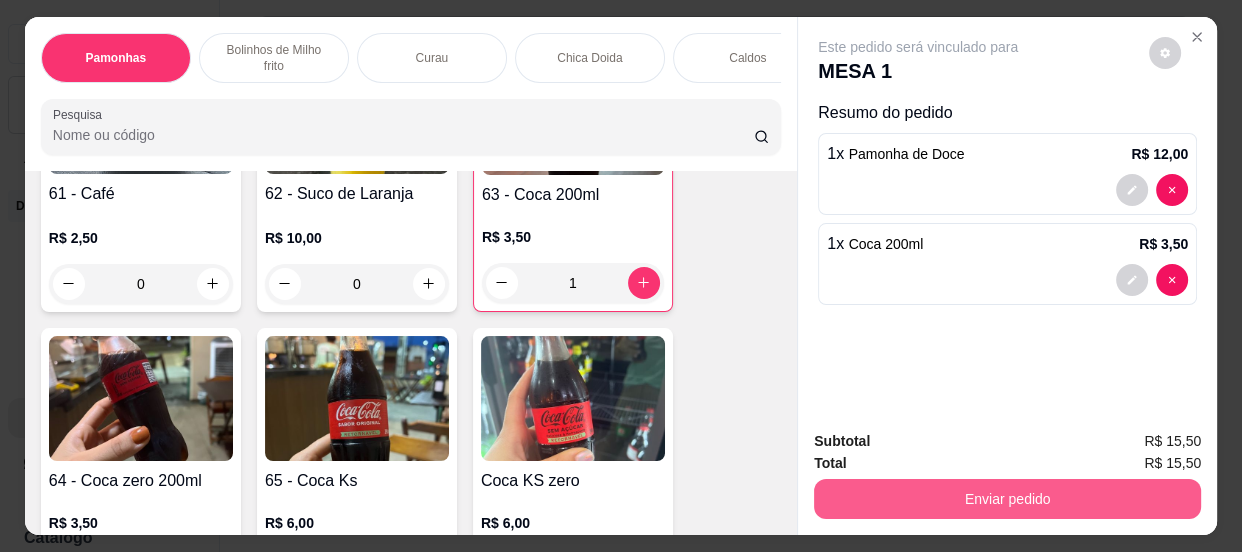 type on "1" 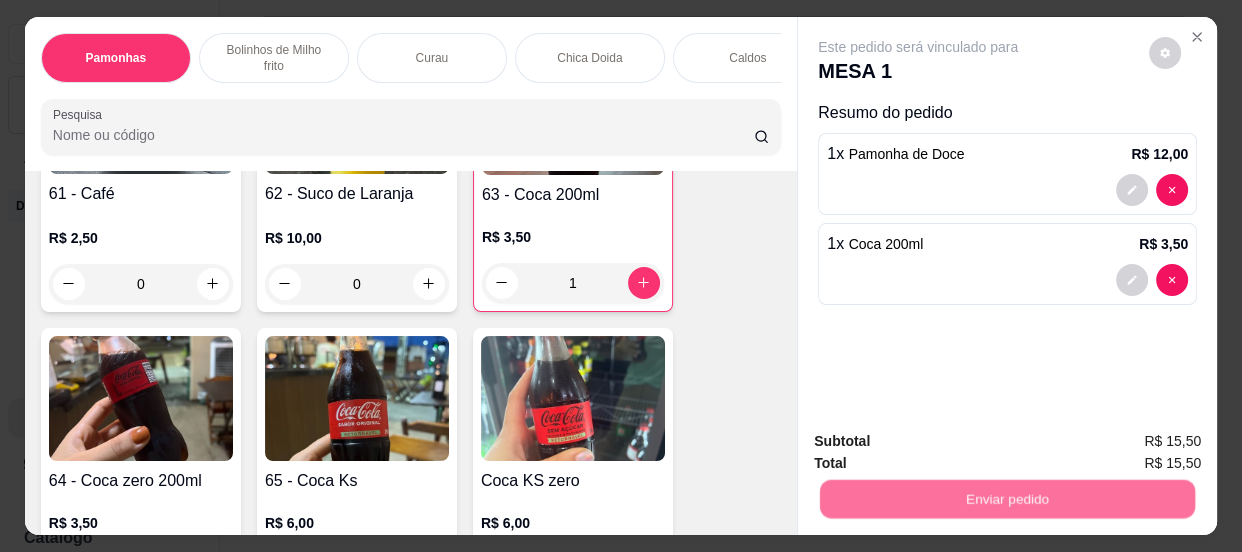 click on "Não registrar e enviar pedido" at bounding box center [942, 443] 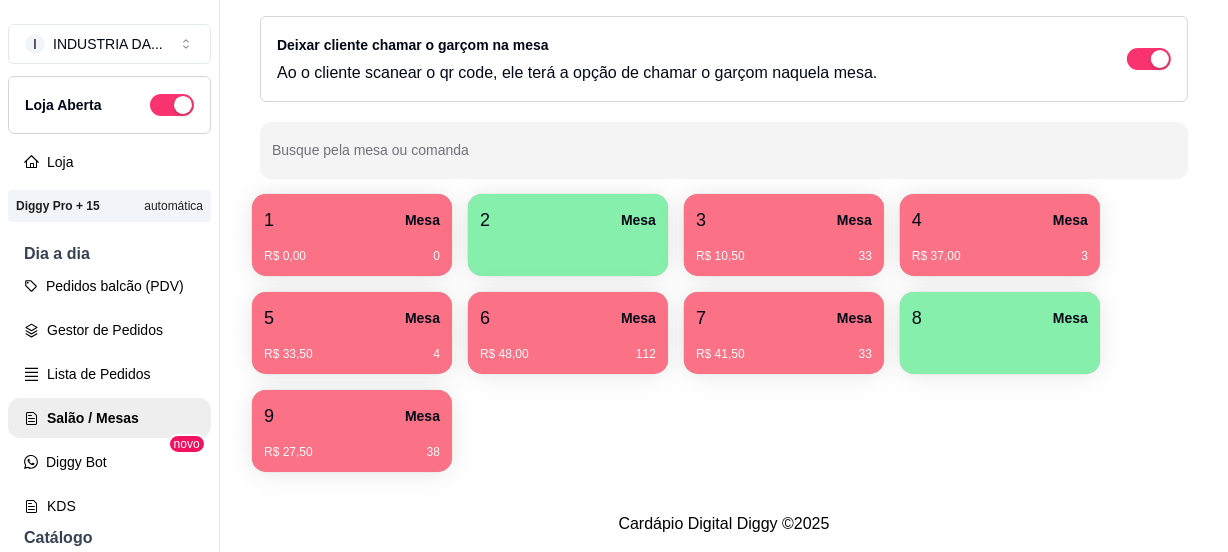 click on "3 Mesa" at bounding box center [784, 220] 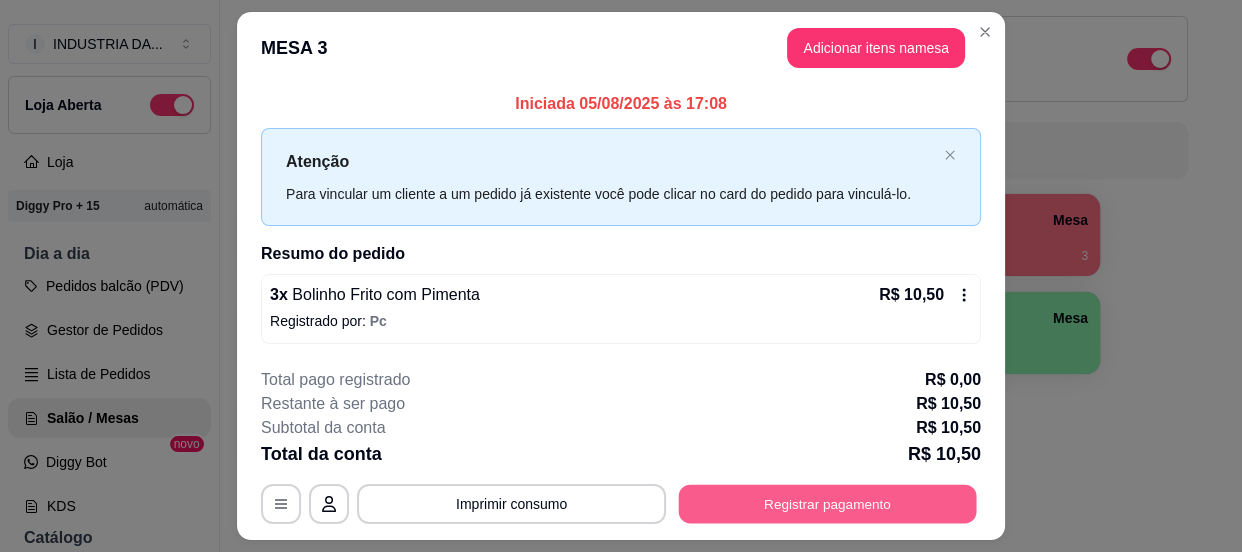 click on "Registrar pagamento" at bounding box center [828, 503] 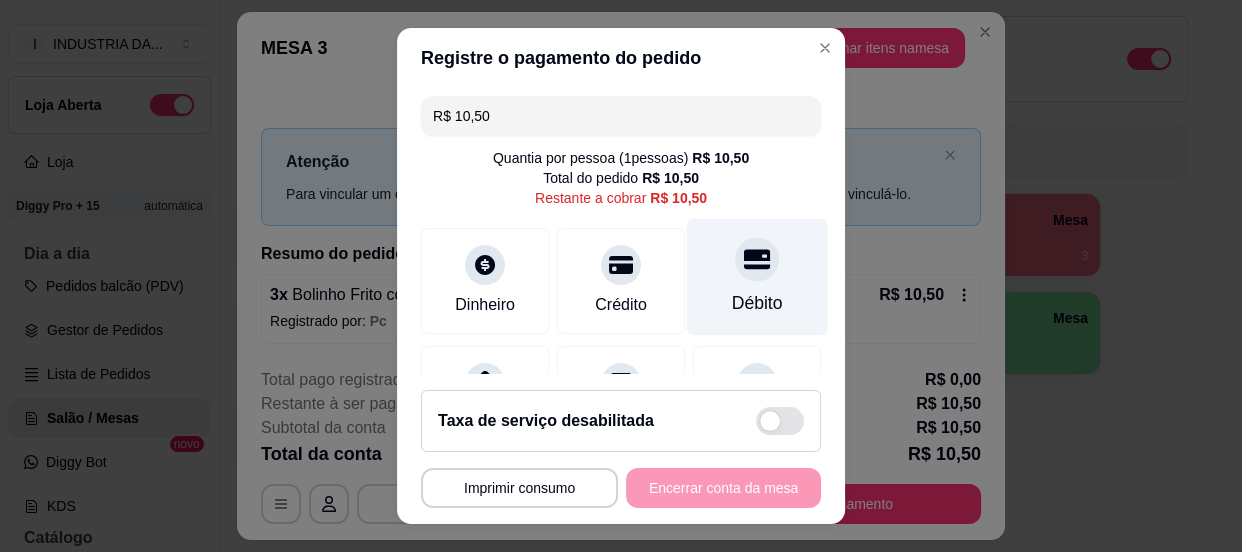 click on "Débito" at bounding box center (757, 303) 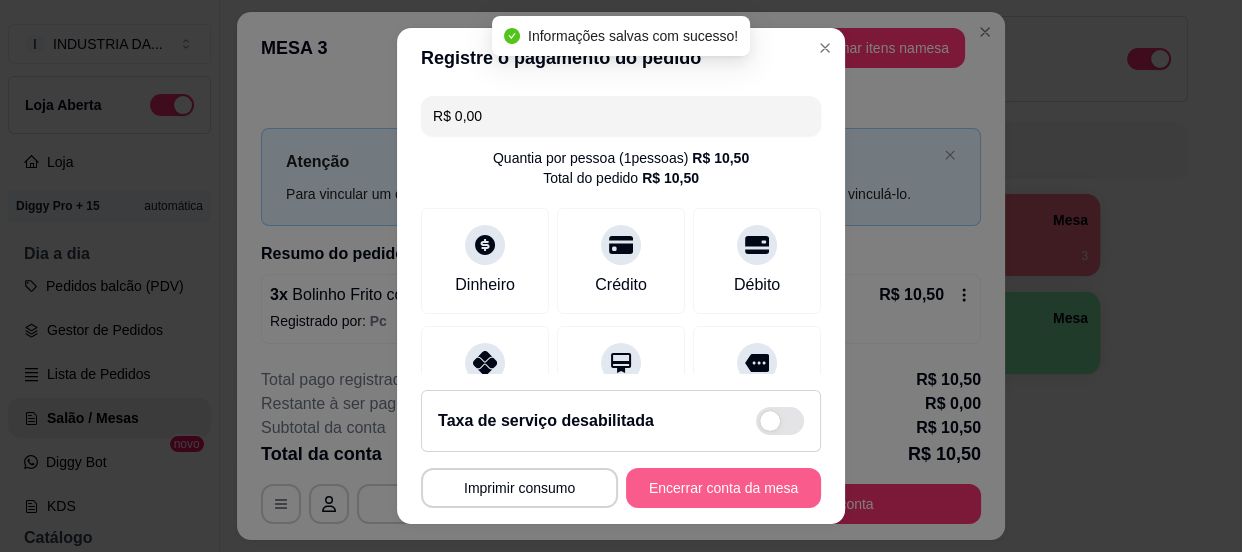 type on "R$ 0,00" 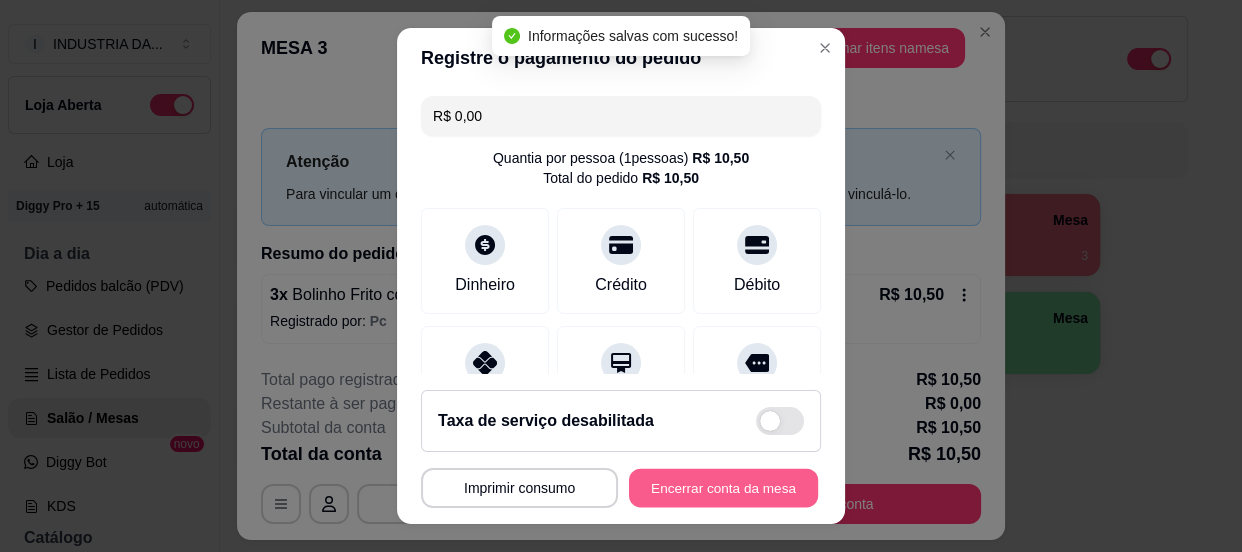 click on "Encerrar conta da mesa" at bounding box center (723, 488) 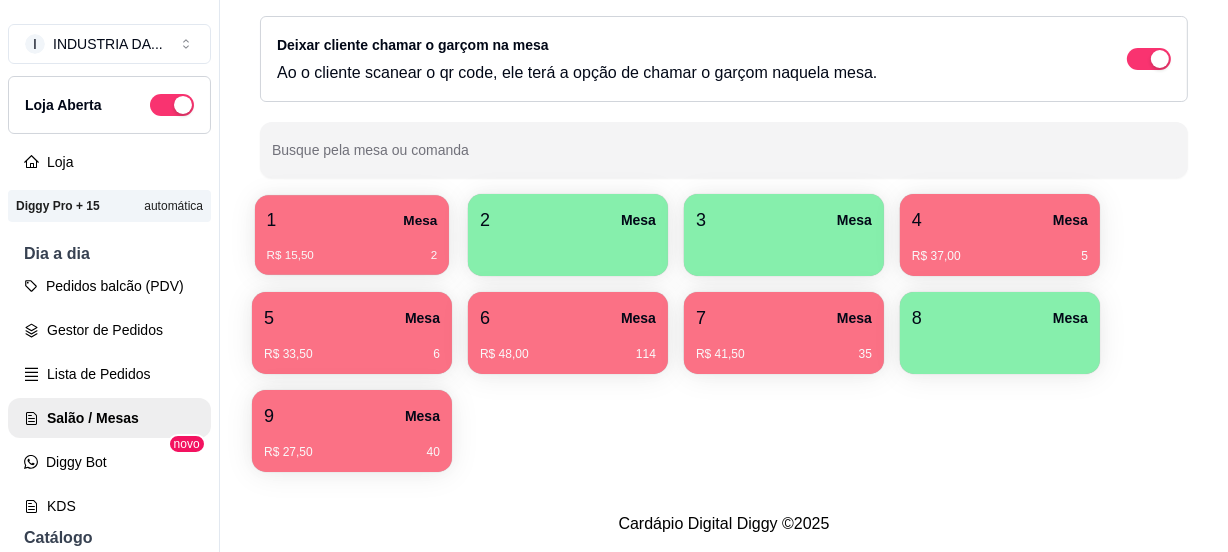 click on "R$ 15,50 [NUMBER]" at bounding box center (352, 248) 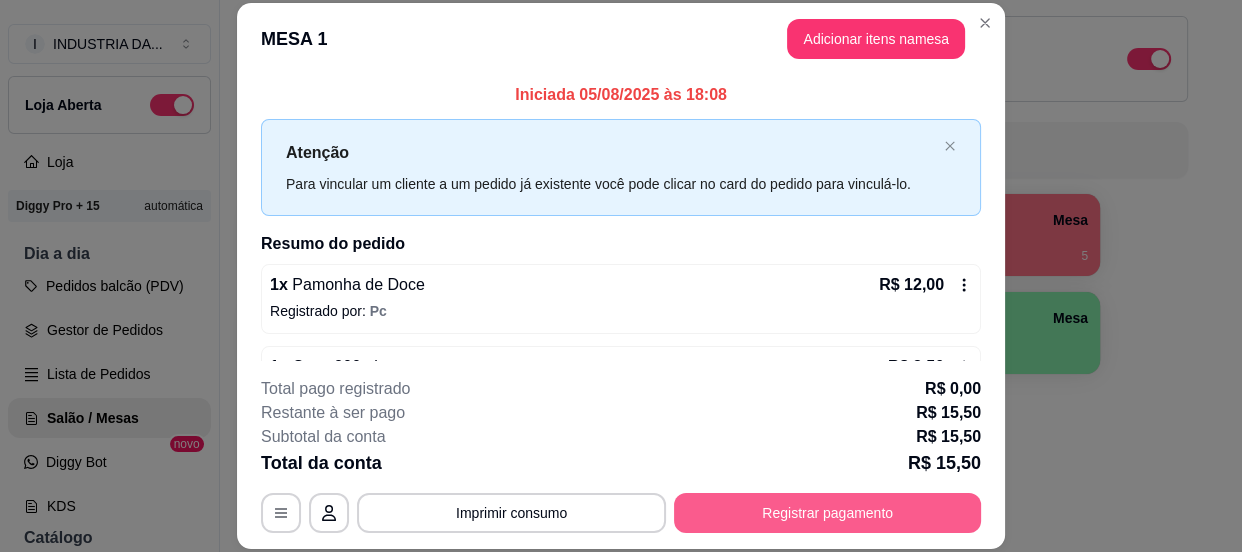 click on "**********" at bounding box center [621, 455] 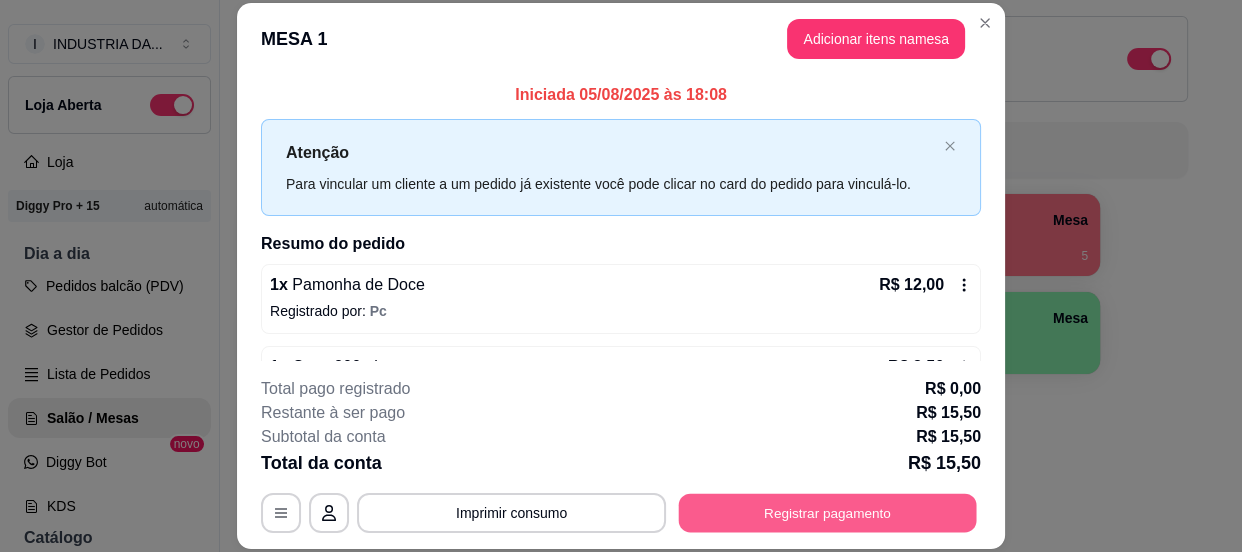 click on "Registrar pagamento" at bounding box center (828, 513) 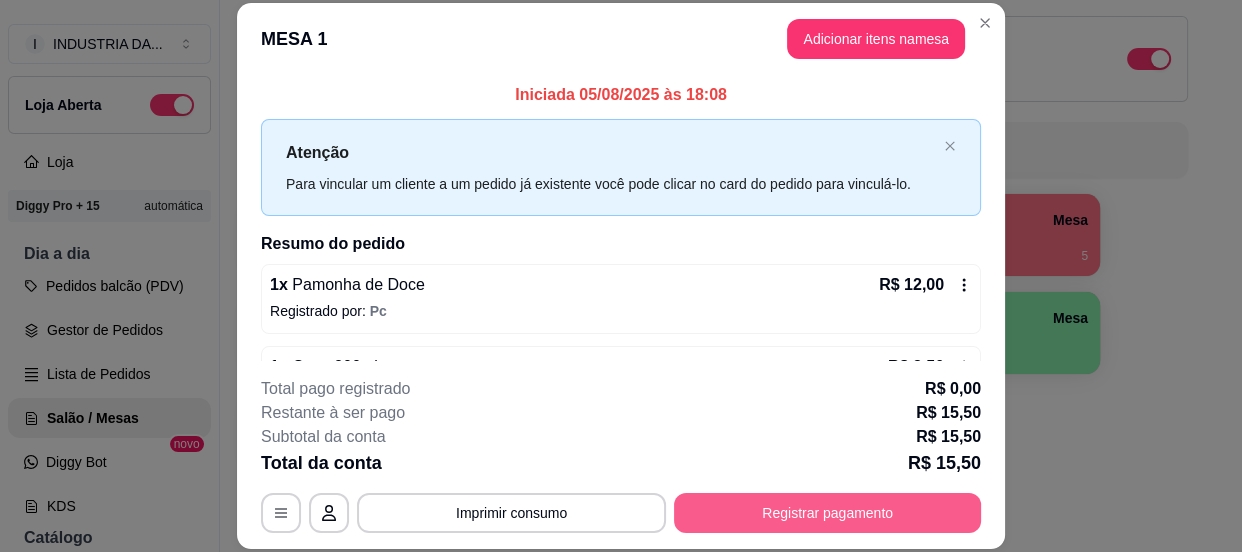 click on "Registrar pagamento" at bounding box center (827, 513) 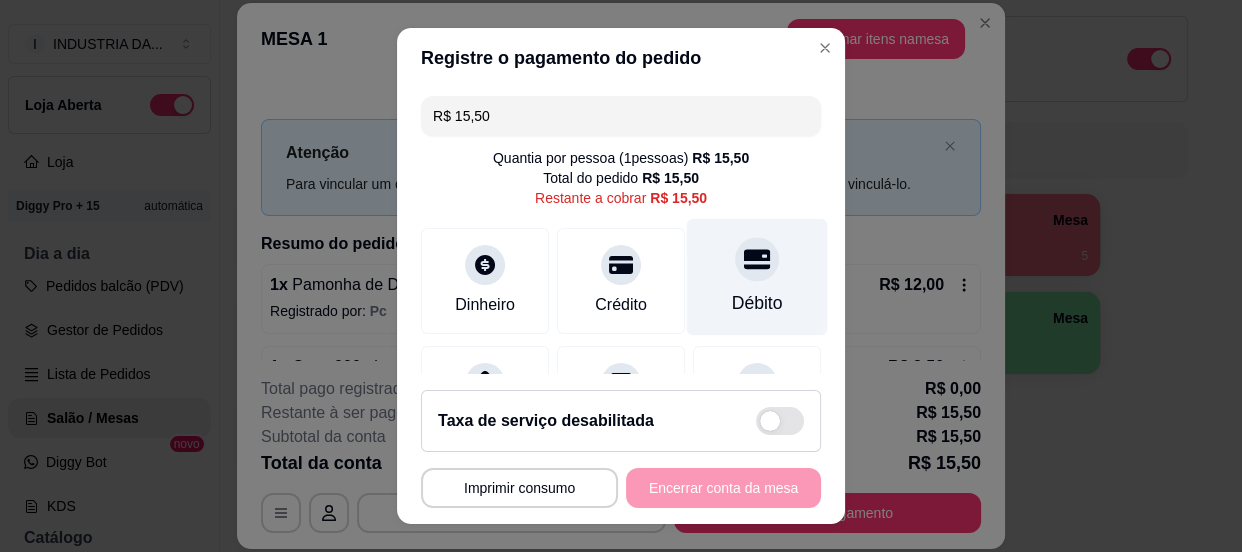 click 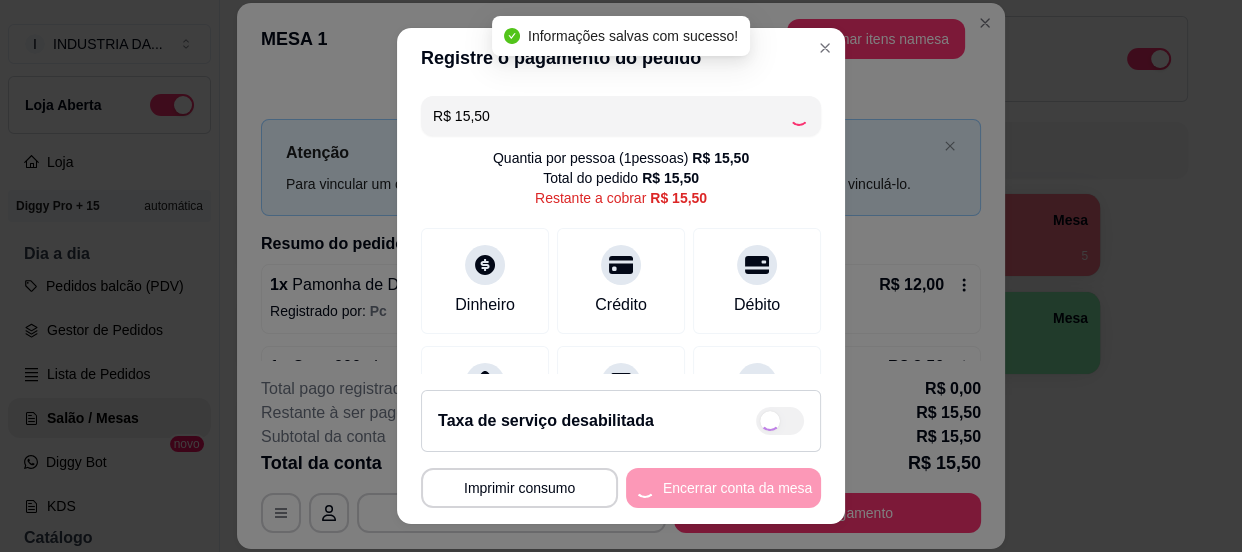type on "R$ 0,00" 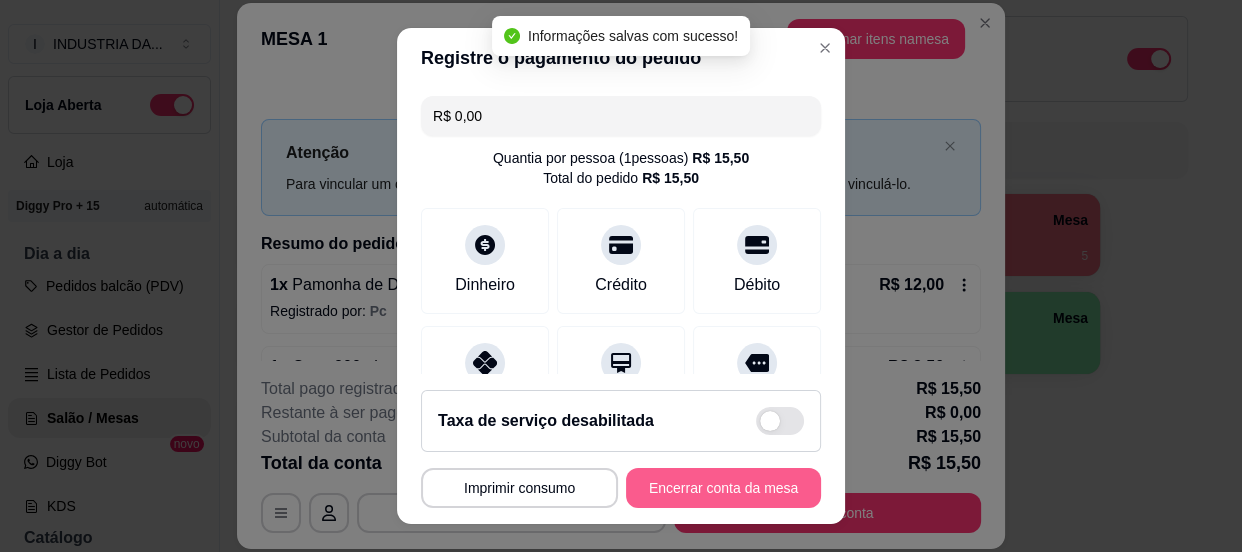 click on "Encerrar conta da mesa" at bounding box center [723, 488] 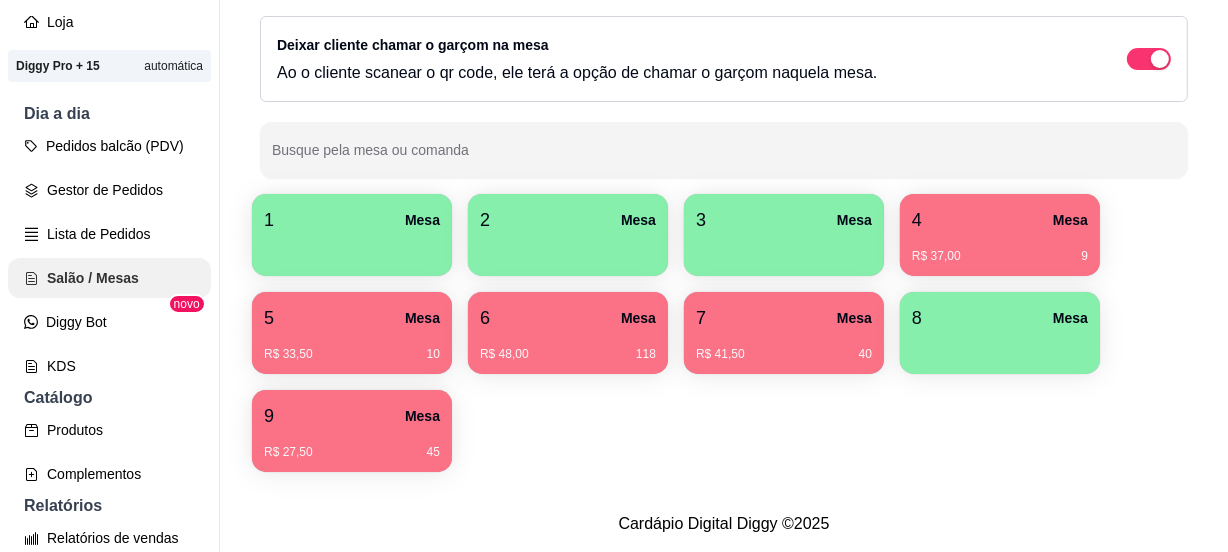 scroll, scrollTop: 272, scrollLeft: 0, axis: vertical 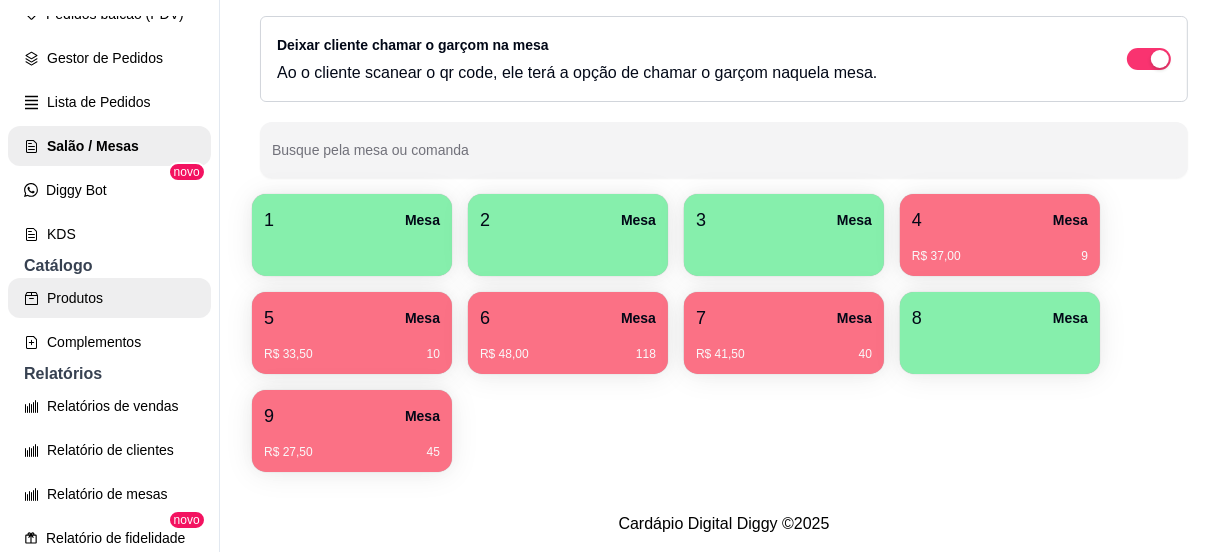 click on "Produtos" at bounding box center [109, 298] 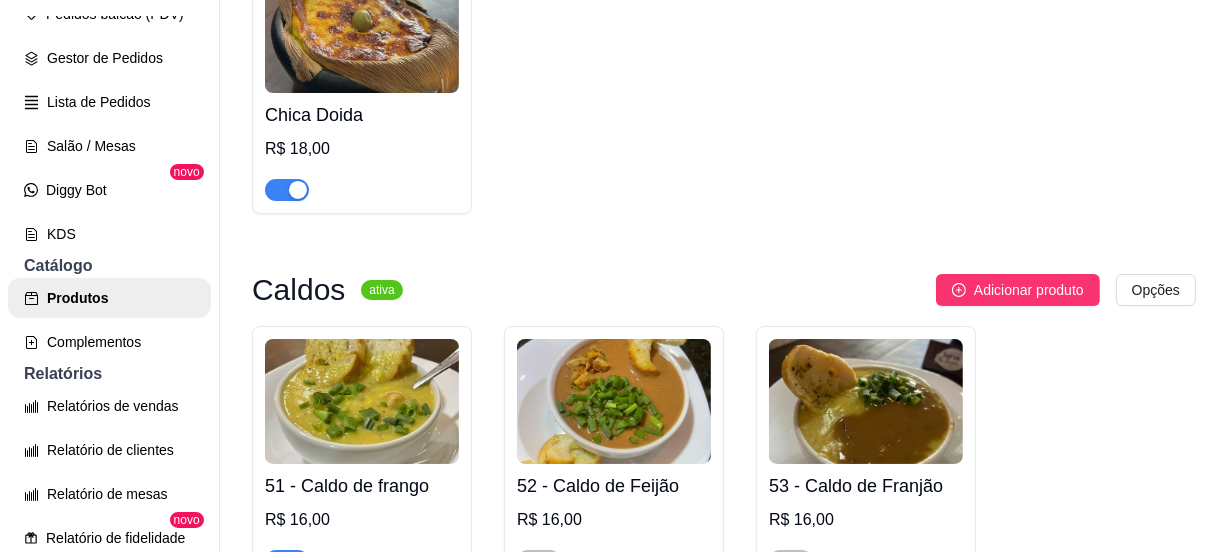 scroll, scrollTop: 3090, scrollLeft: 0, axis: vertical 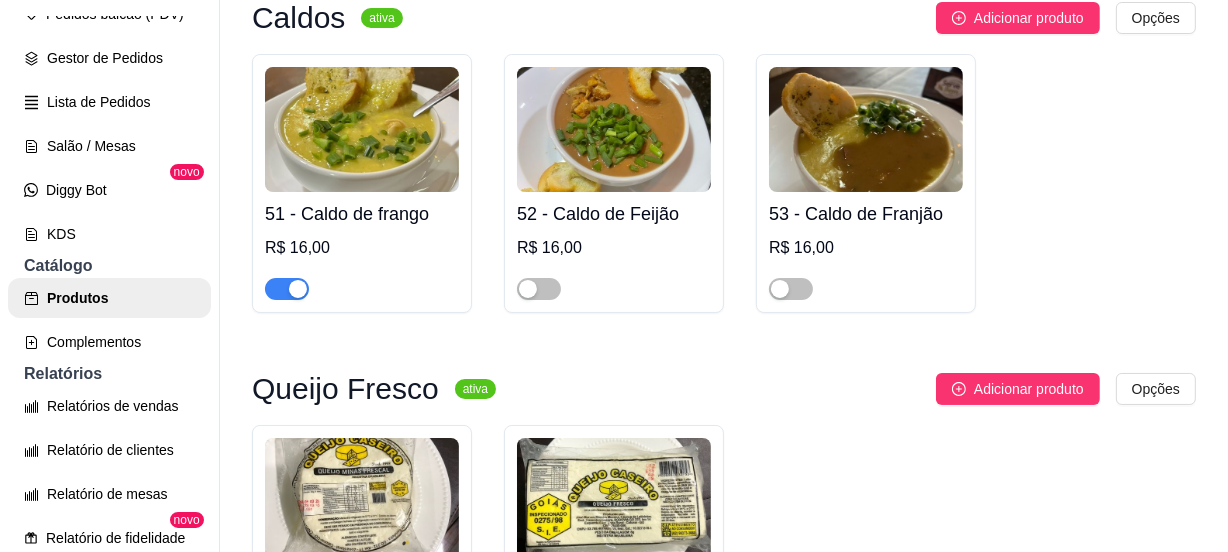 click at bounding box center [298, 289] 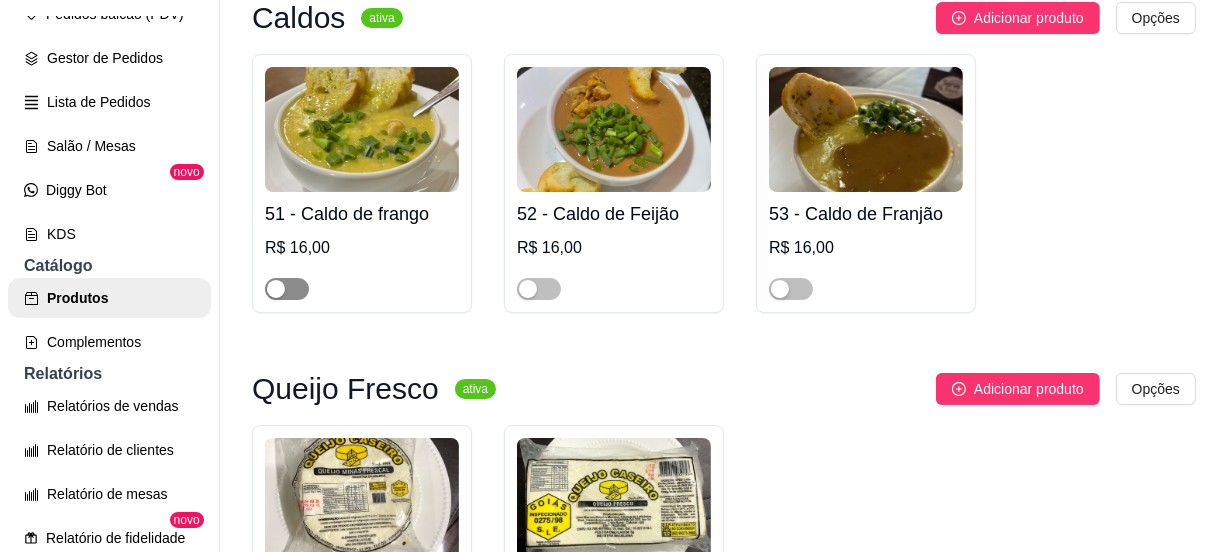 click at bounding box center [287, 289] 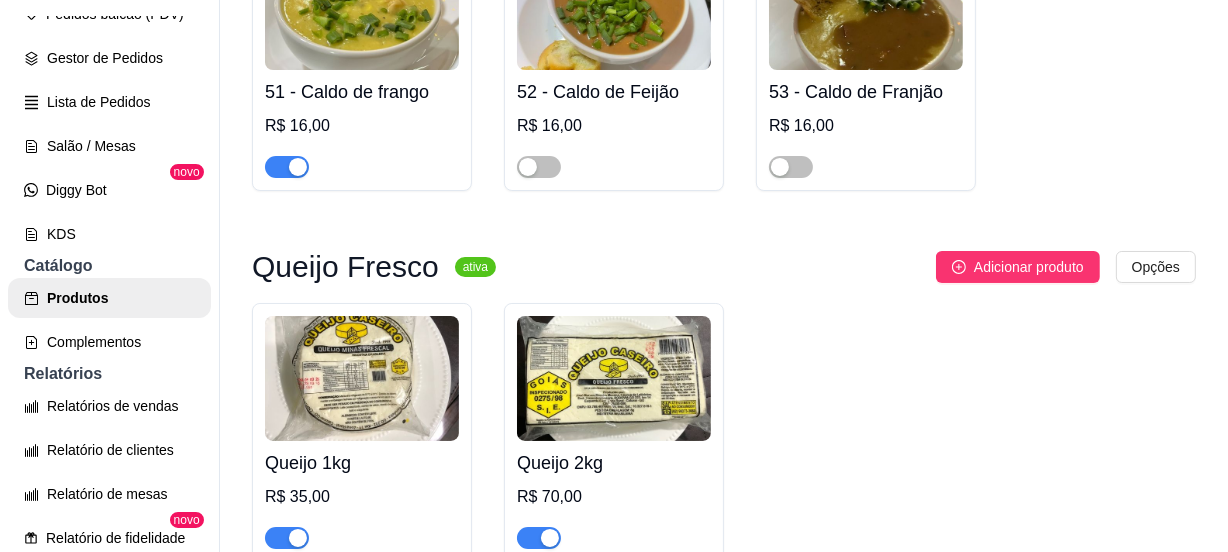 scroll, scrollTop: 3454, scrollLeft: 0, axis: vertical 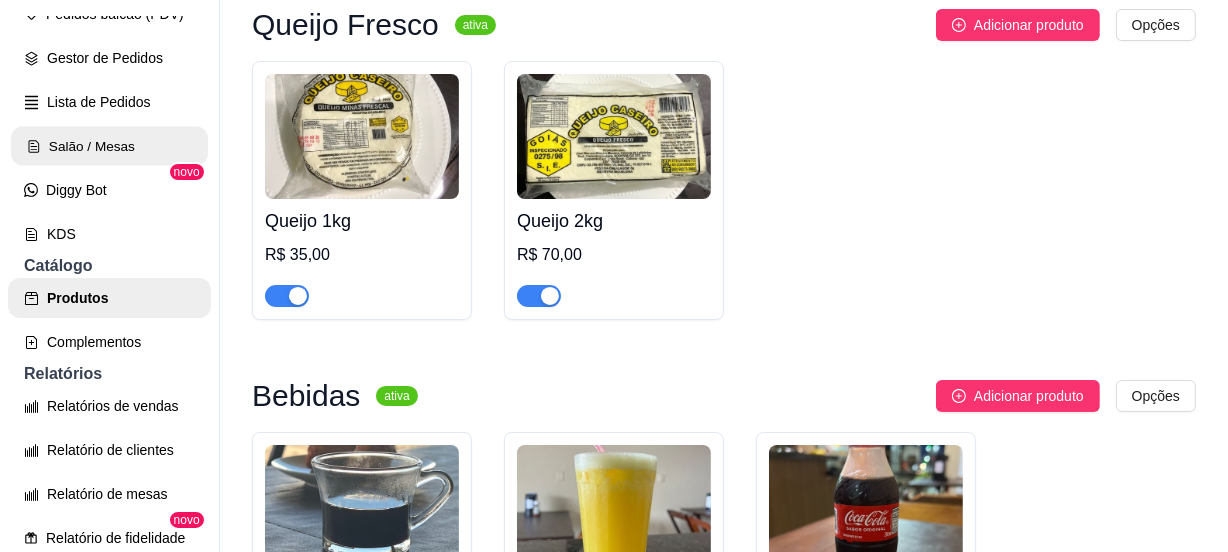 click on "Salão / Mesas" at bounding box center [109, 146] 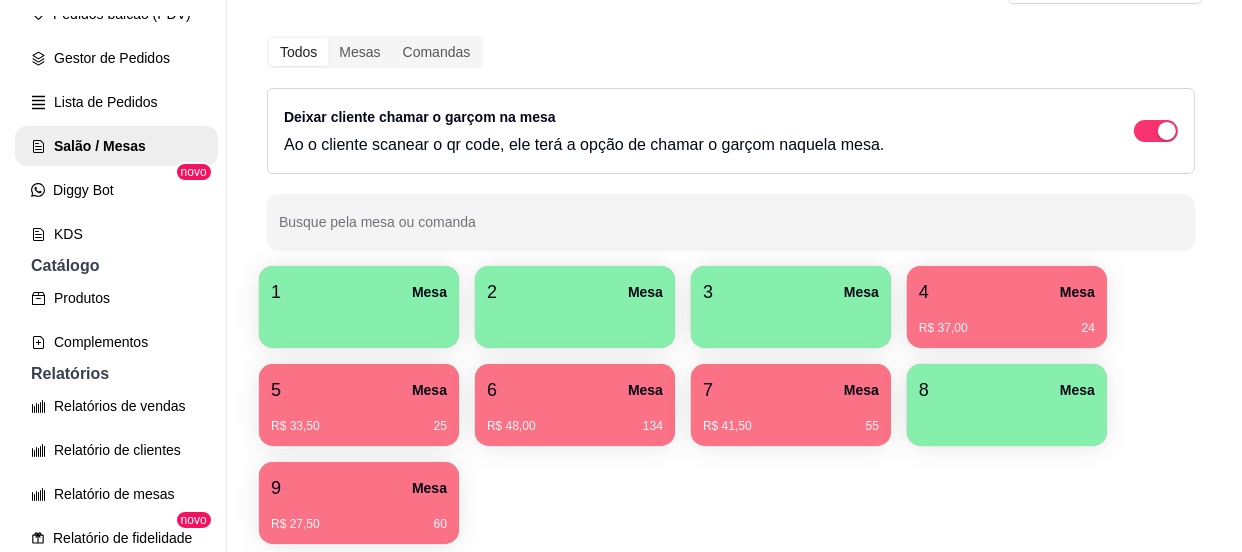 scroll, scrollTop: 177, scrollLeft: 0, axis: vertical 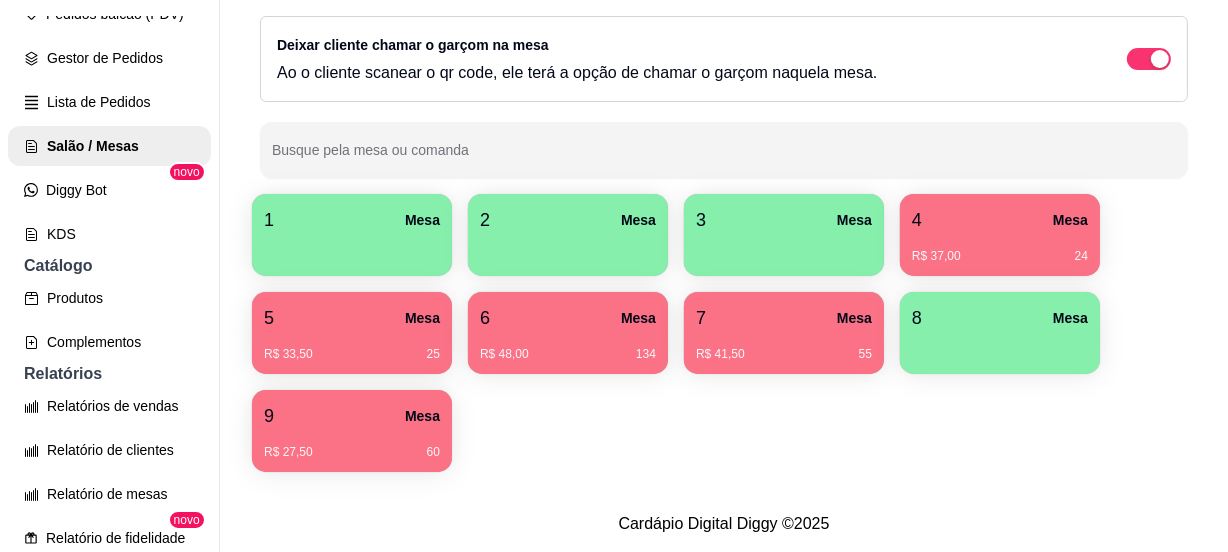 click at bounding box center [1000, 347] 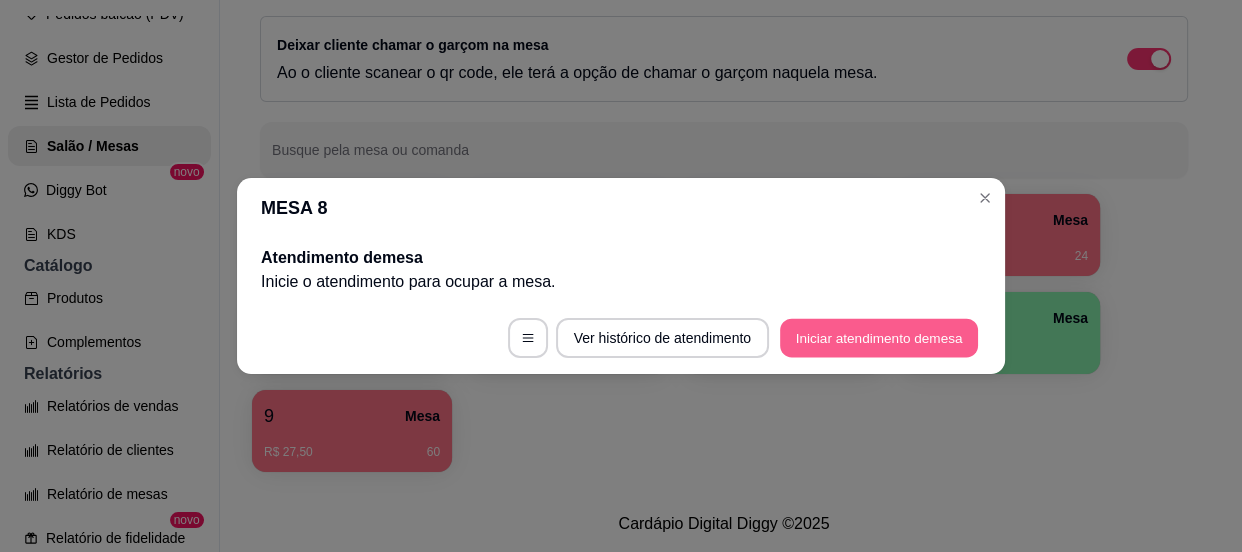 click on "Iniciar atendimento de  mesa" at bounding box center (879, 338) 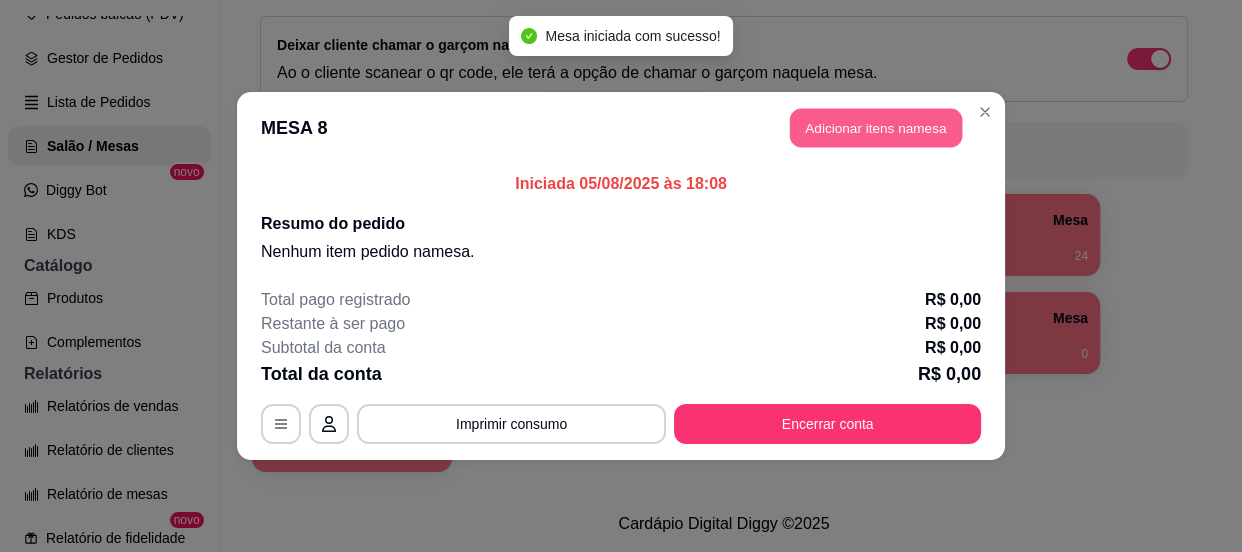 click on "Adicionar itens na  mesa" at bounding box center (876, 128) 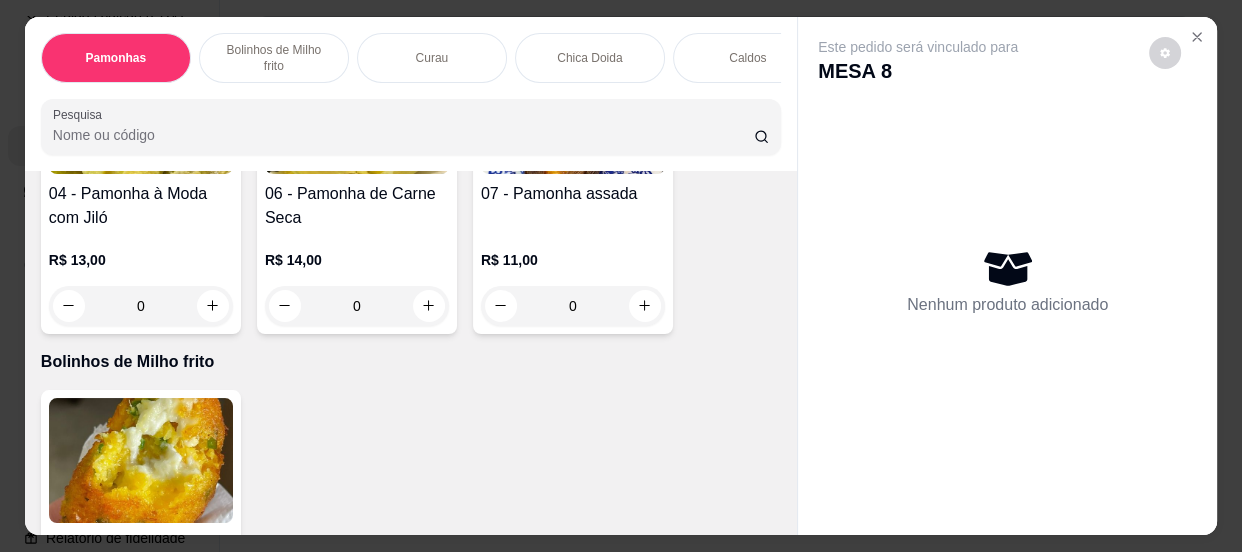 scroll, scrollTop: 363, scrollLeft: 0, axis: vertical 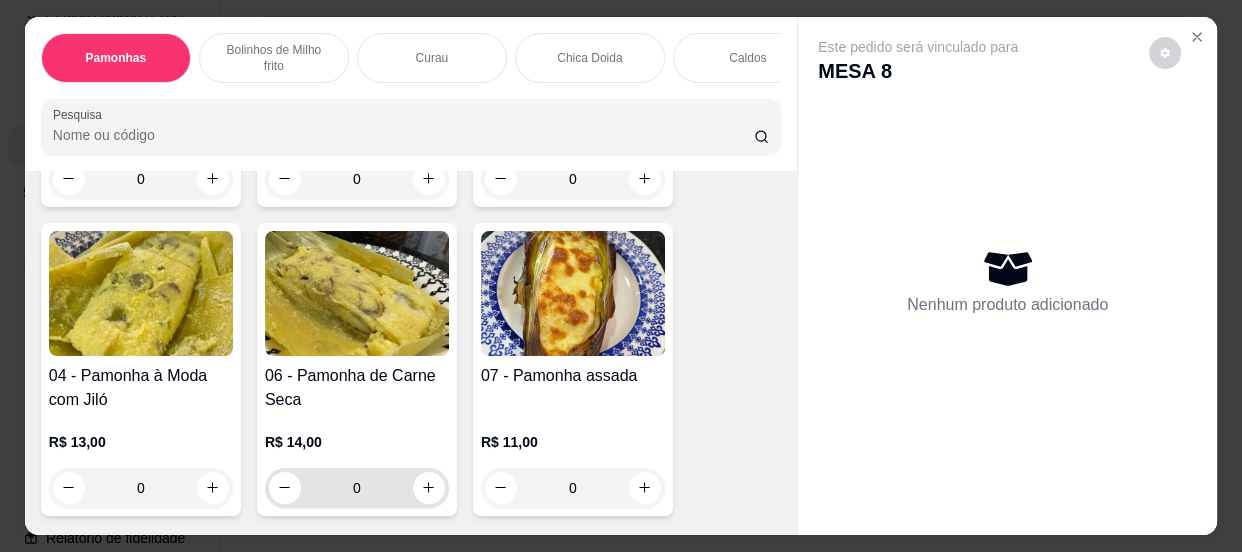 click on "0" at bounding box center (357, 488) 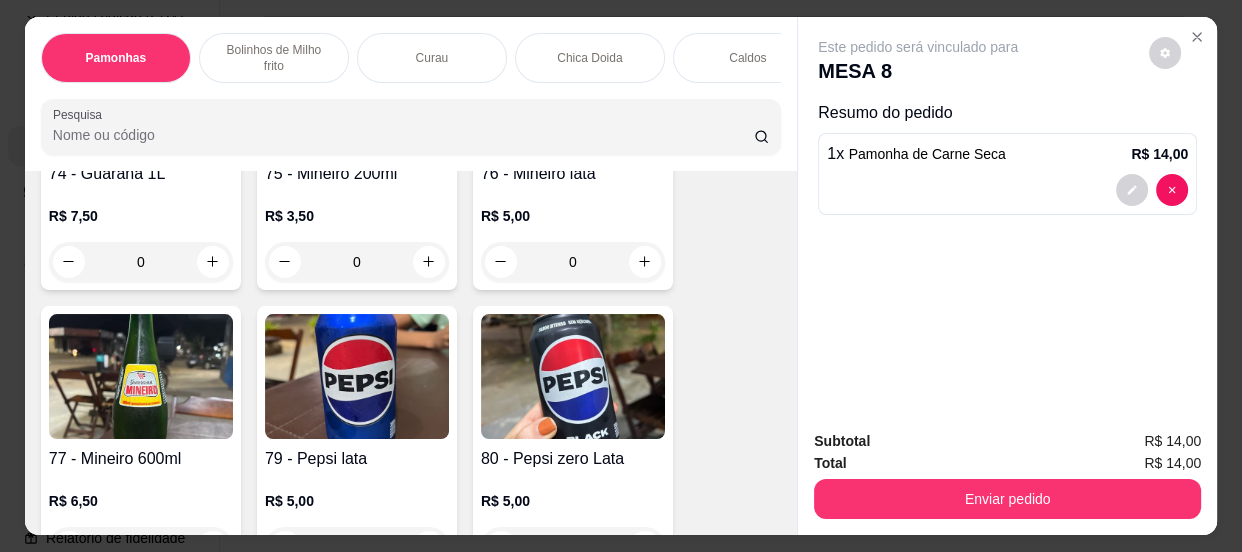 scroll, scrollTop: 3909, scrollLeft: 0, axis: vertical 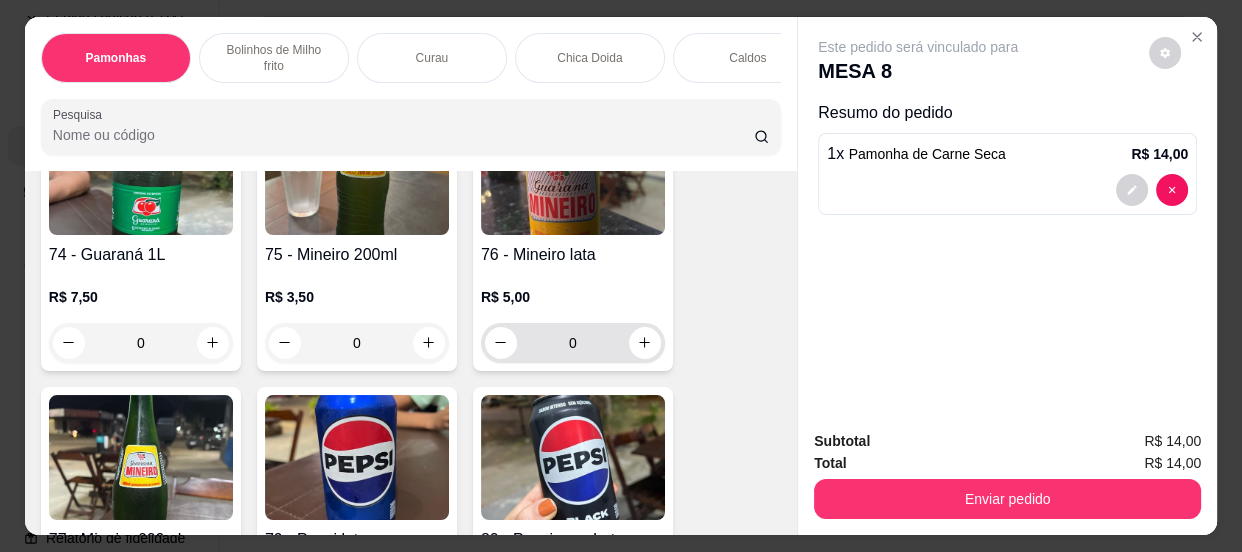 type on "1" 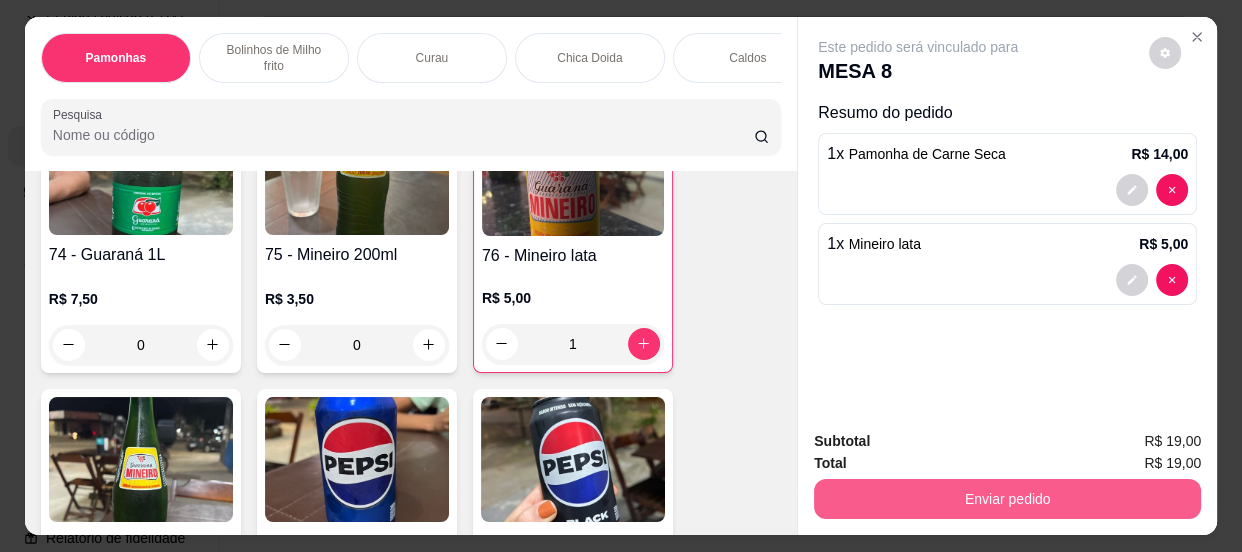 type on "1" 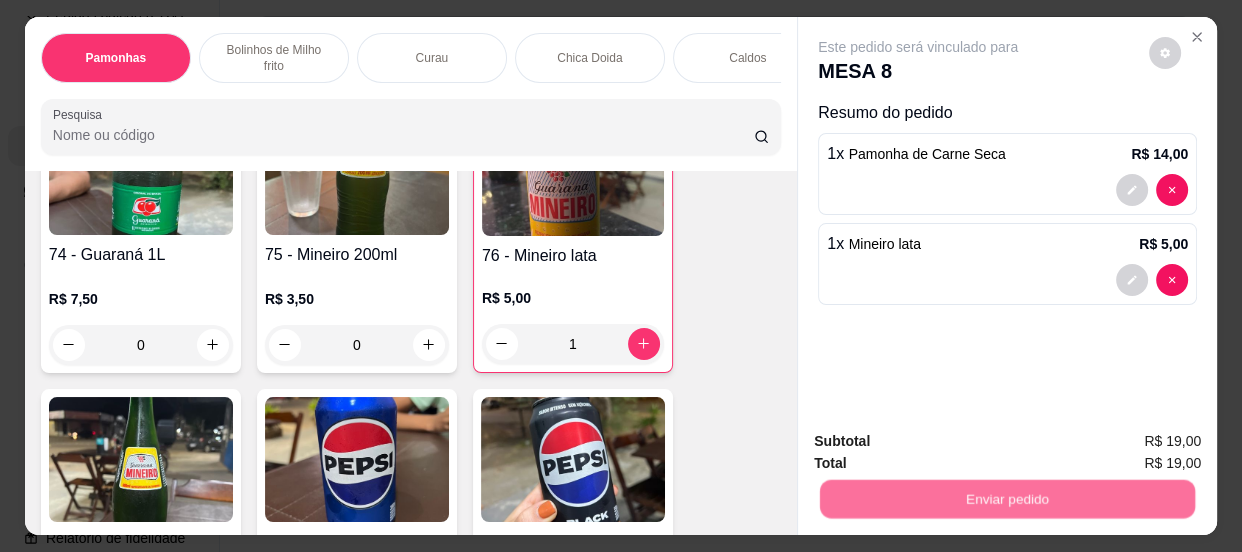 click on "Não registrar e enviar pedido" at bounding box center [942, 442] 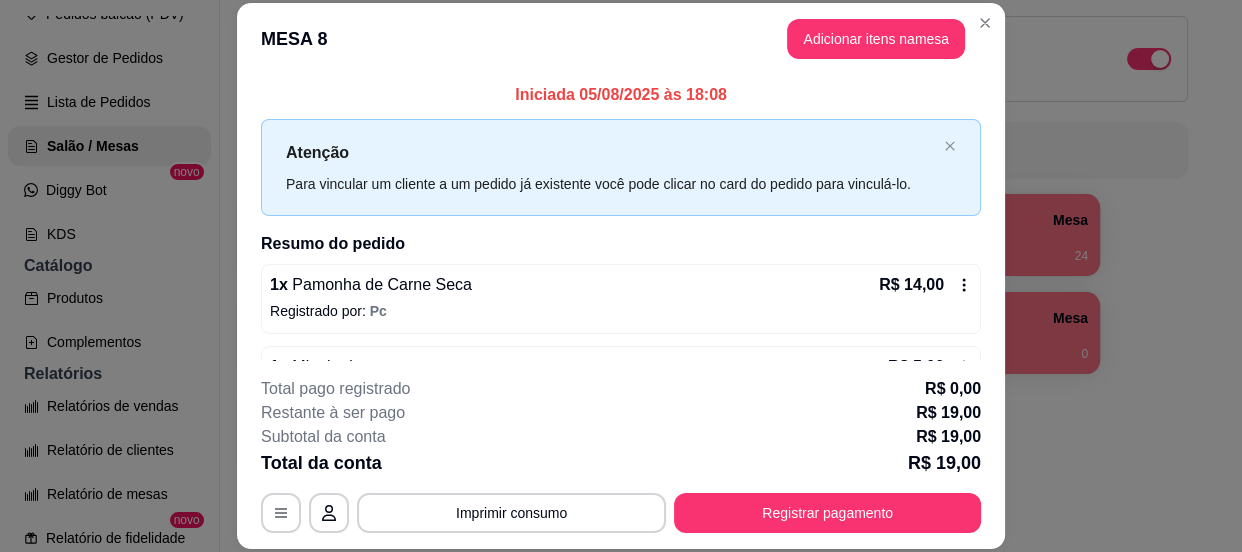 scroll, scrollTop: 61, scrollLeft: 0, axis: vertical 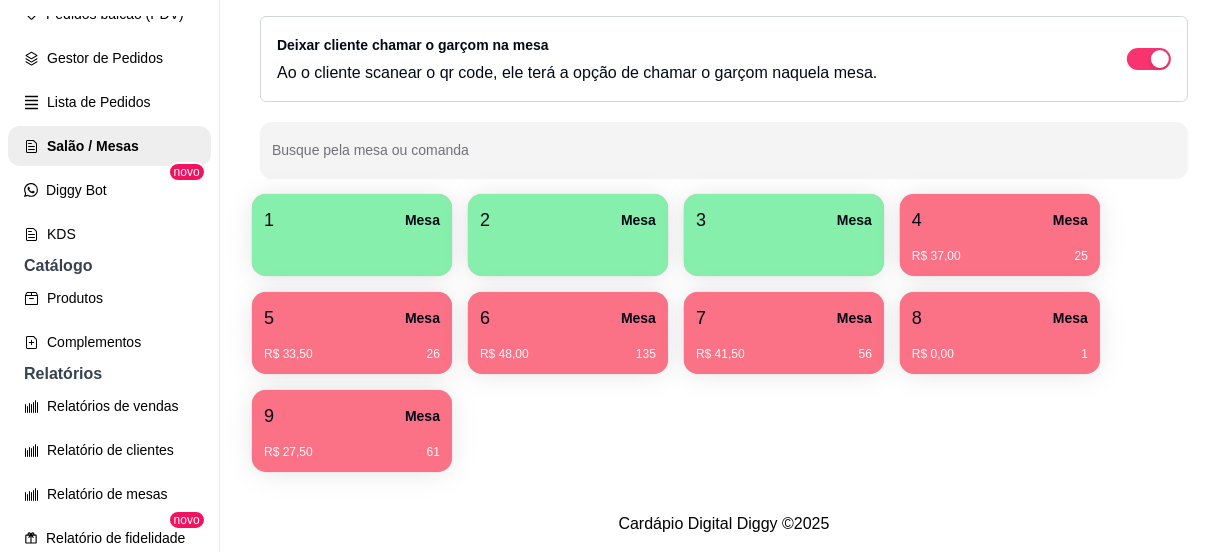 click on "R$ 37,00 [NUMBER]" at bounding box center [1000, 249] 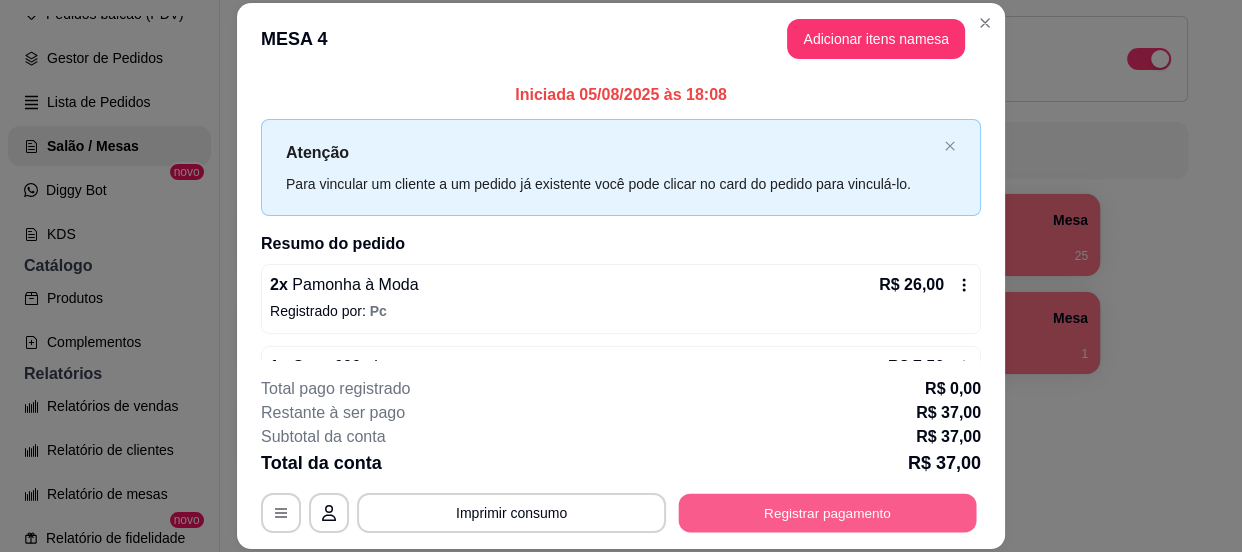 click on "Registrar pagamento" at bounding box center [828, 513] 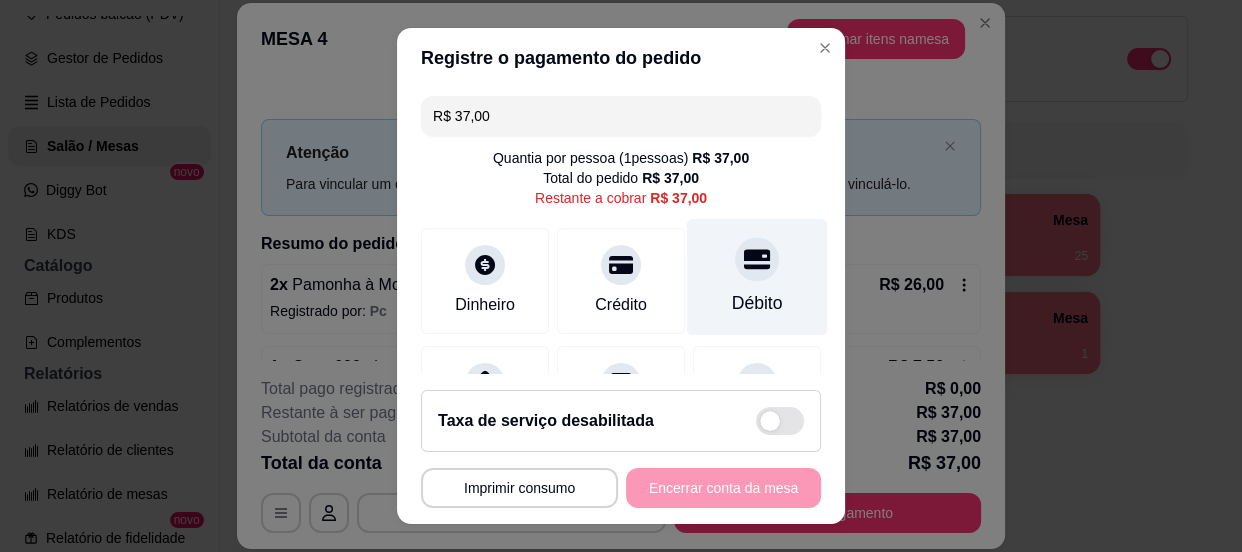 click at bounding box center [757, 259] 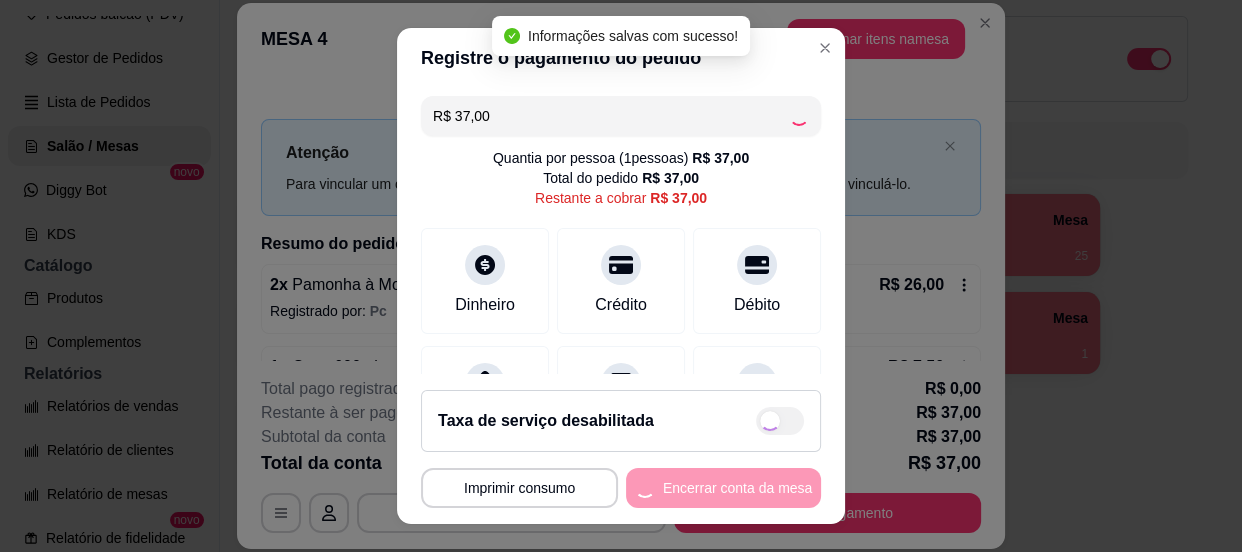 type on "R$ 0,00" 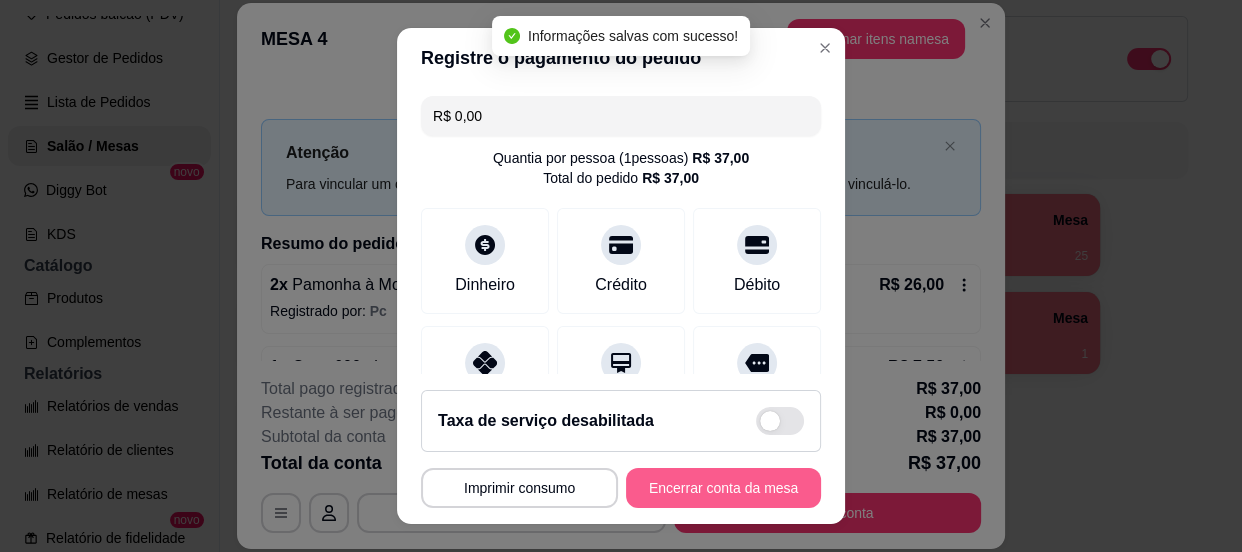click on "Encerrar conta da mesa" at bounding box center [723, 488] 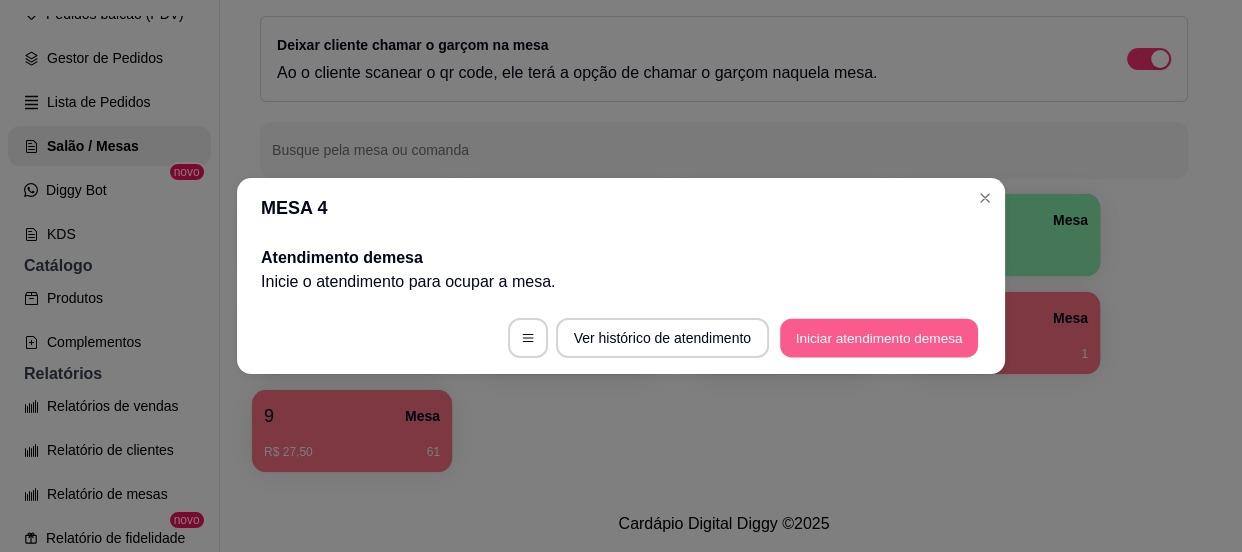 click on "Iniciar atendimento de  mesa" at bounding box center (879, 338) 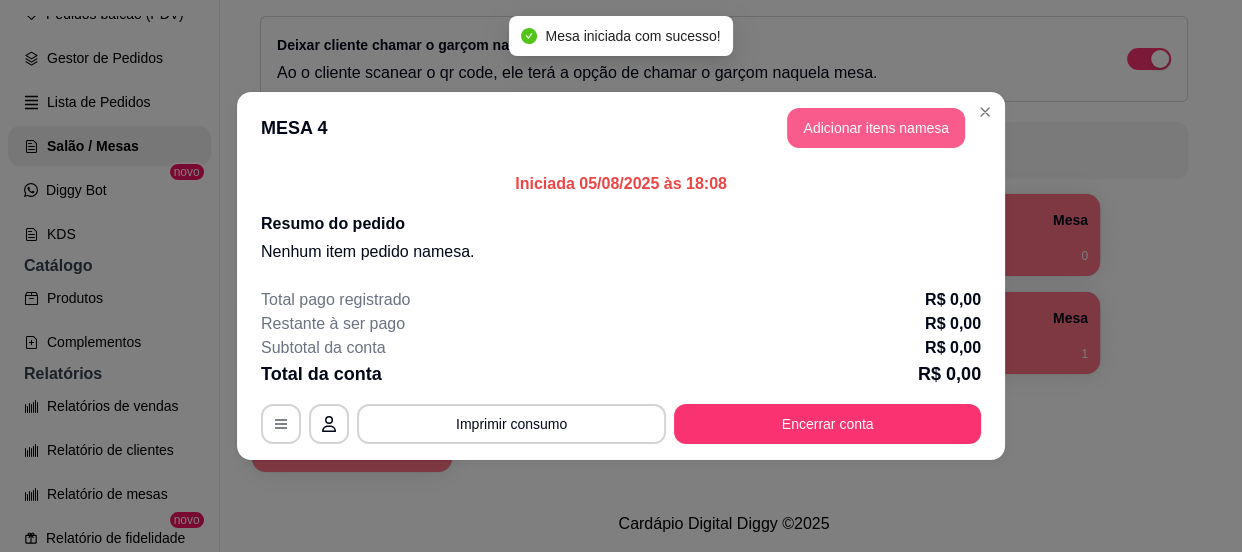 click on "Adicionar itens na  mesa" at bounding box center (876, 128) 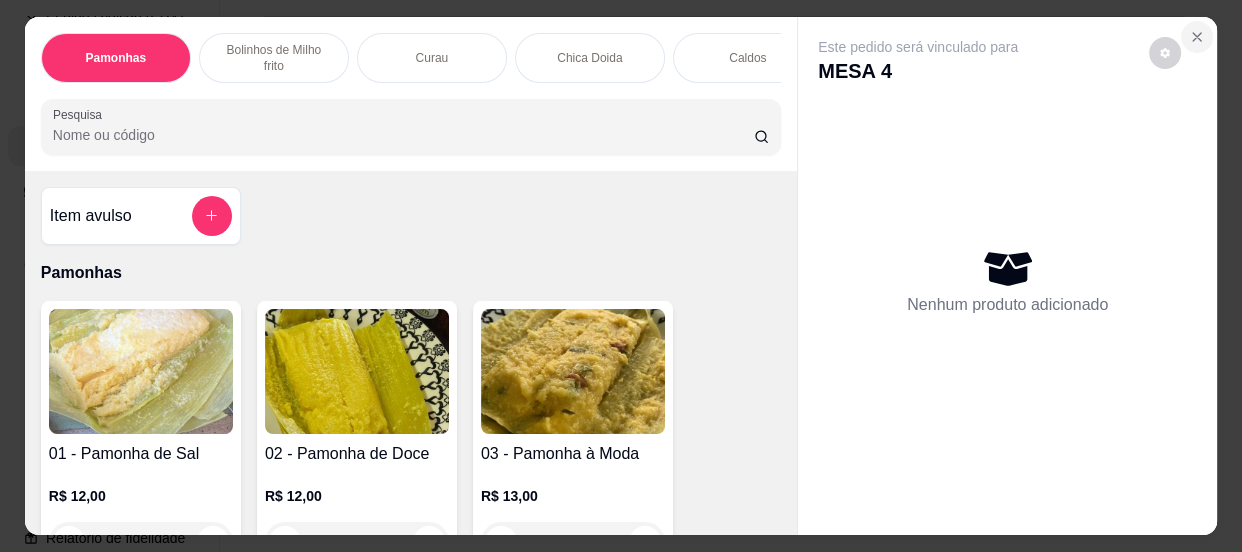 click at bounding box center [1197, 37] 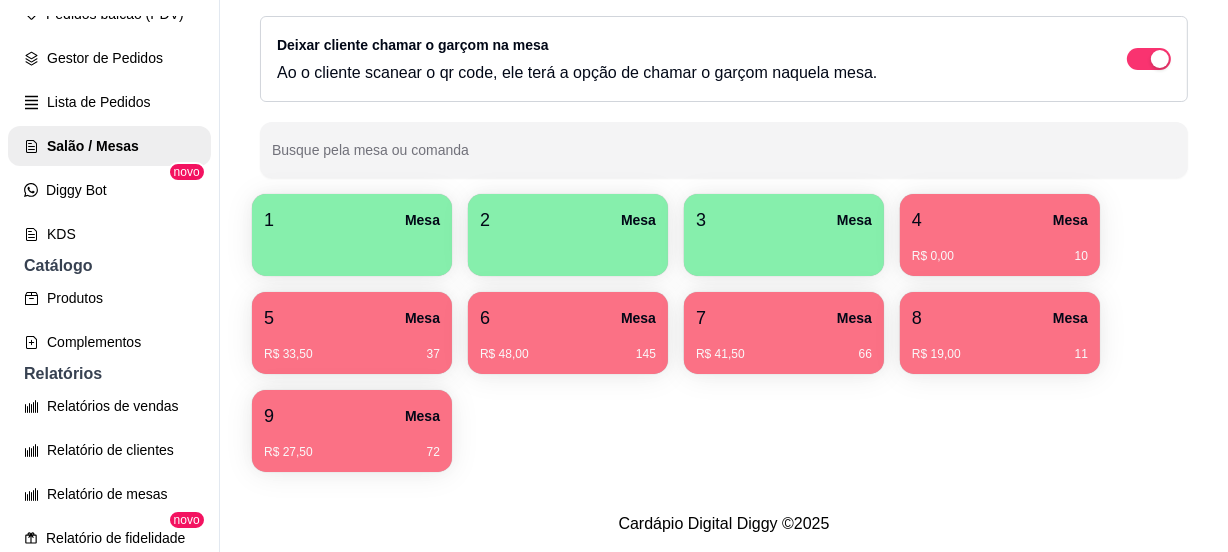 click on "R$ 0,00 10" at bounding box center (1000, 249) 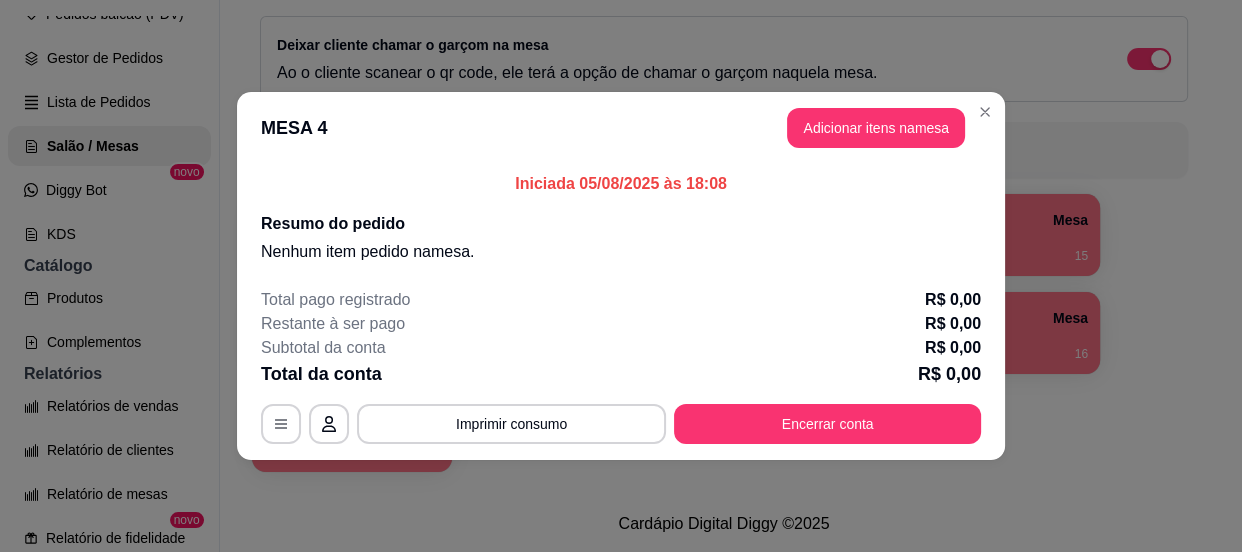 click on "Encerrar conta" at bounding box center (827, 424) 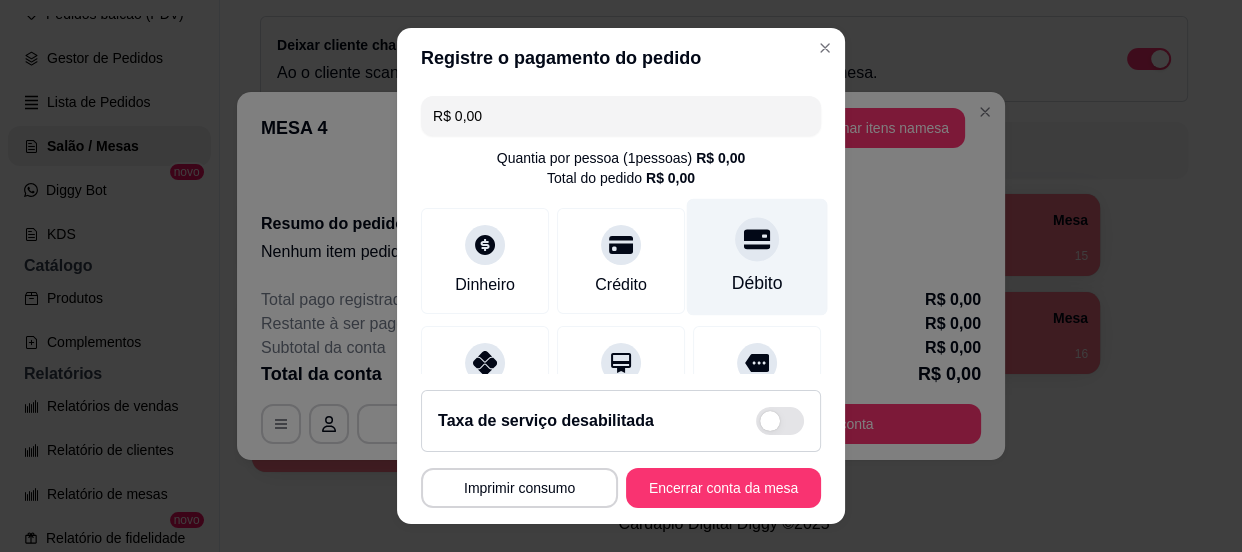 click on "Débito" at bounding box center [757, 256] 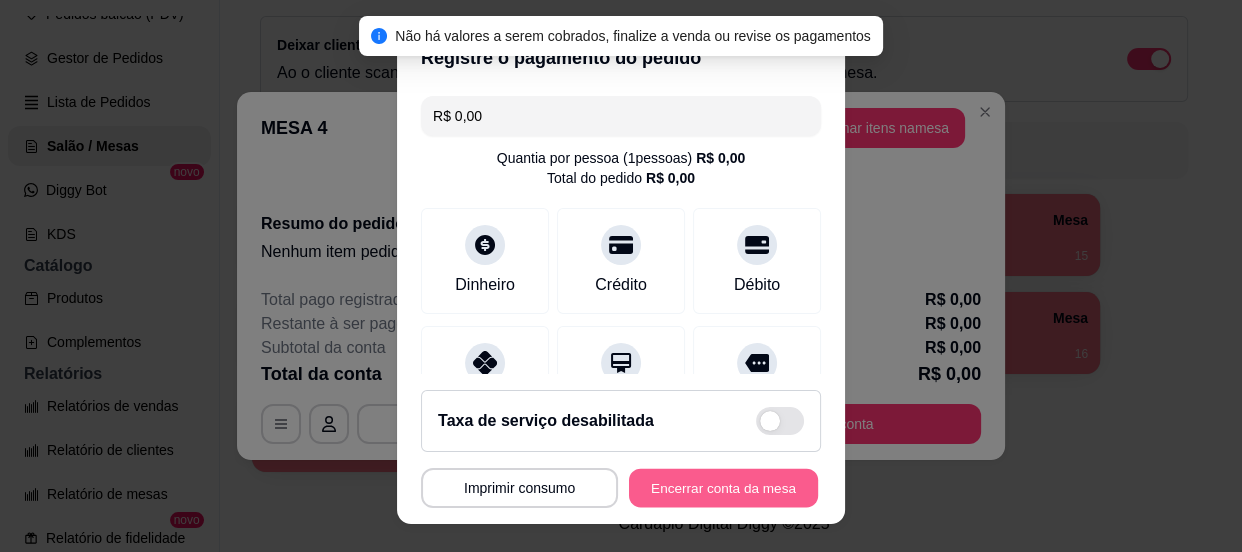 click on "Encerrar conta da mesa" at bounding box center [723, 488] 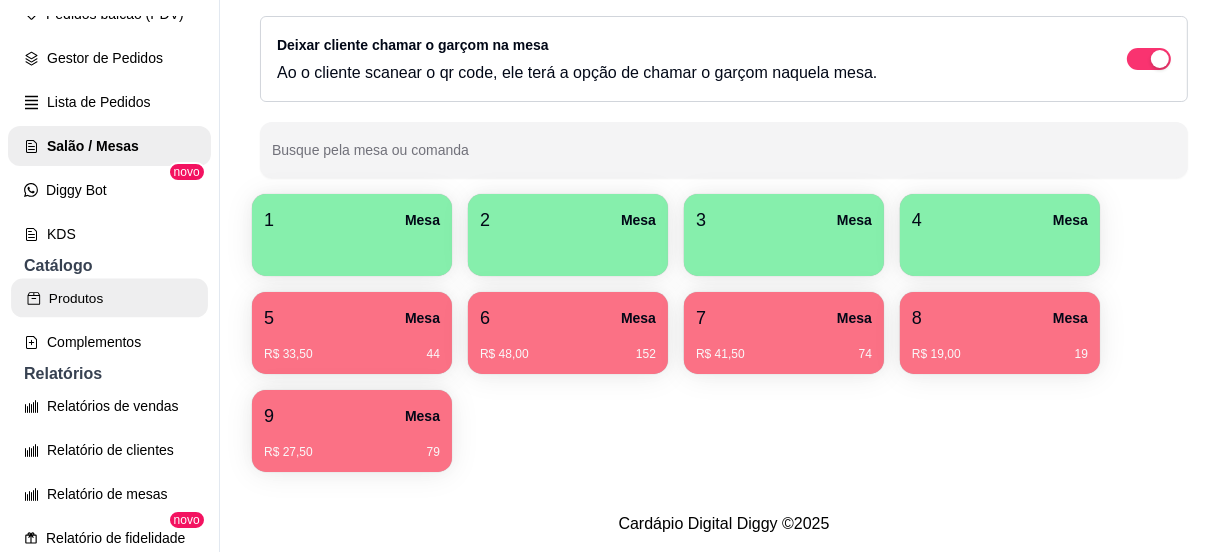 click on "Produtos" at bounding box center [109, 298] 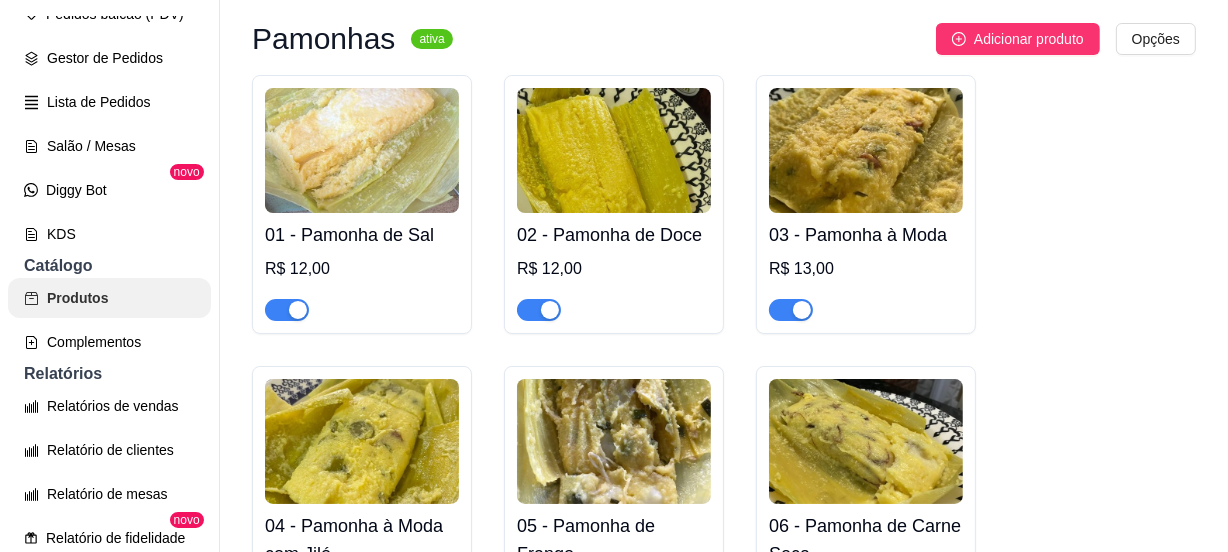 scroll, scrollTop: 0, scrollLeft: 0, axis: both 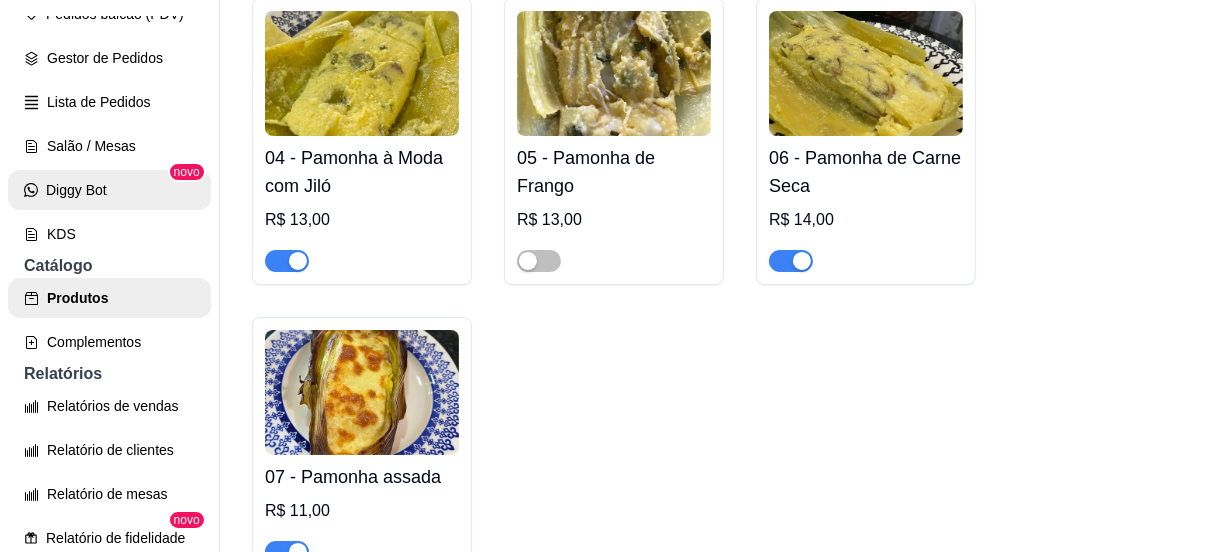 click on "Salão / Mesas" at bounding box center [109, 146] 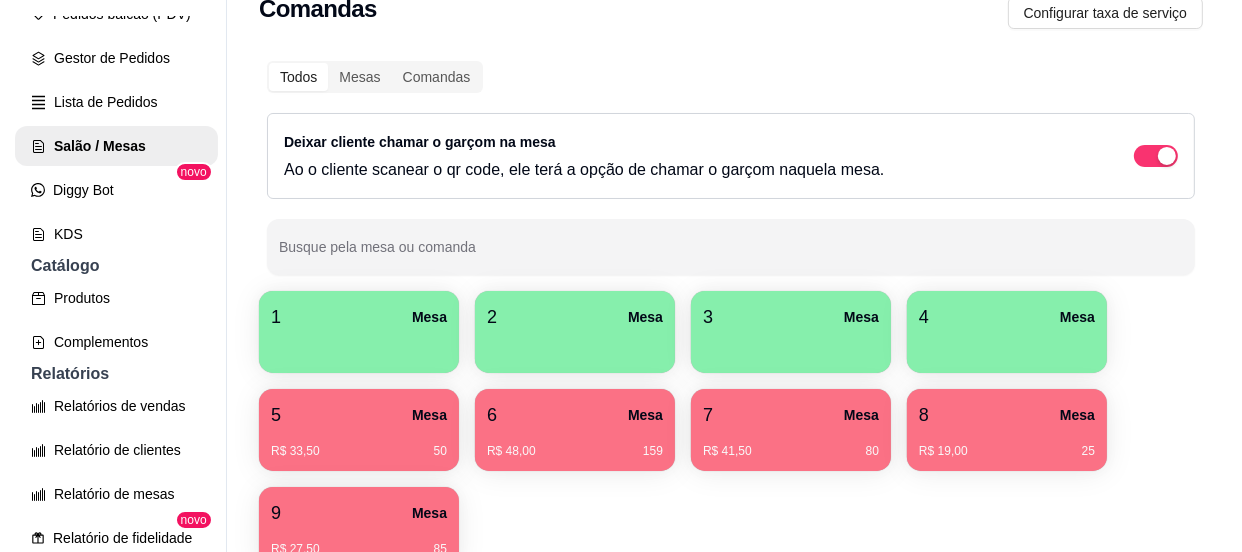 scroll, scrollTop: 177, scrollLeft: 0, axis: vertical 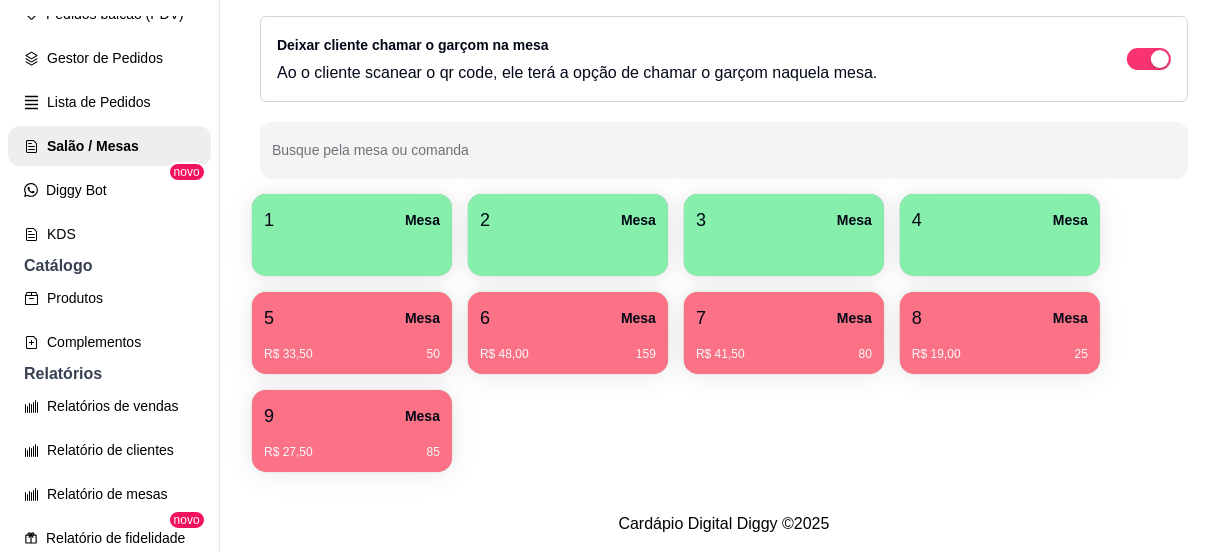 click on "8 Mesa" at bounding box center [1000, 318] 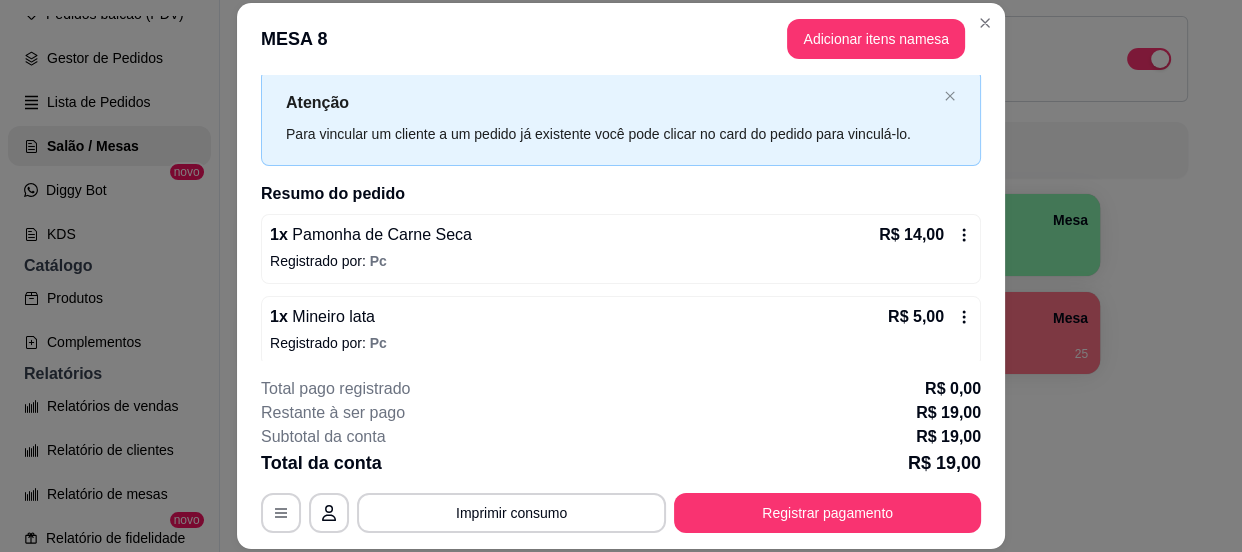 scroll, scrollTop: 61, scrollLeft: 0, axis: vertical 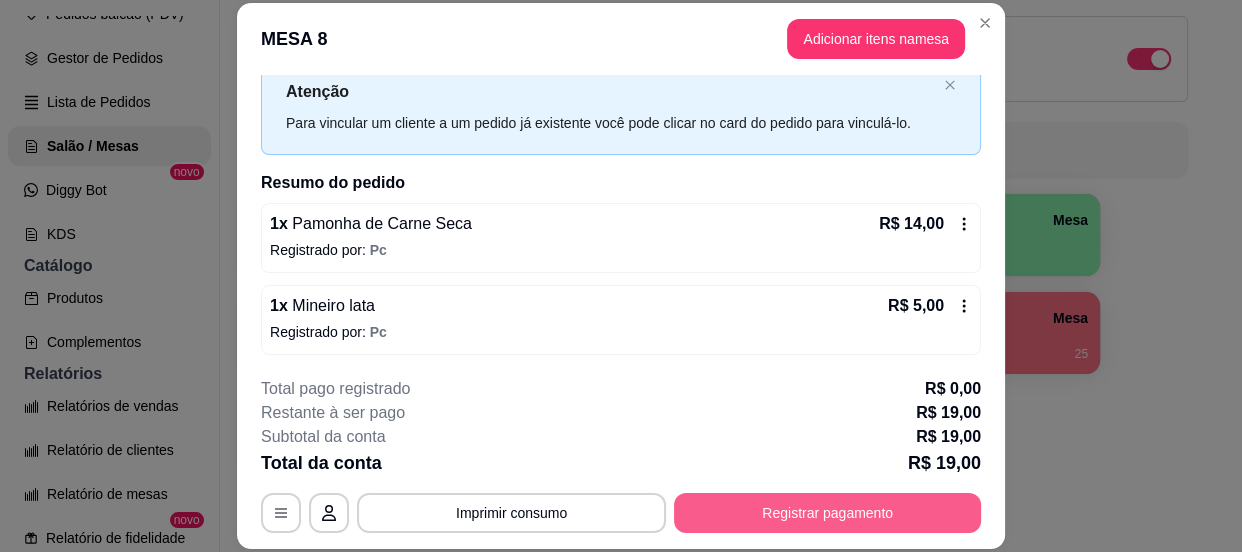 click on "Registrar pagamento" at bounding box center (827, 513) 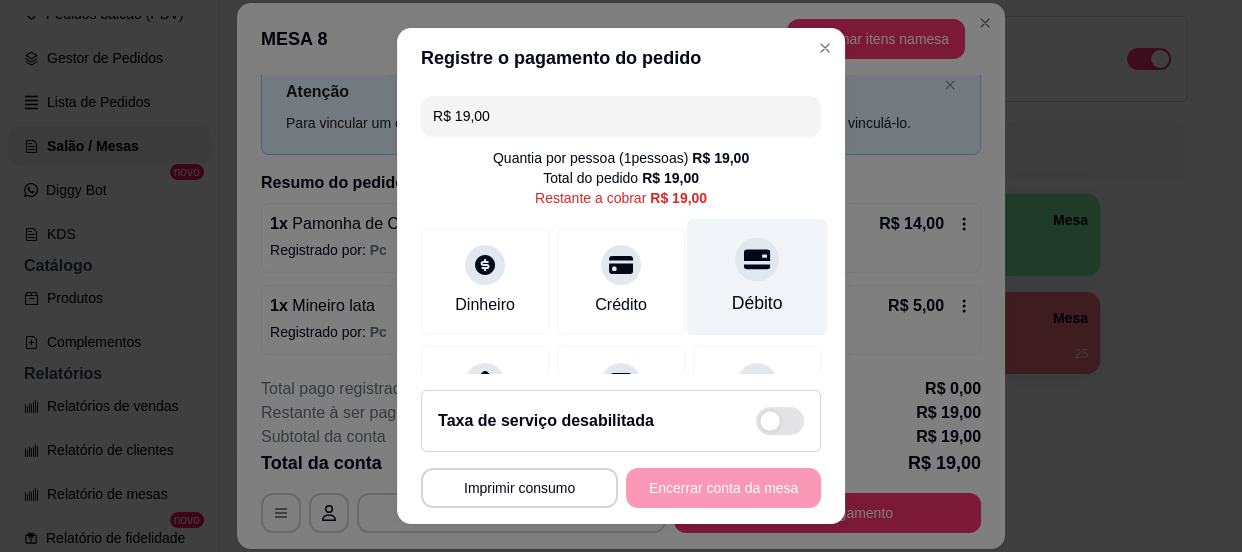 click 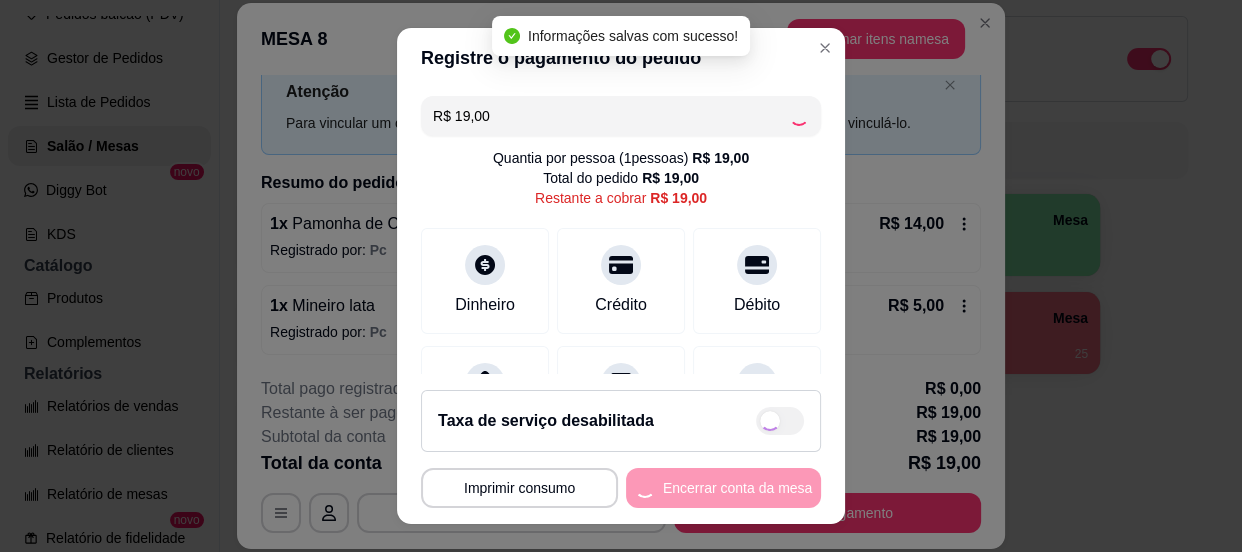 type on "R$ 0,00" 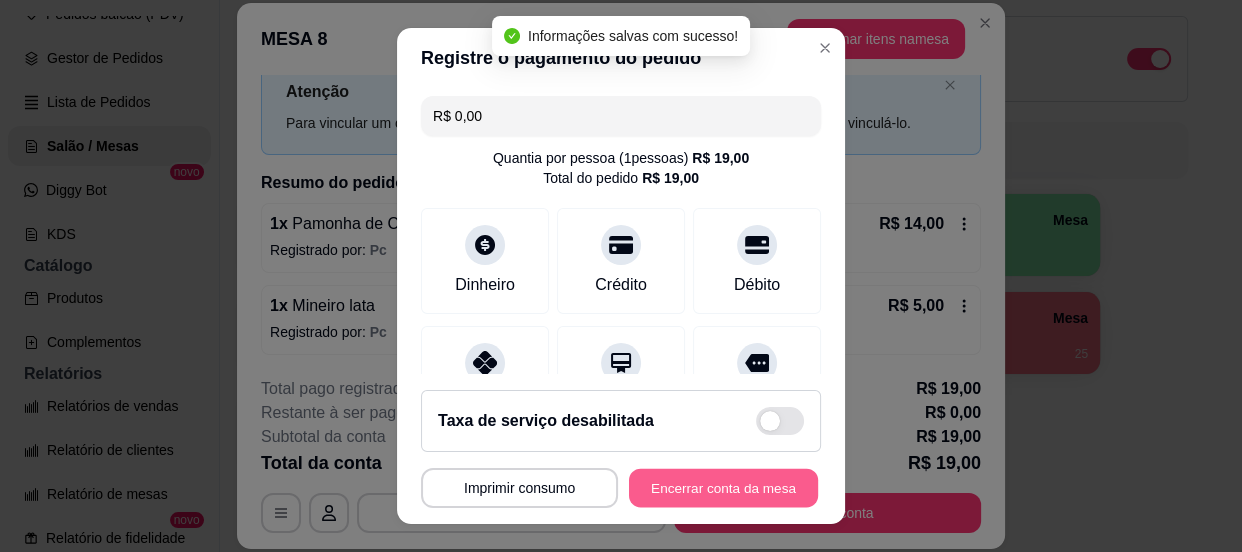click on "Encerrar conta da mesa" at bounding box center [723, 488] 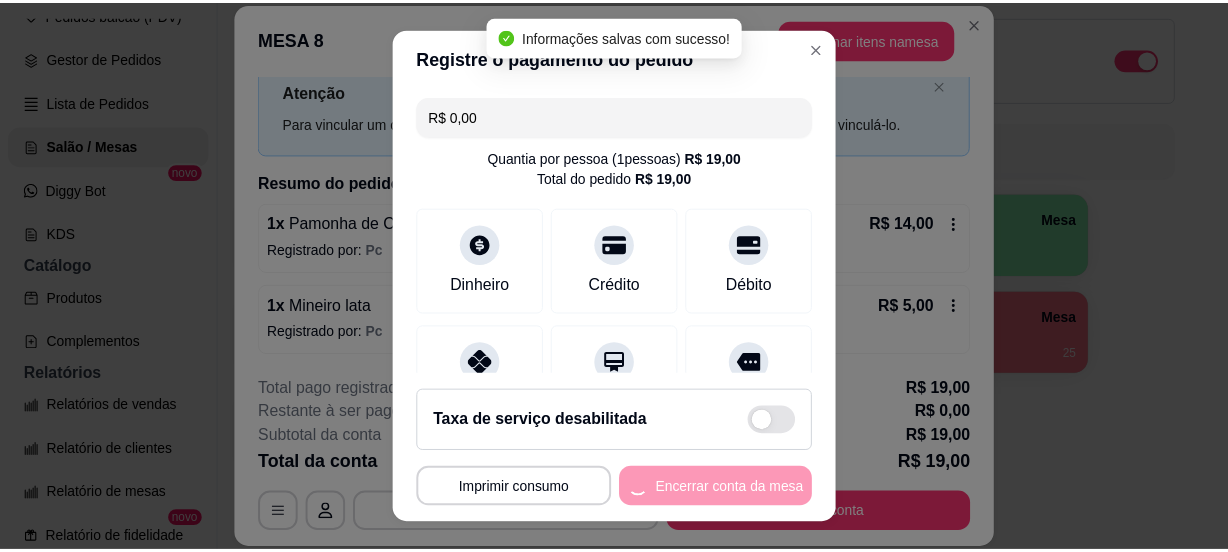 scroll, scrollTop: 0, scrollLeft: 0, axis: both 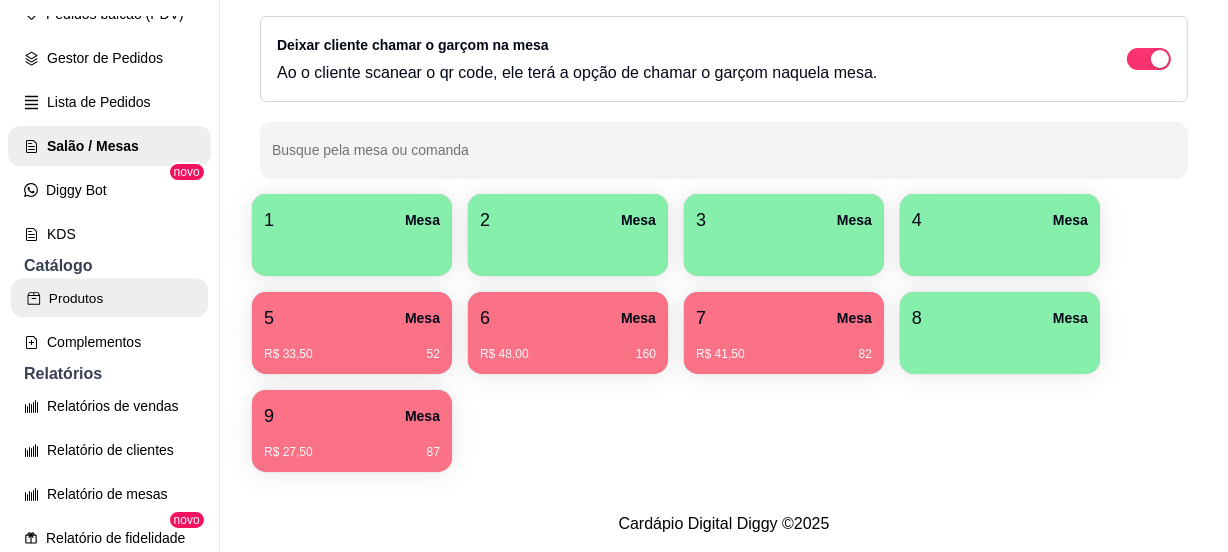 click on "Produtos" at bounding box center [109, 298] 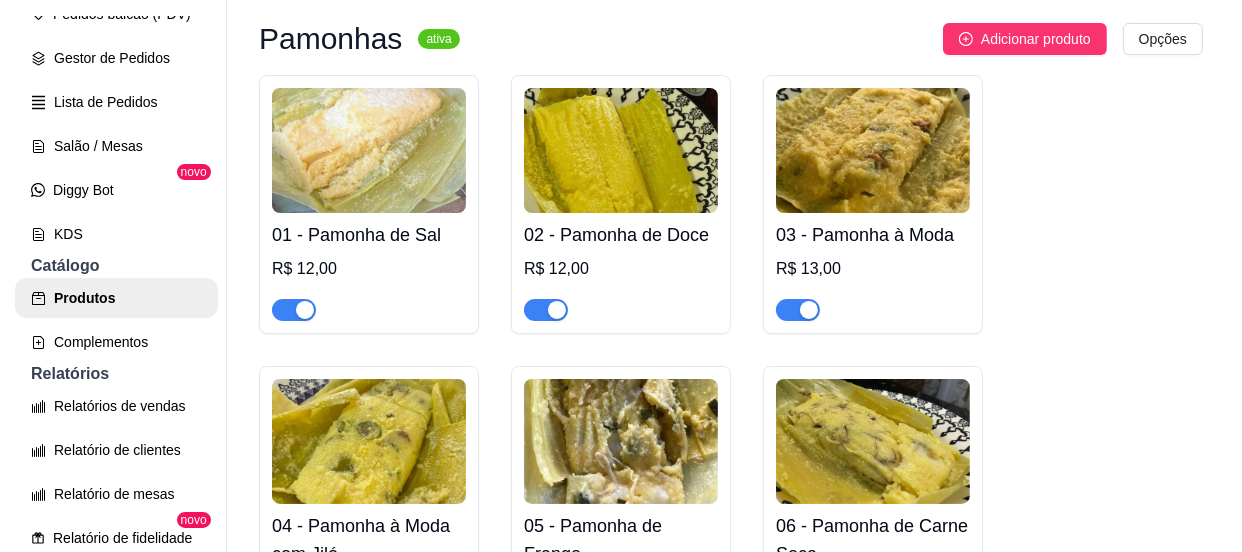 scroll, scrollTop: 0, scrollLeft: 0, axis: both 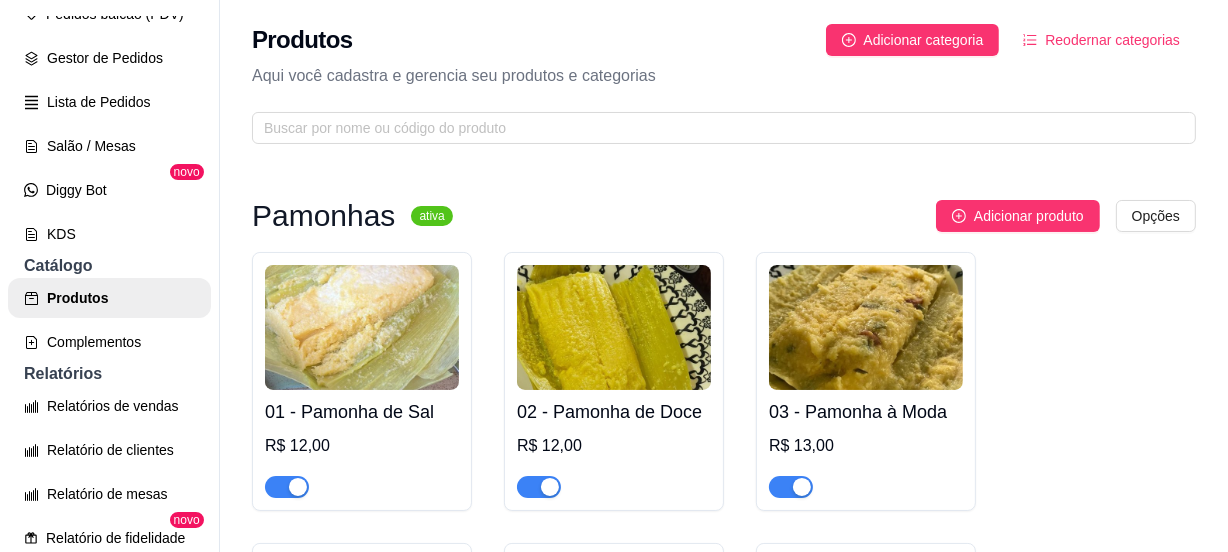 click at bounding box center (298, 487) 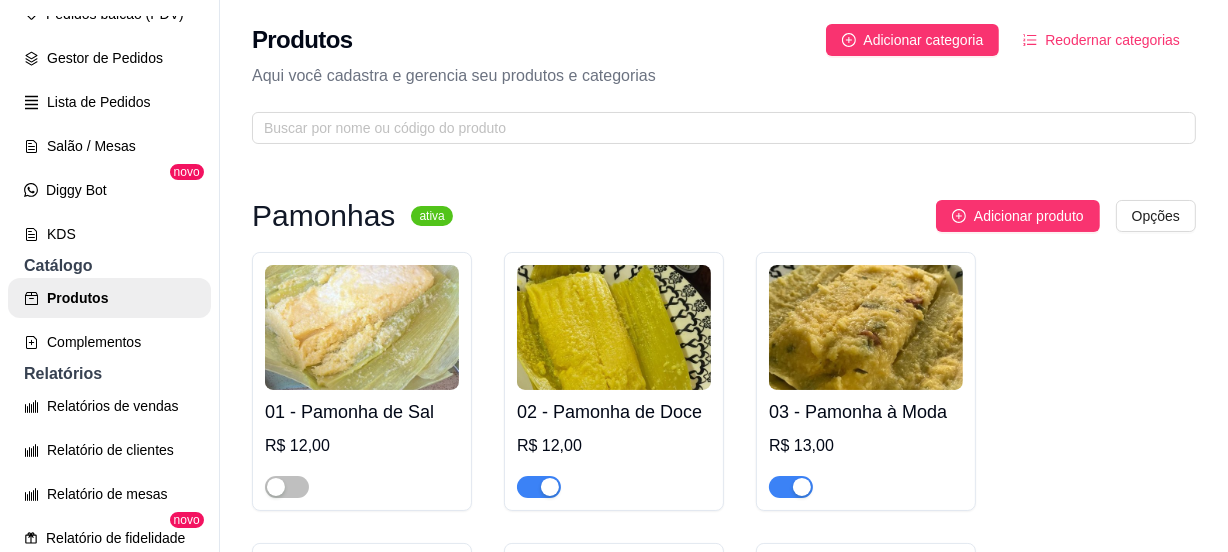 click on "Adicionar produto Opções" at bounding box center [832, 216] 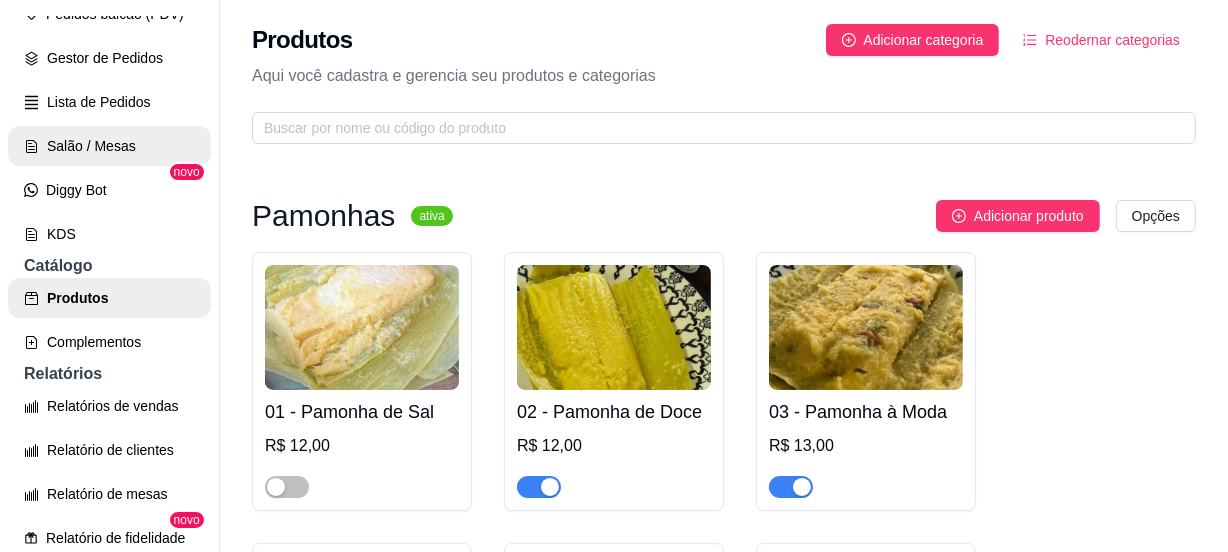 click on "Salão / Mesas" at bounding box center (109, 146) 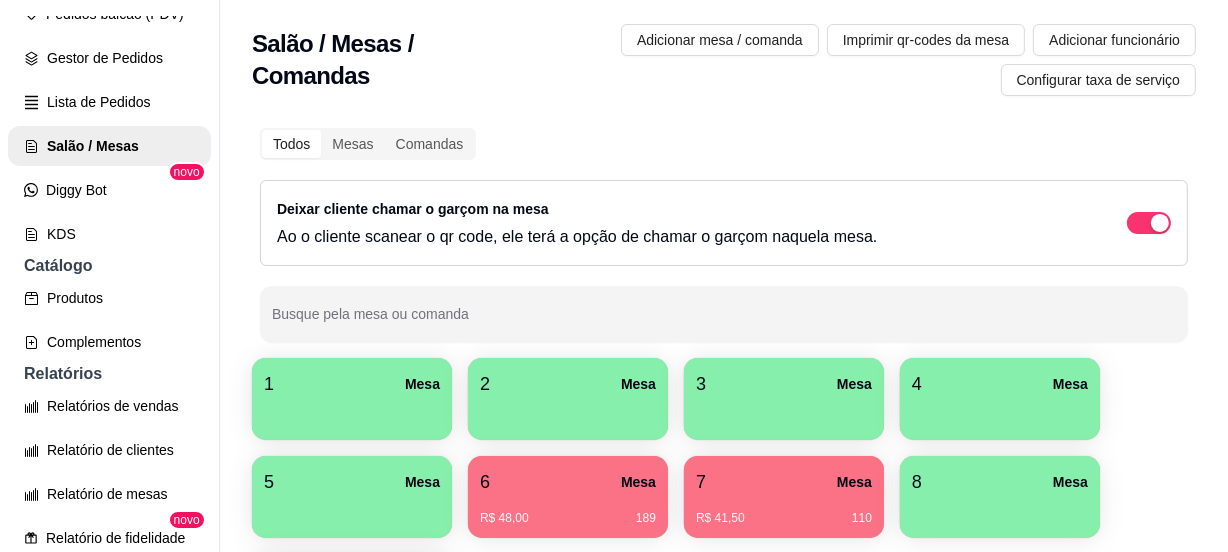 click on "R$ 48,00 [NUMBER]" at bounding box center (568, 511) 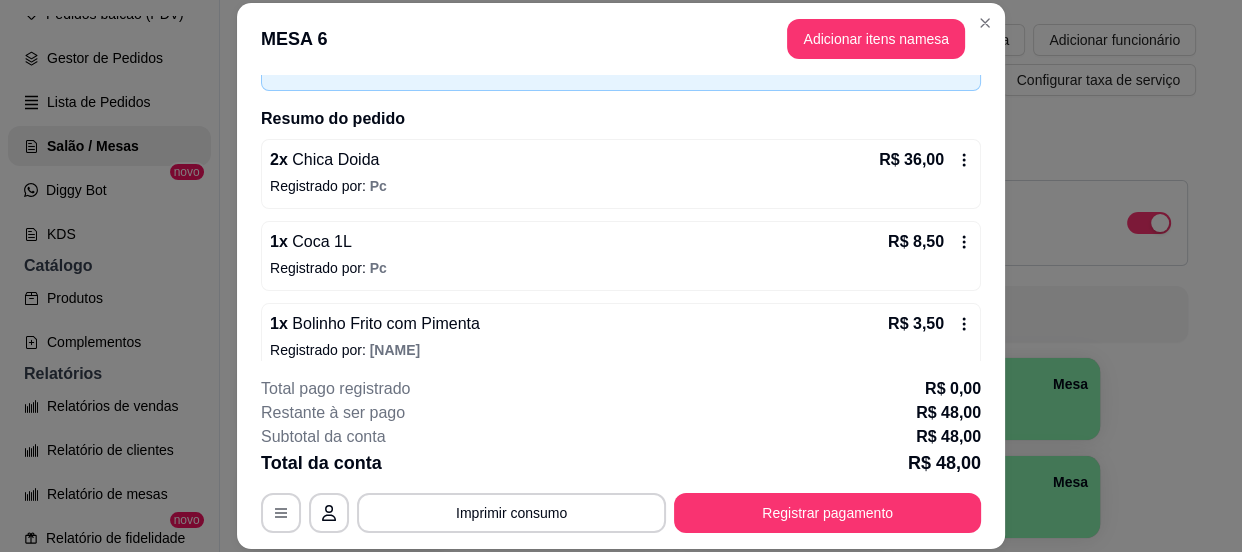 scroll, scrollTop: 143, scrollLeft: 0, axis: vertical 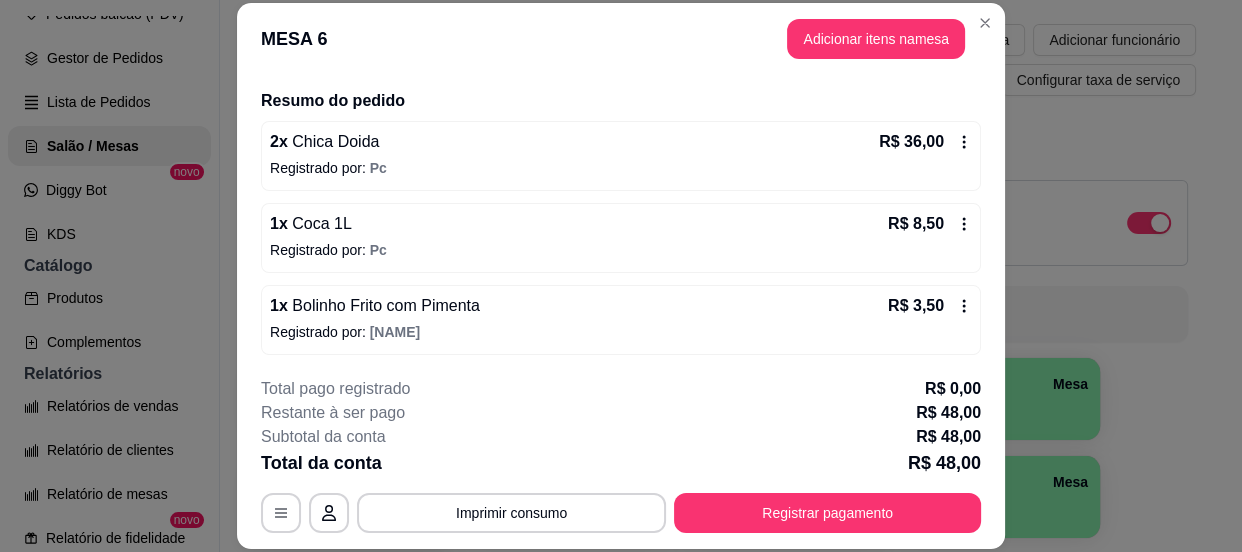 click on "Registrar pagamento" at bounding box center [827, 513] 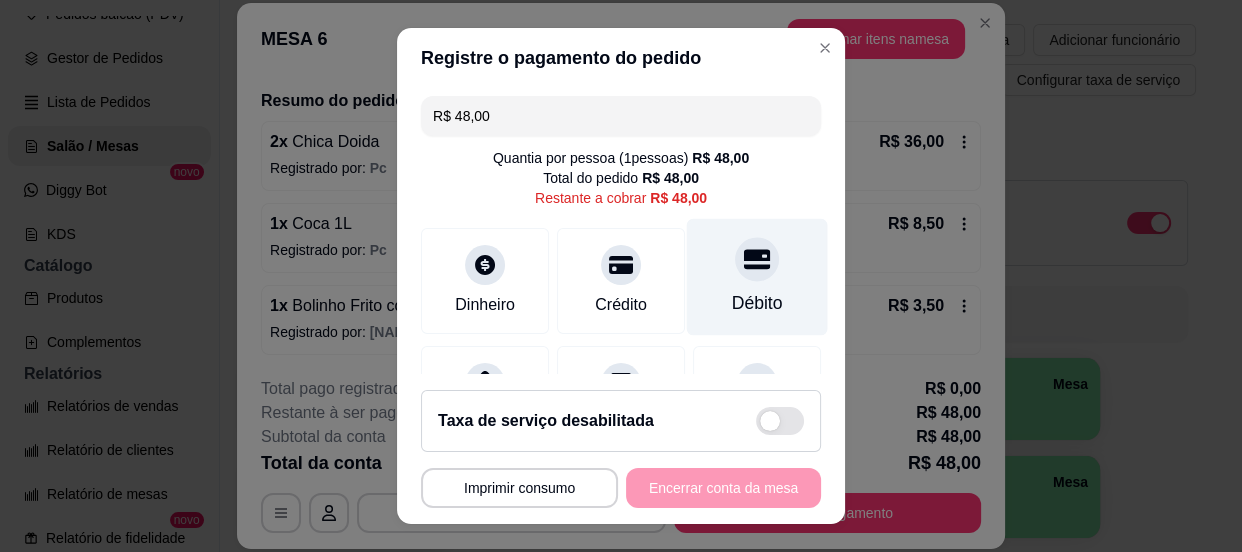 click 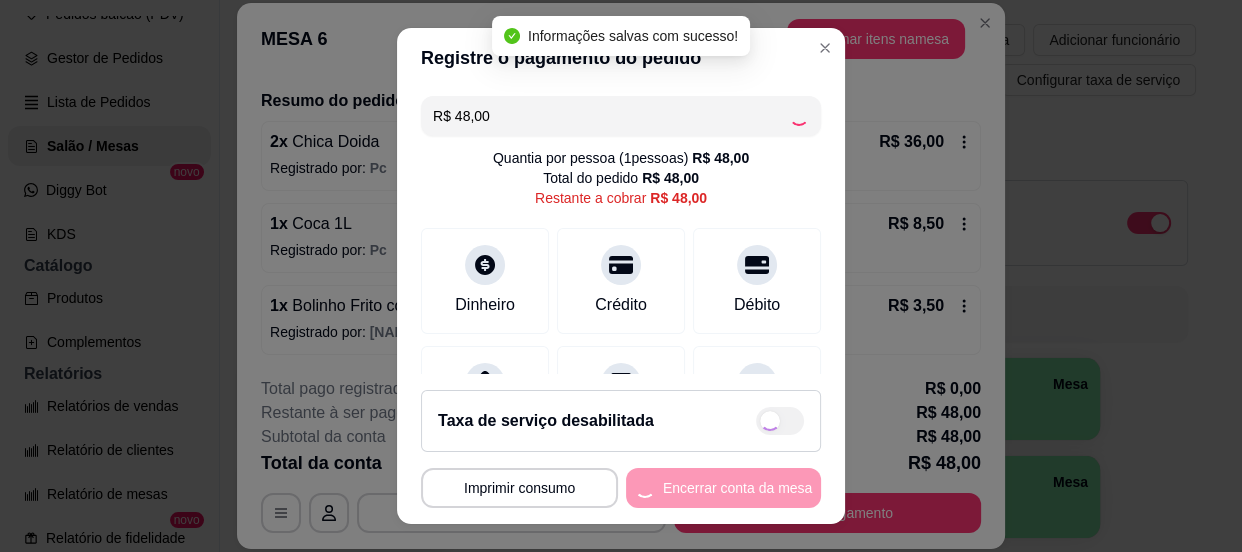 type on "R$ 0,00" 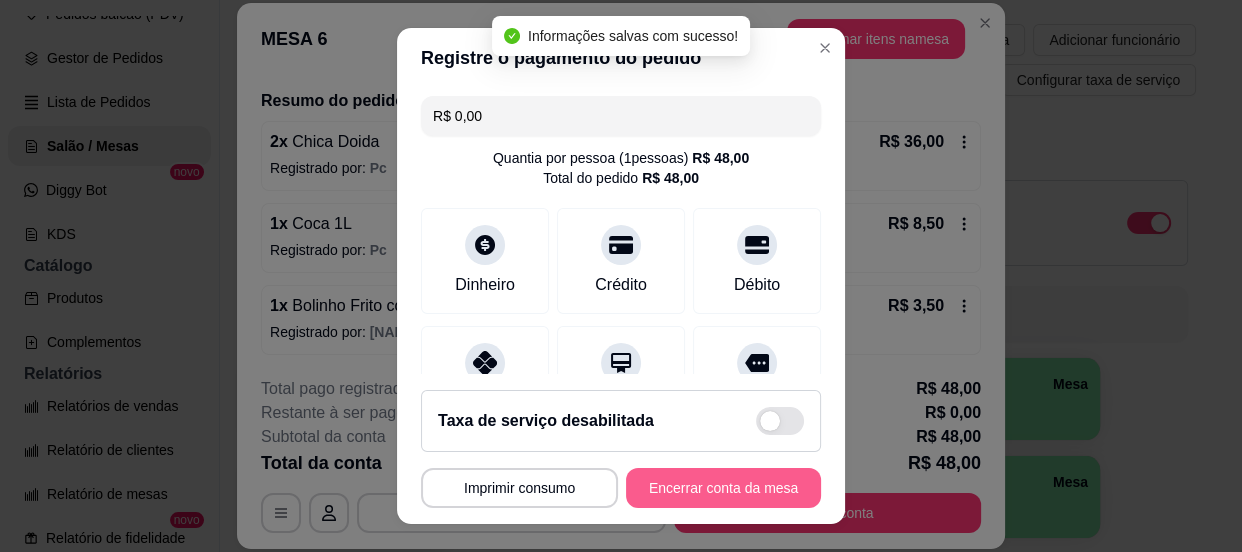 click on "Encerrar conta da mesa" at bounding box center (723, 488) 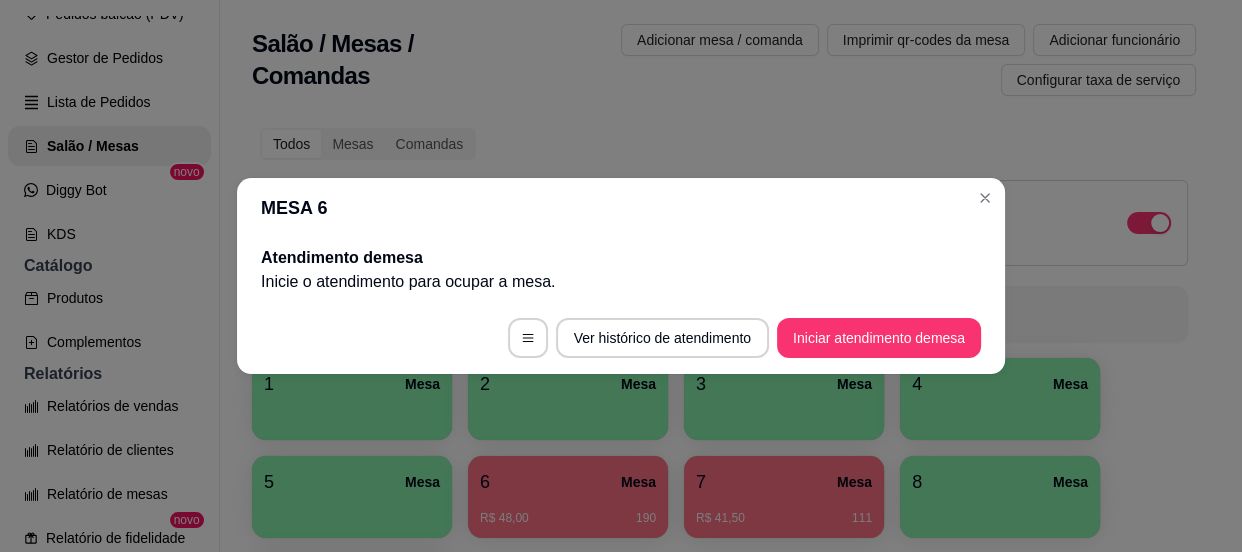 scroll, scrollTop: 0, scrollLeft: 0, axis: both 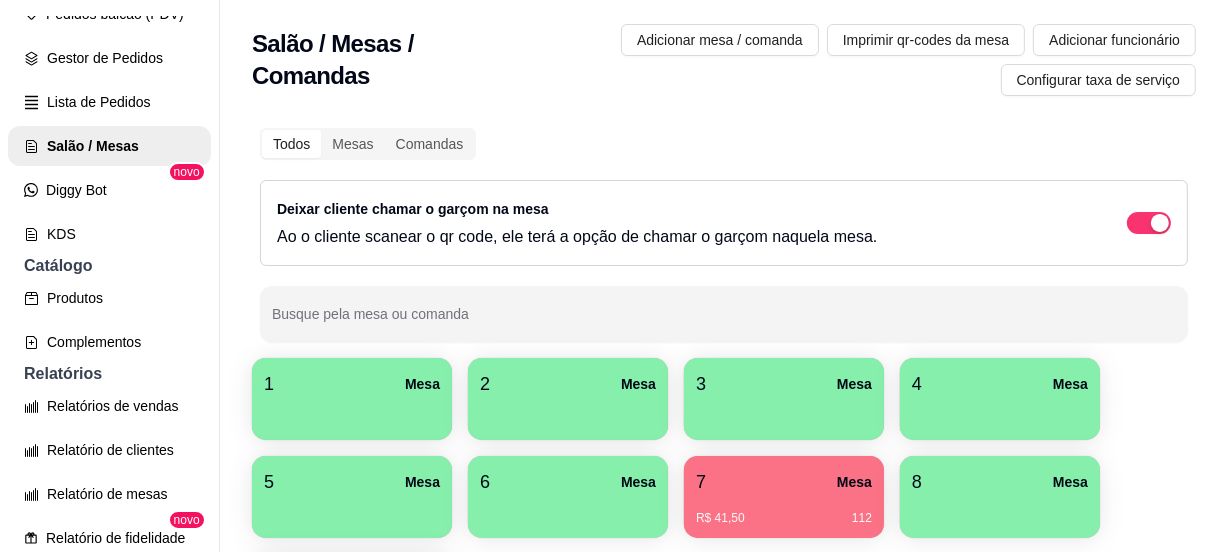 click on "R$ 41,50 [NUMBER]" at bounding box center [784, 511] 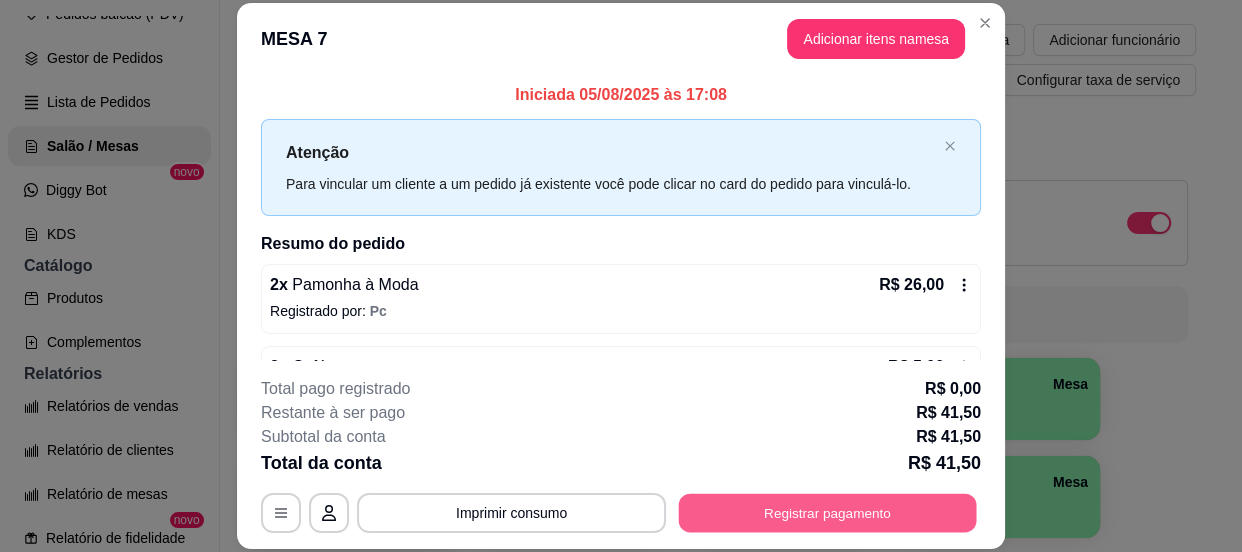 click on "Registrar pagamento" at bounding box center (828, 513) 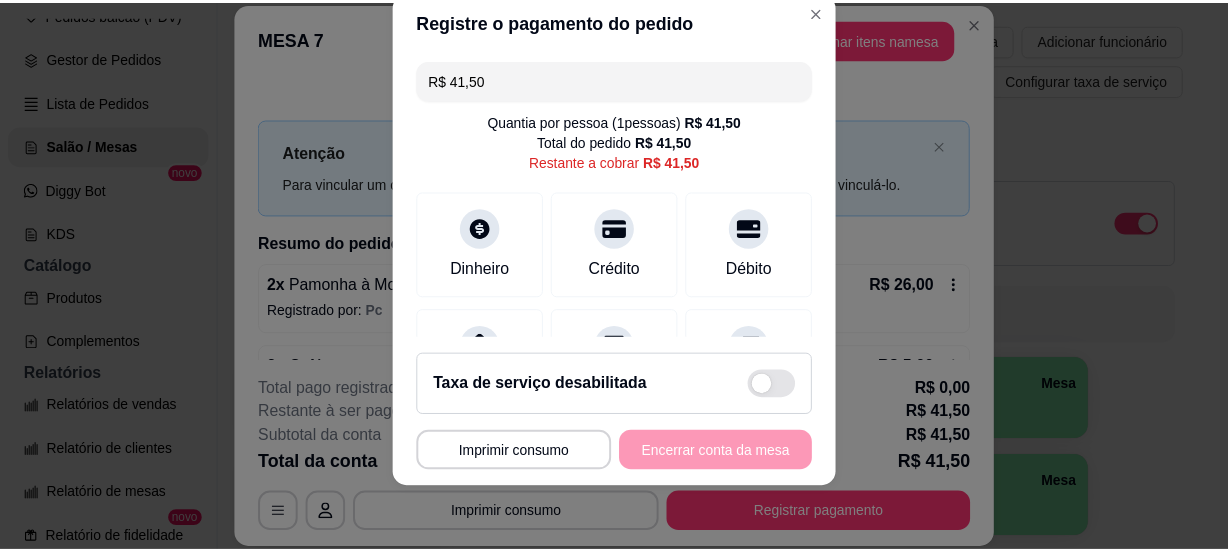 scroll, scrollTop: 0, scrollLeft: 0, axis: both 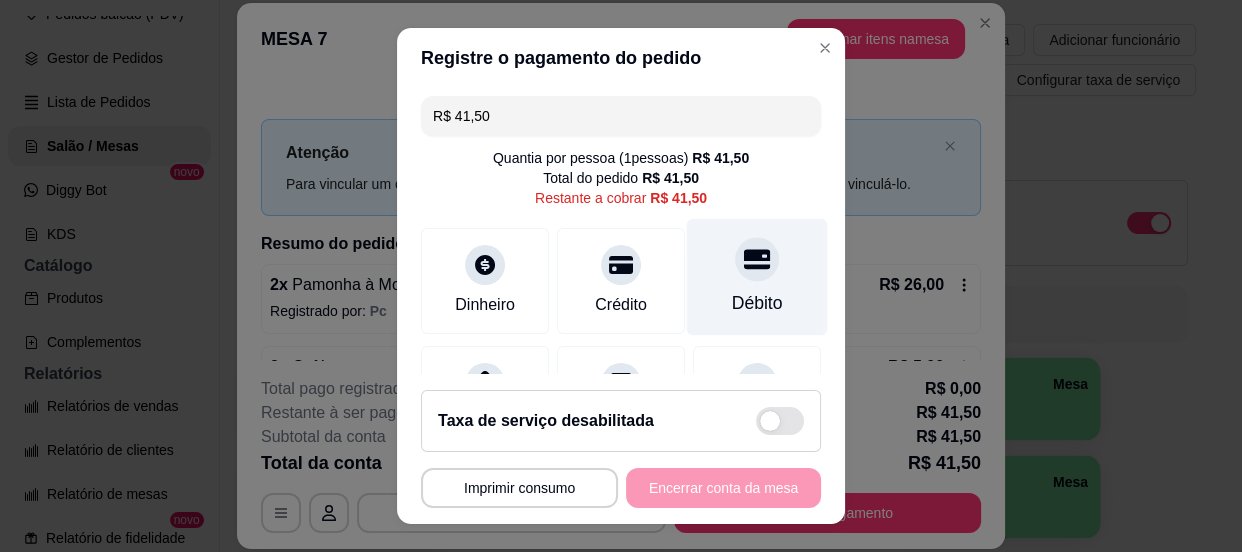 click on "Débito" at bounding box center [757, 276] 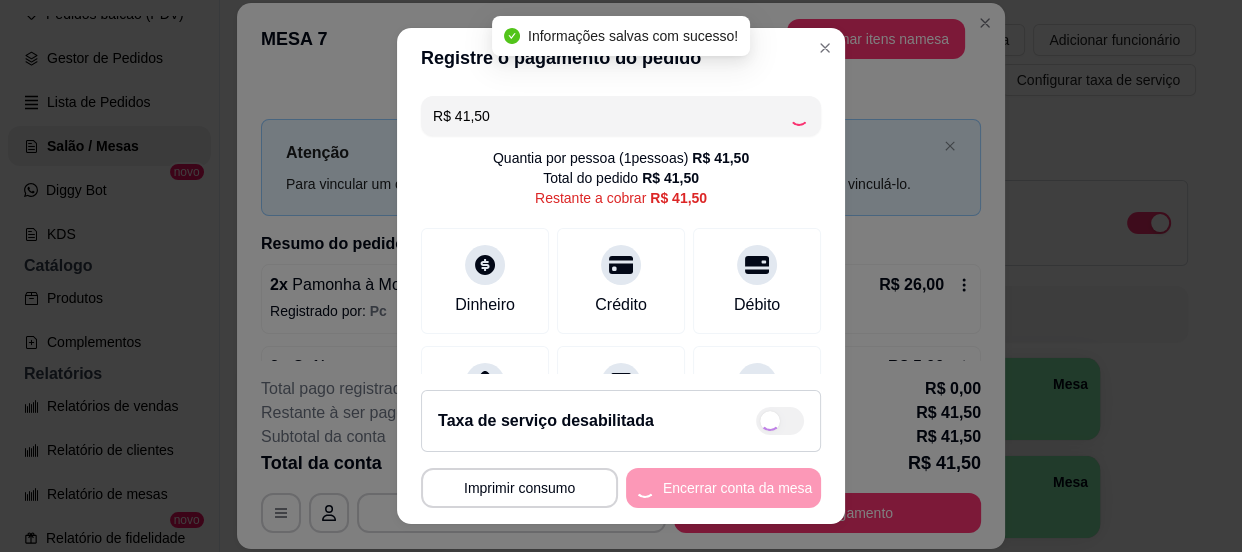 type on "R$ 0,00" 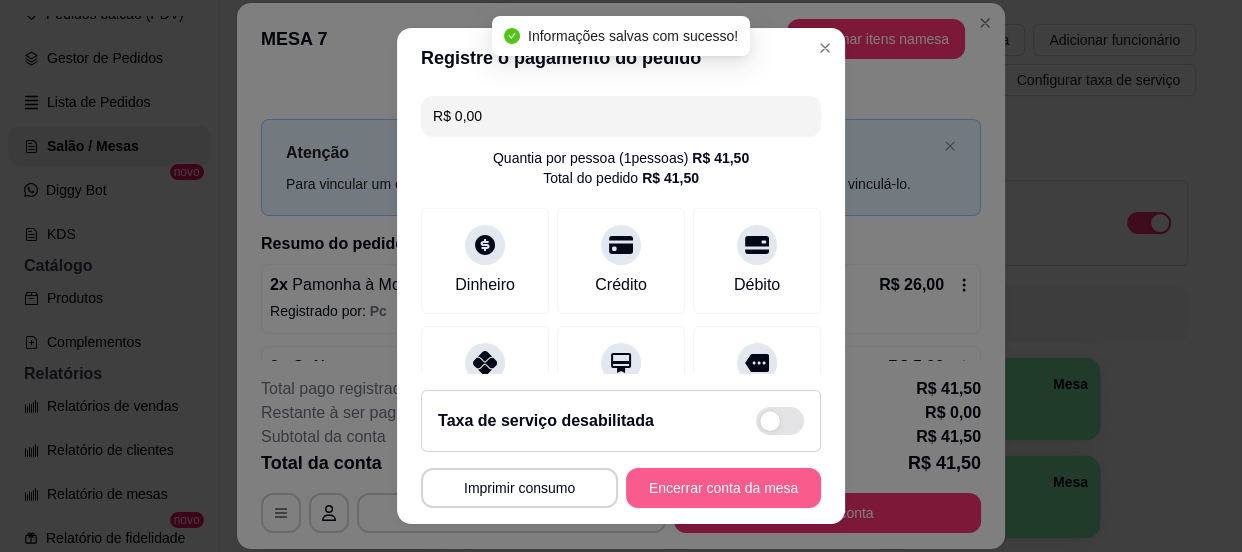 click on "Encerrar conta da mesa" at bounding box center [723, 488] 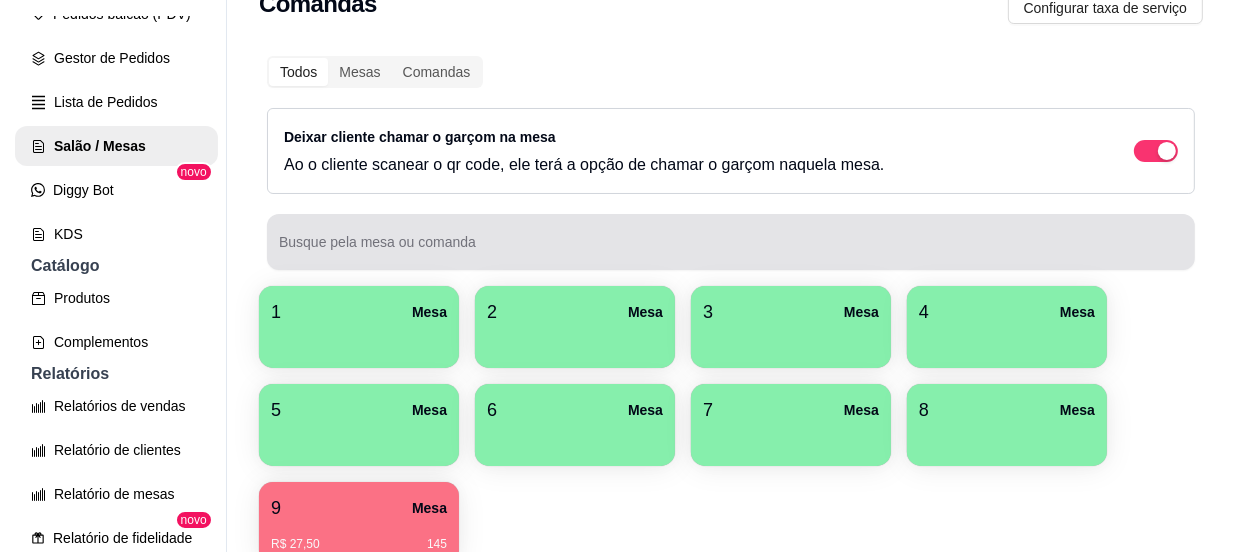 scroll, scrollTop: 177, scrollLeft: 0, axis: vertical 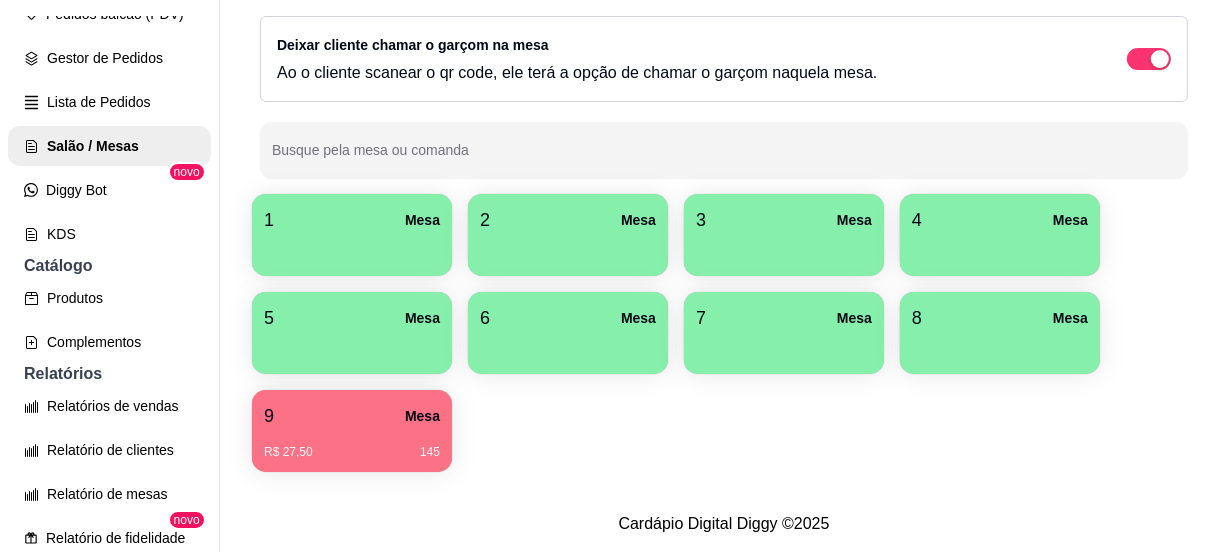 click on "R$ 27,50 [NUMBER]" at bounding box center [352, 445] 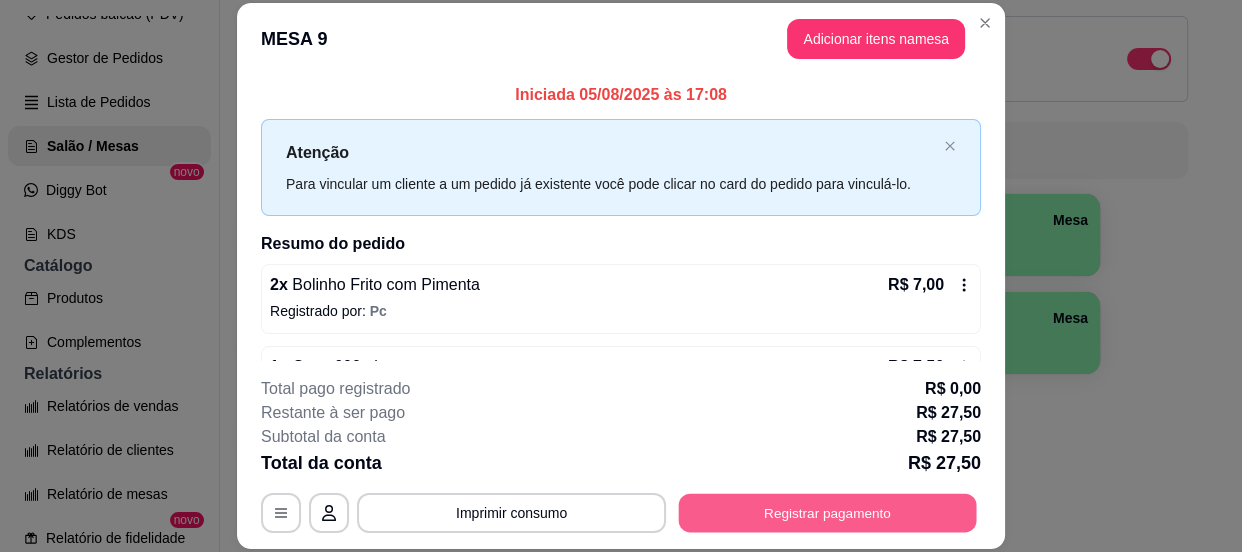 click on "Registrar pagamento" at bounding box center (828, 513) 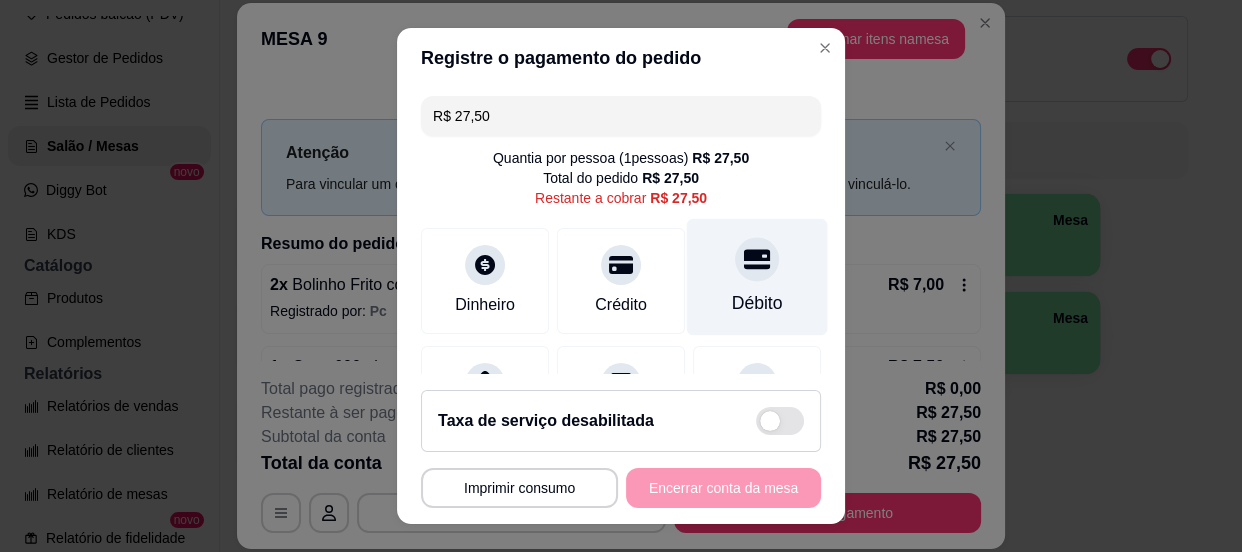 click 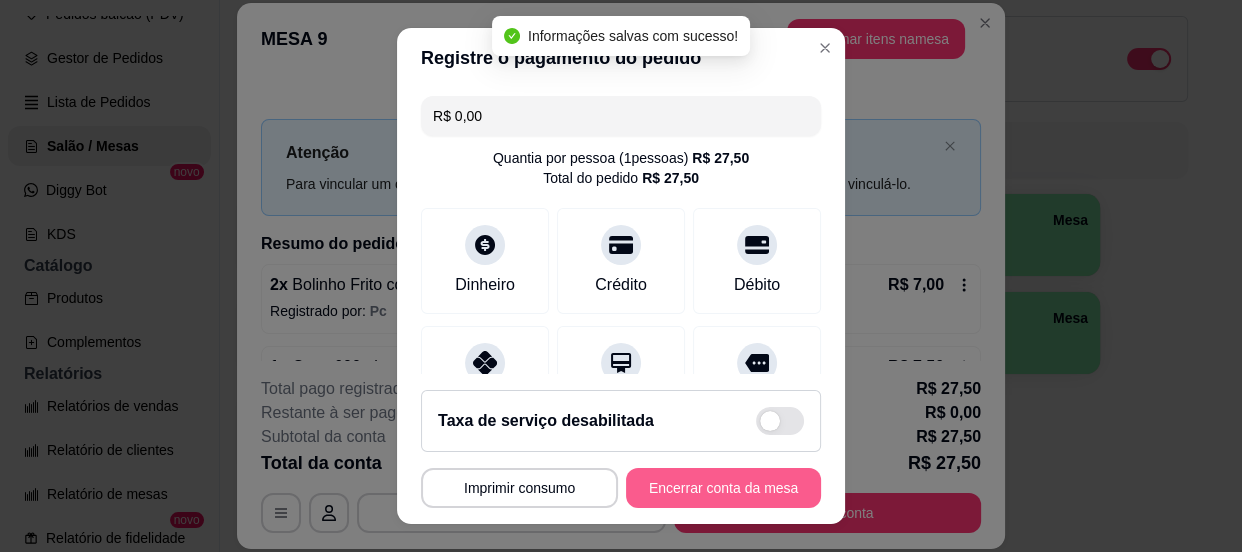 type on "R$ 0,00" 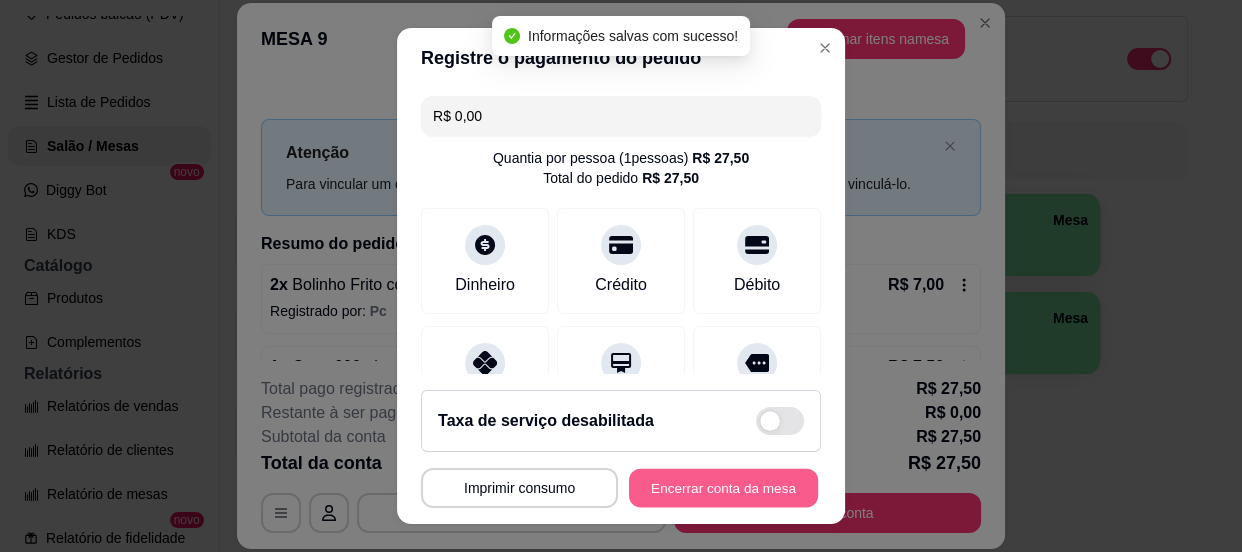click on "Encerrar conta da mesa" at bounding box center (723, 488) 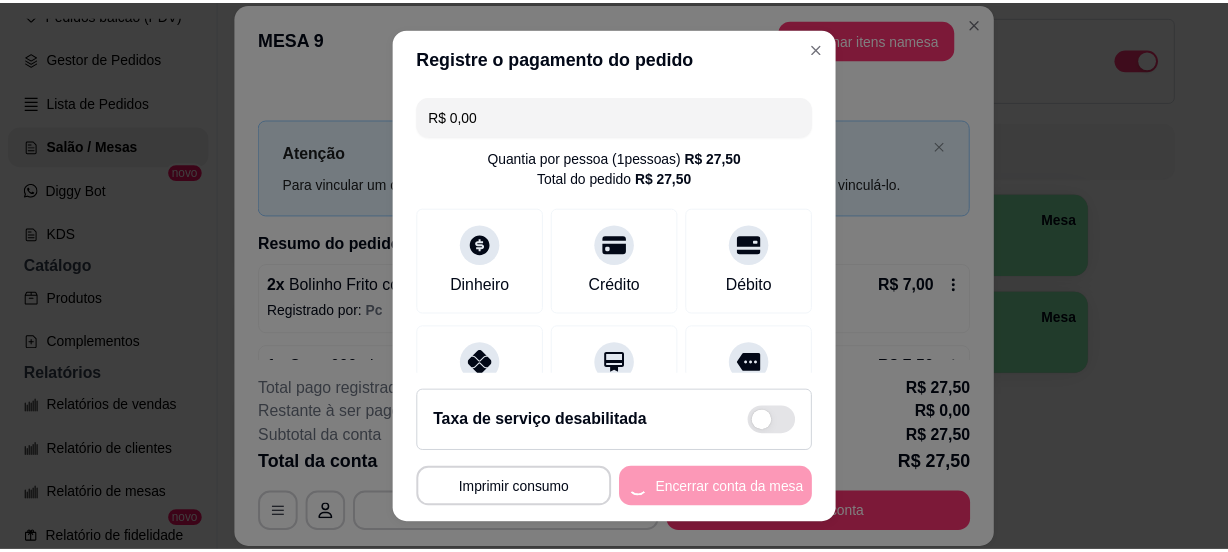 scroll, scrollTop: 0, scrollLeft: 0, axis: both 